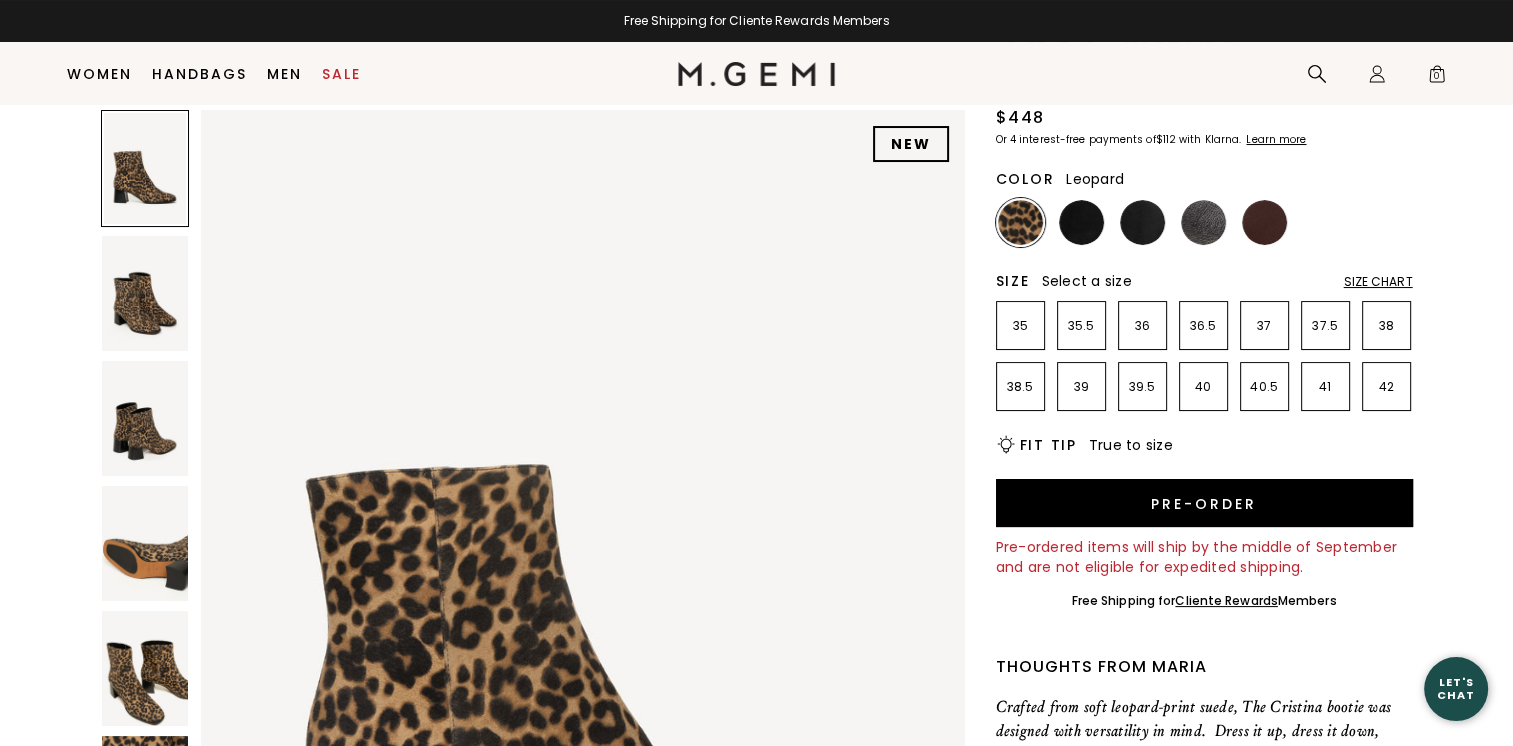 scroll, scrollTop: 157, scrollLeft: 0, axis: vertical 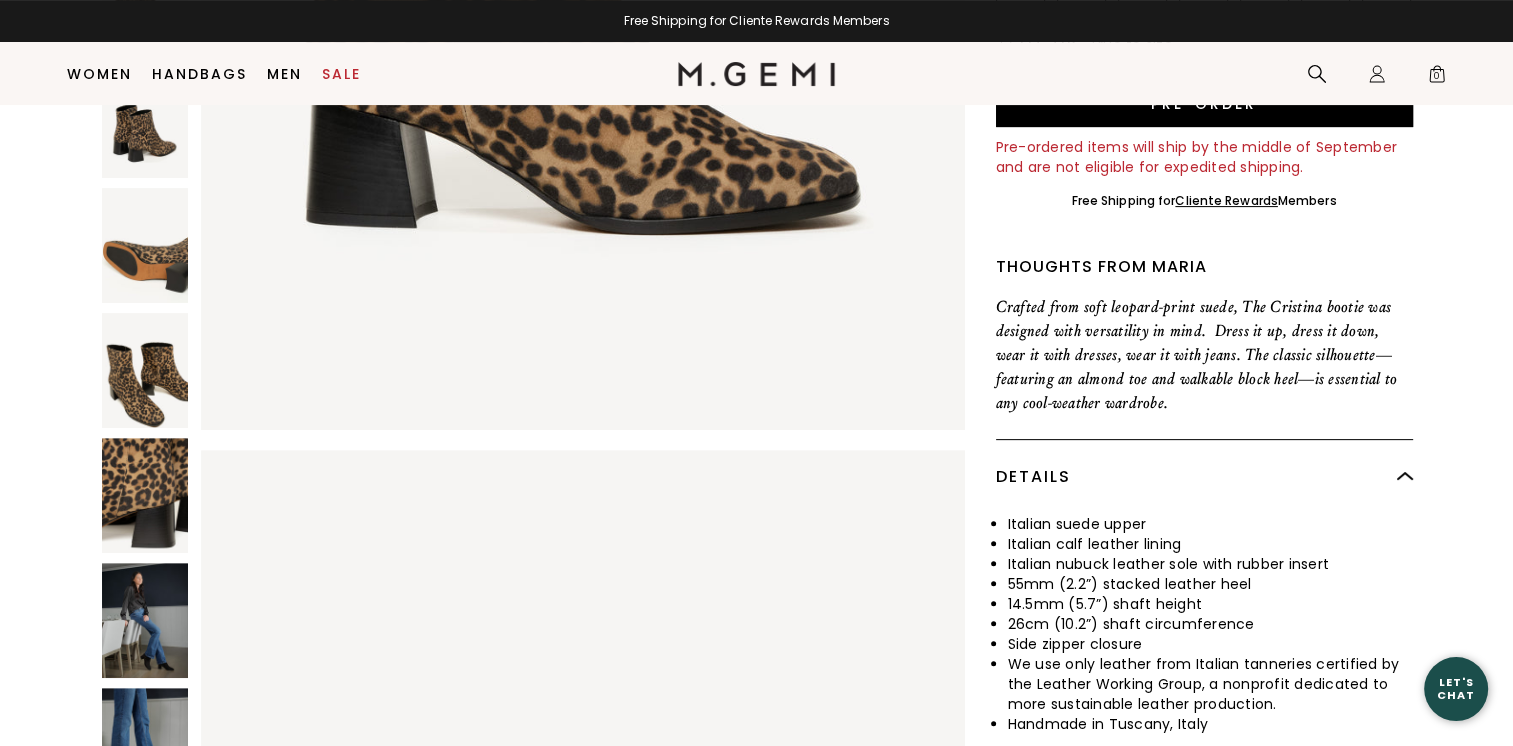 click at bounding box center (145, 620) 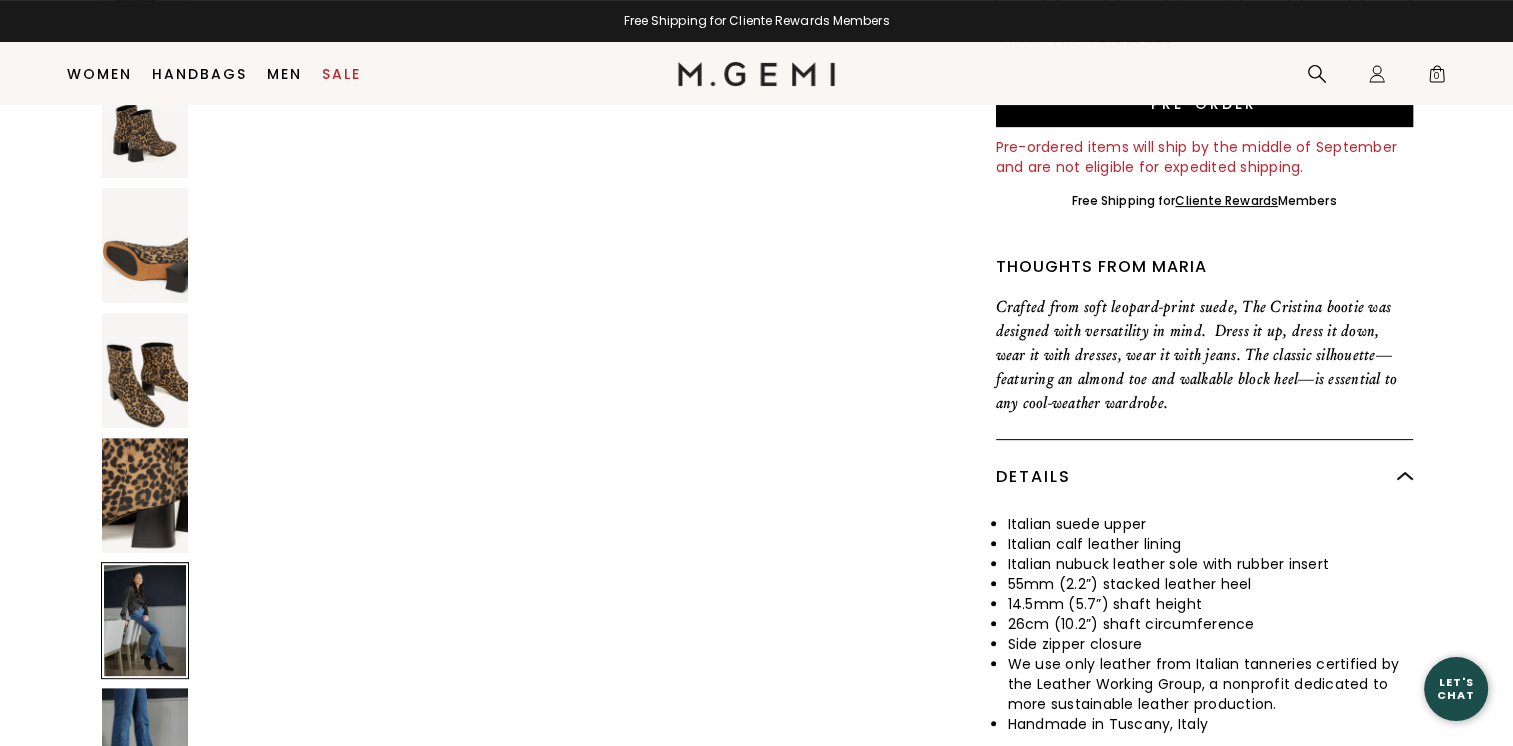 scroll, scrollTop: 6108, scrollLeft: 0, axis: vertical 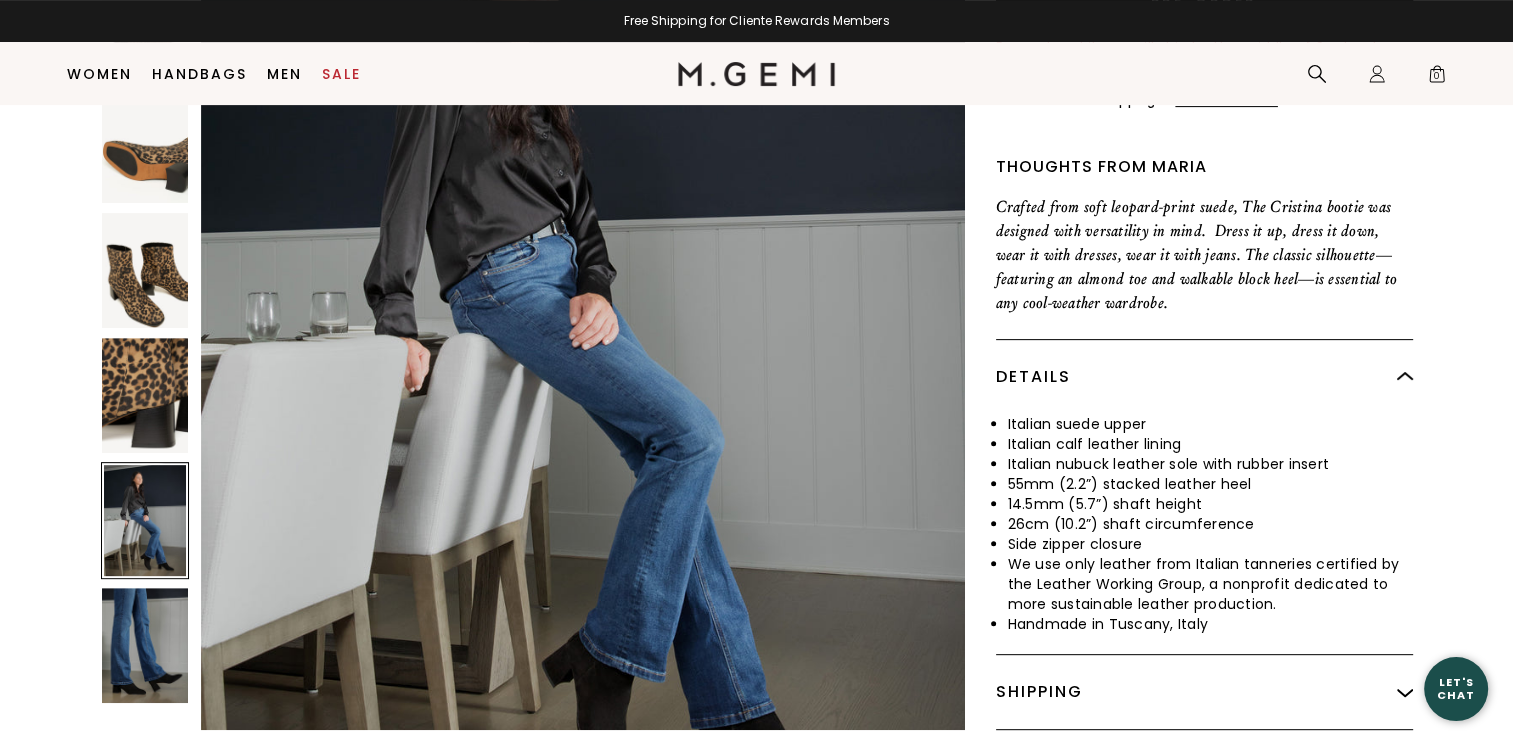 click at bounding box center (145, 645) 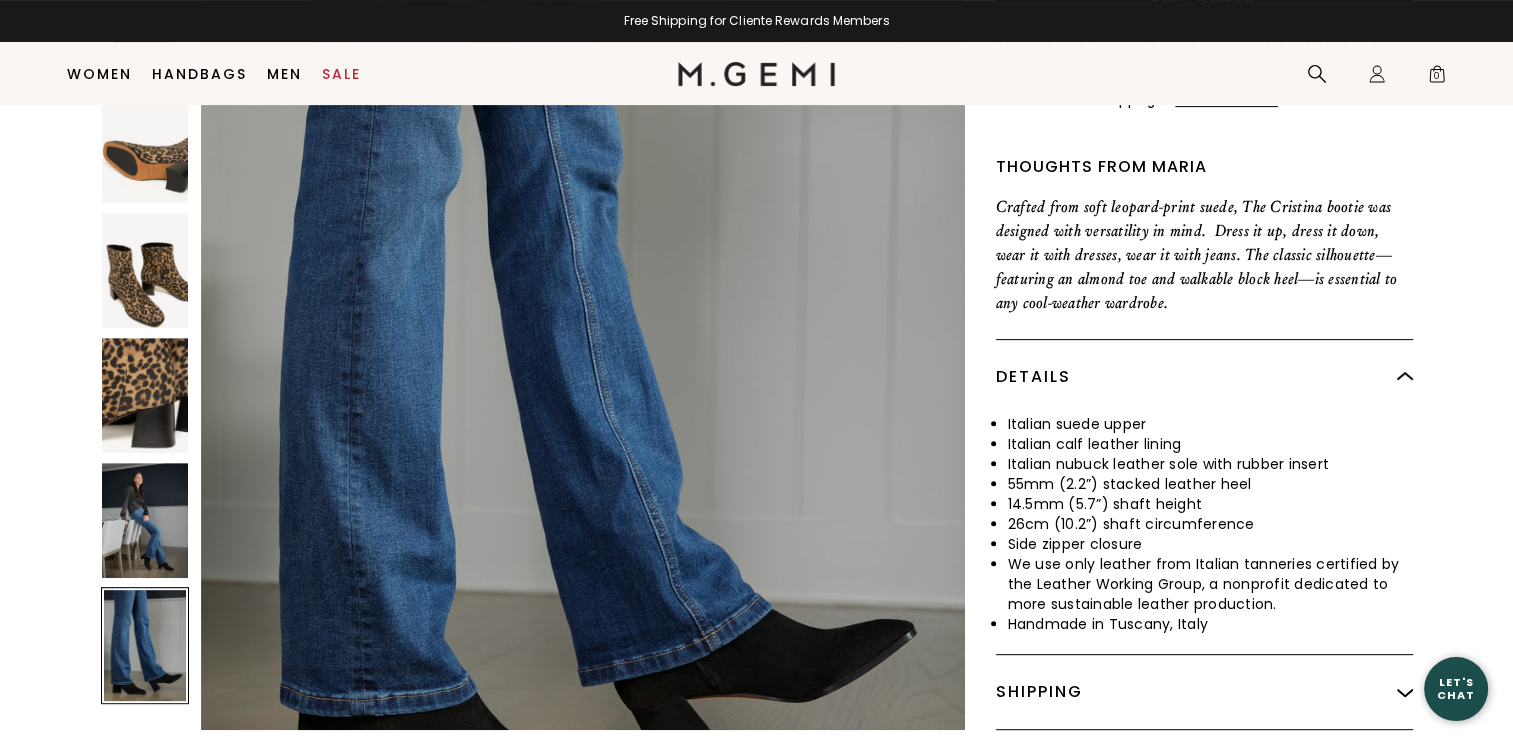 scroll, scrollTop: 7126, scrollLeft: 0, axis: vertical 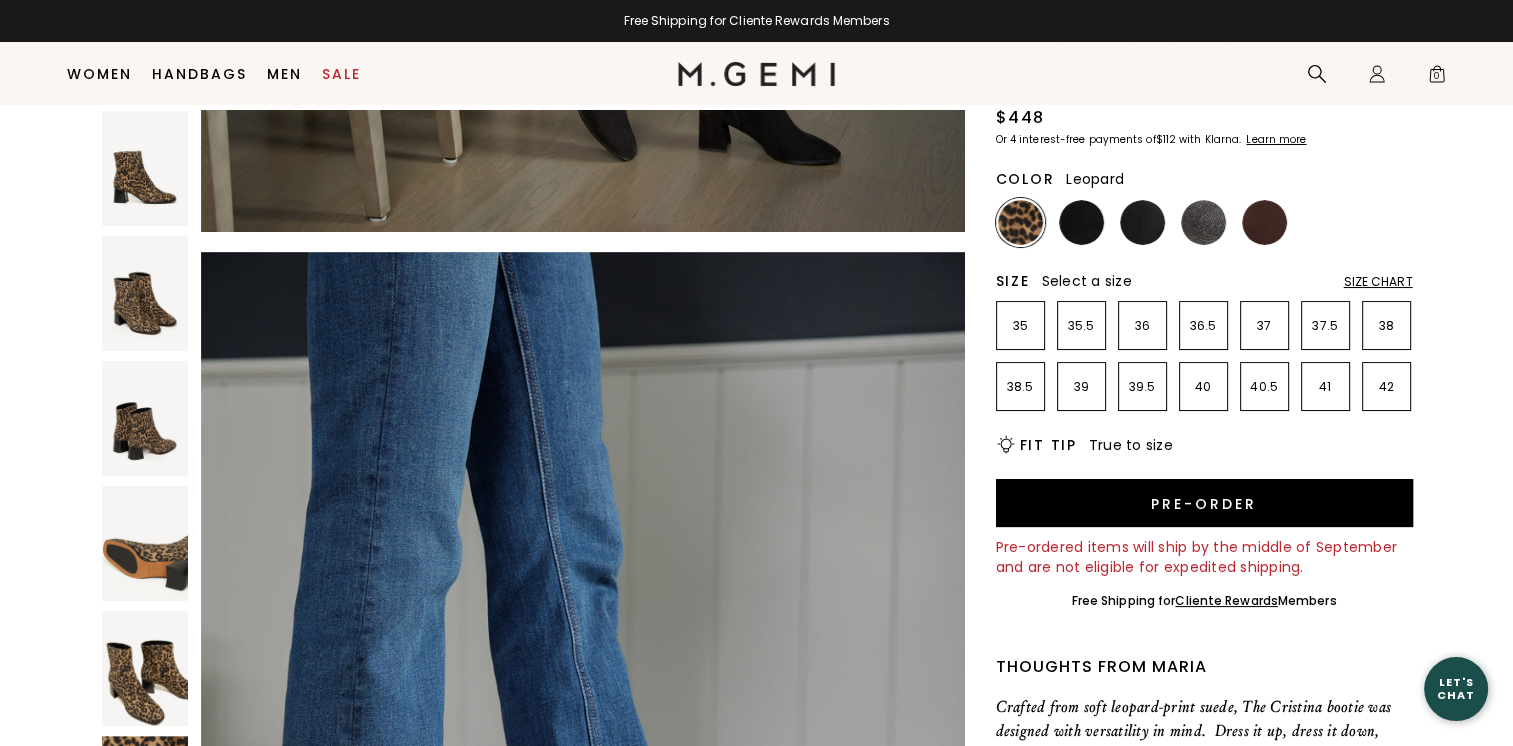 click at bounding box center [145, 293] 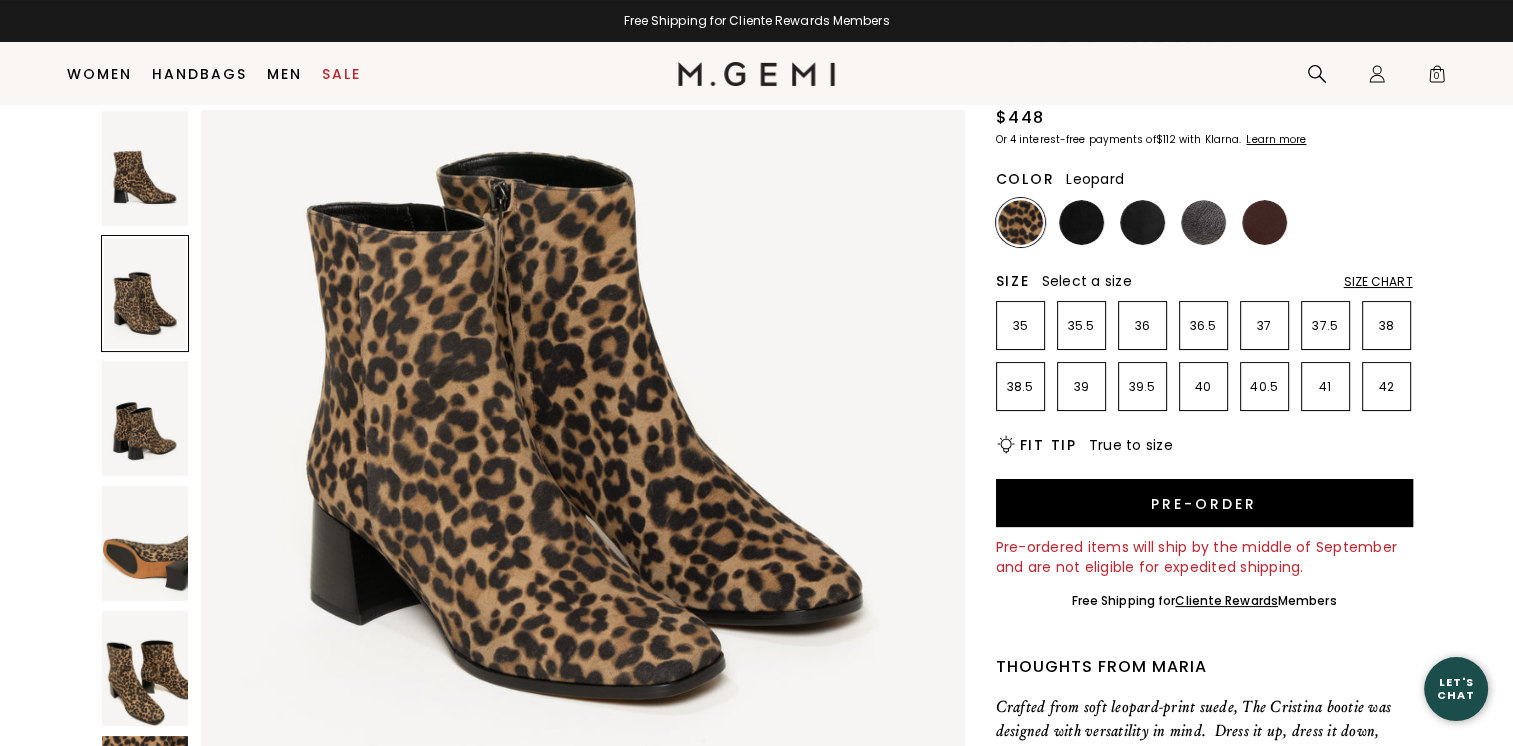 scroll, scrollTop: 1318, scrollLeft: 0, axis: vertical 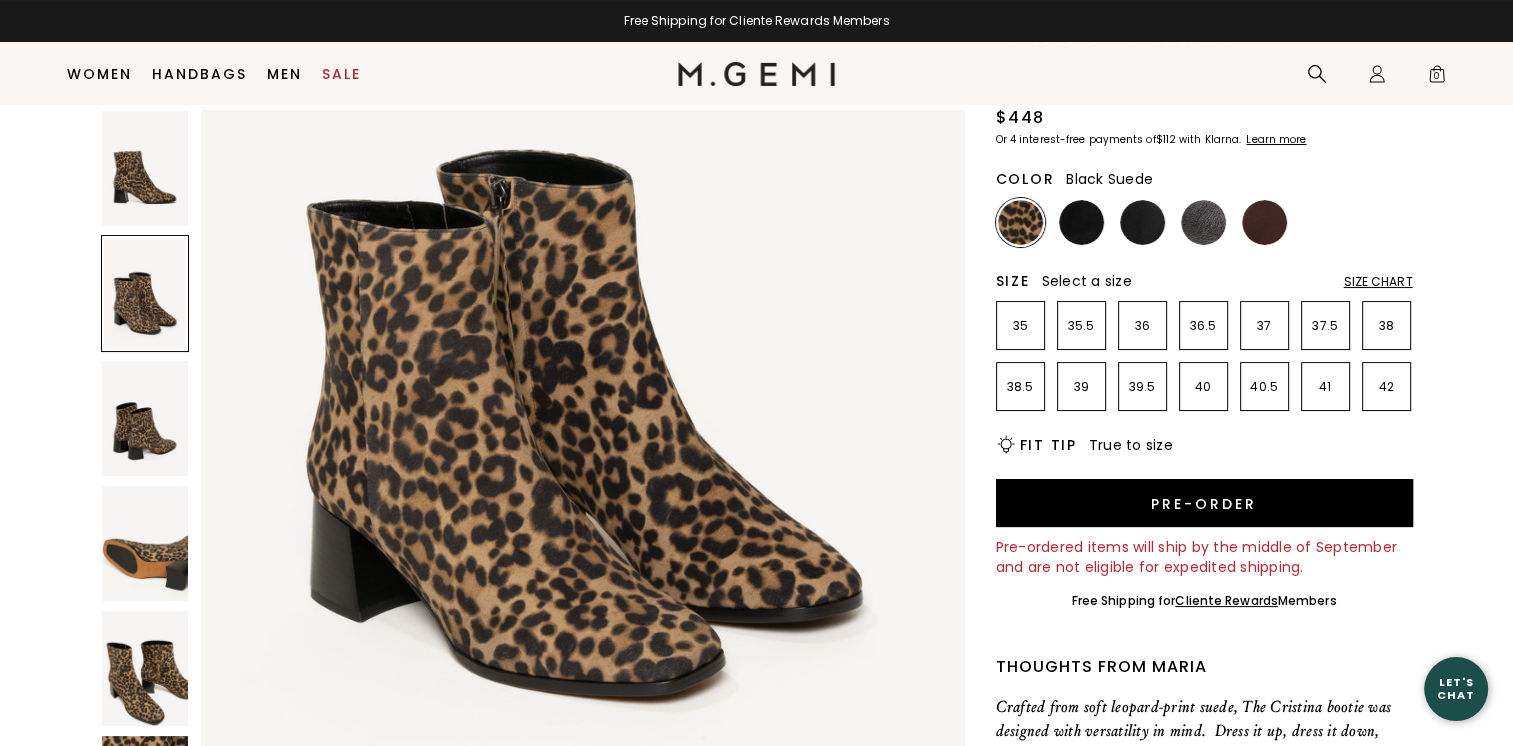 click at bounding box center (1081, 222) 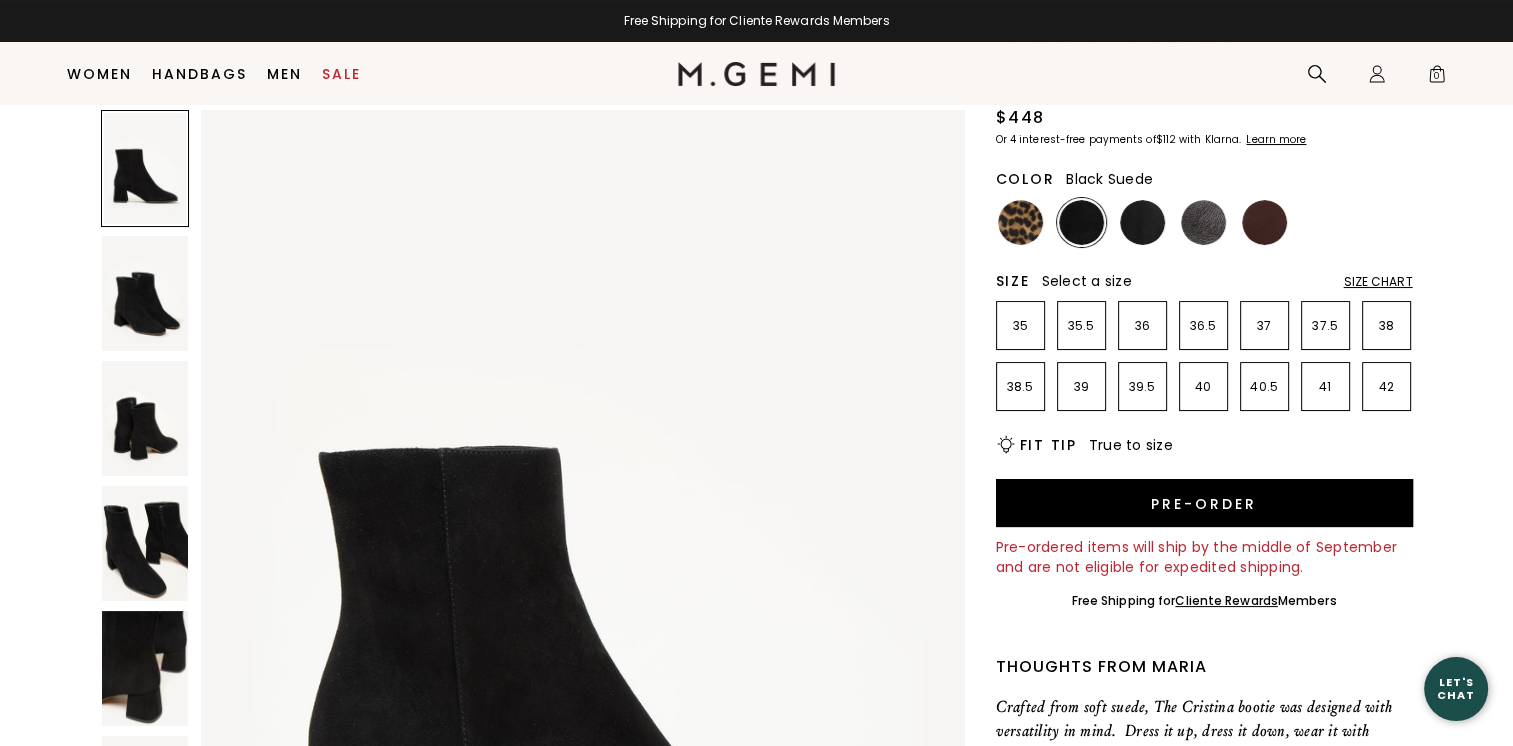 scroll, scrollTop: 0, scrollLeft: 0, axis: both 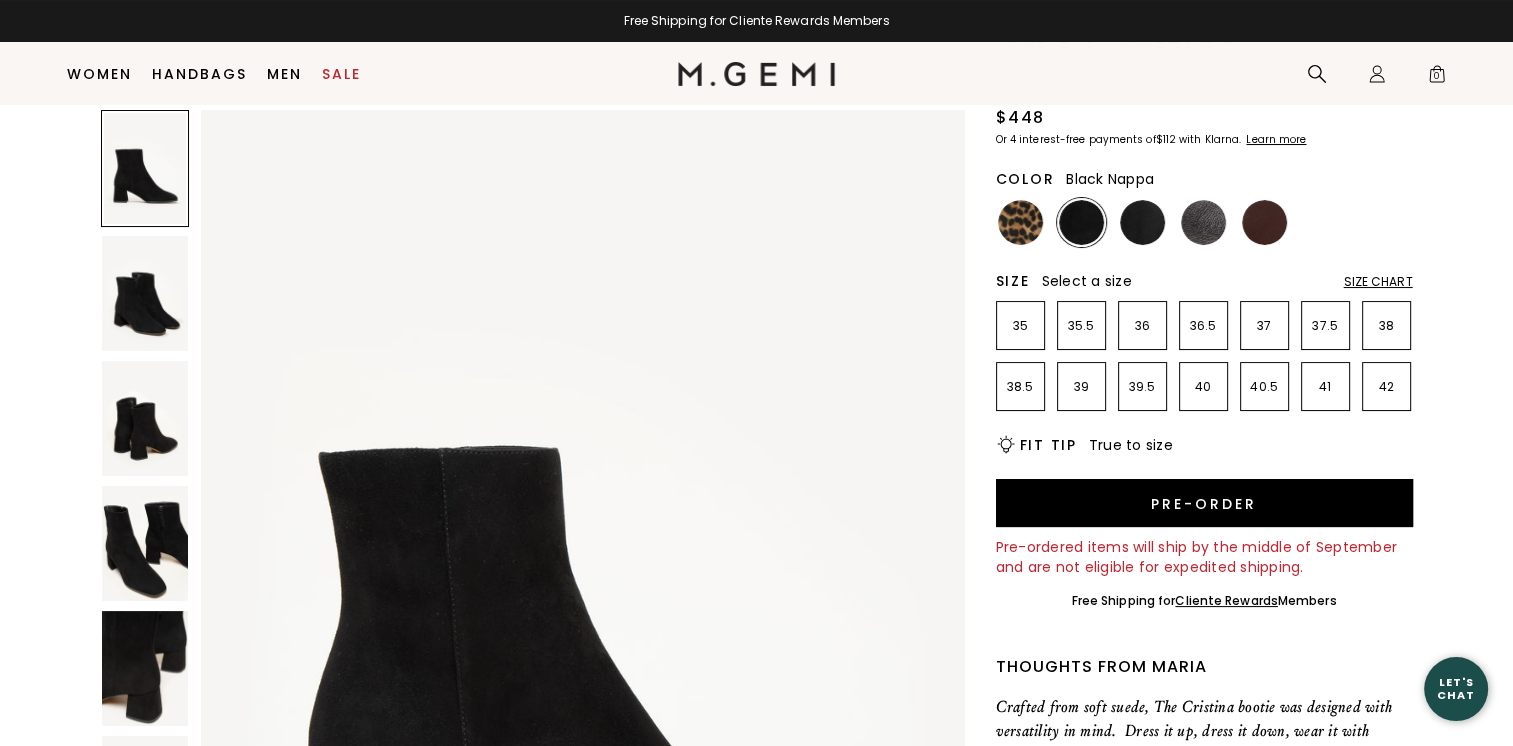 click at bounding box center (1142, 222) 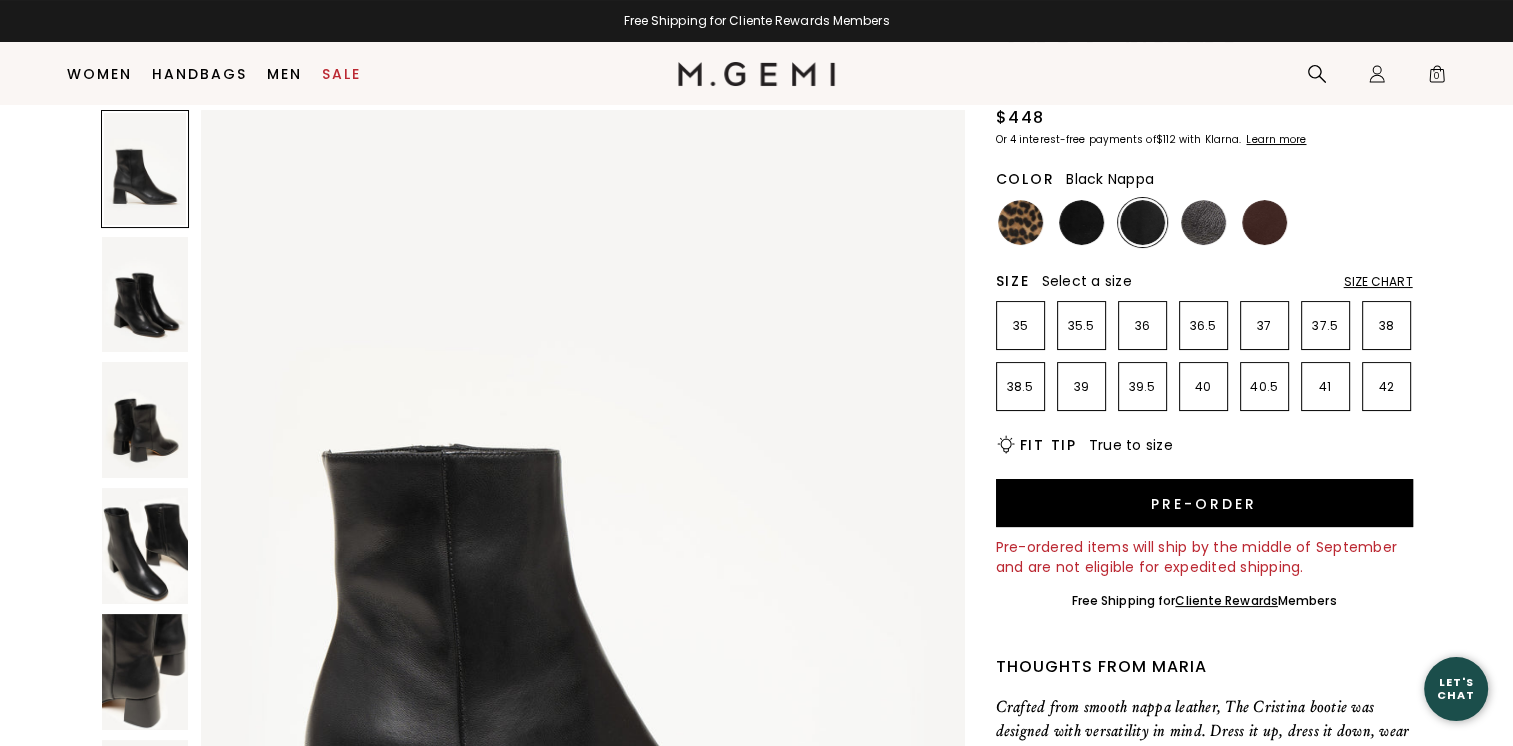 scroll, scrollTop: 0, scrollLeft: 0, axis: both 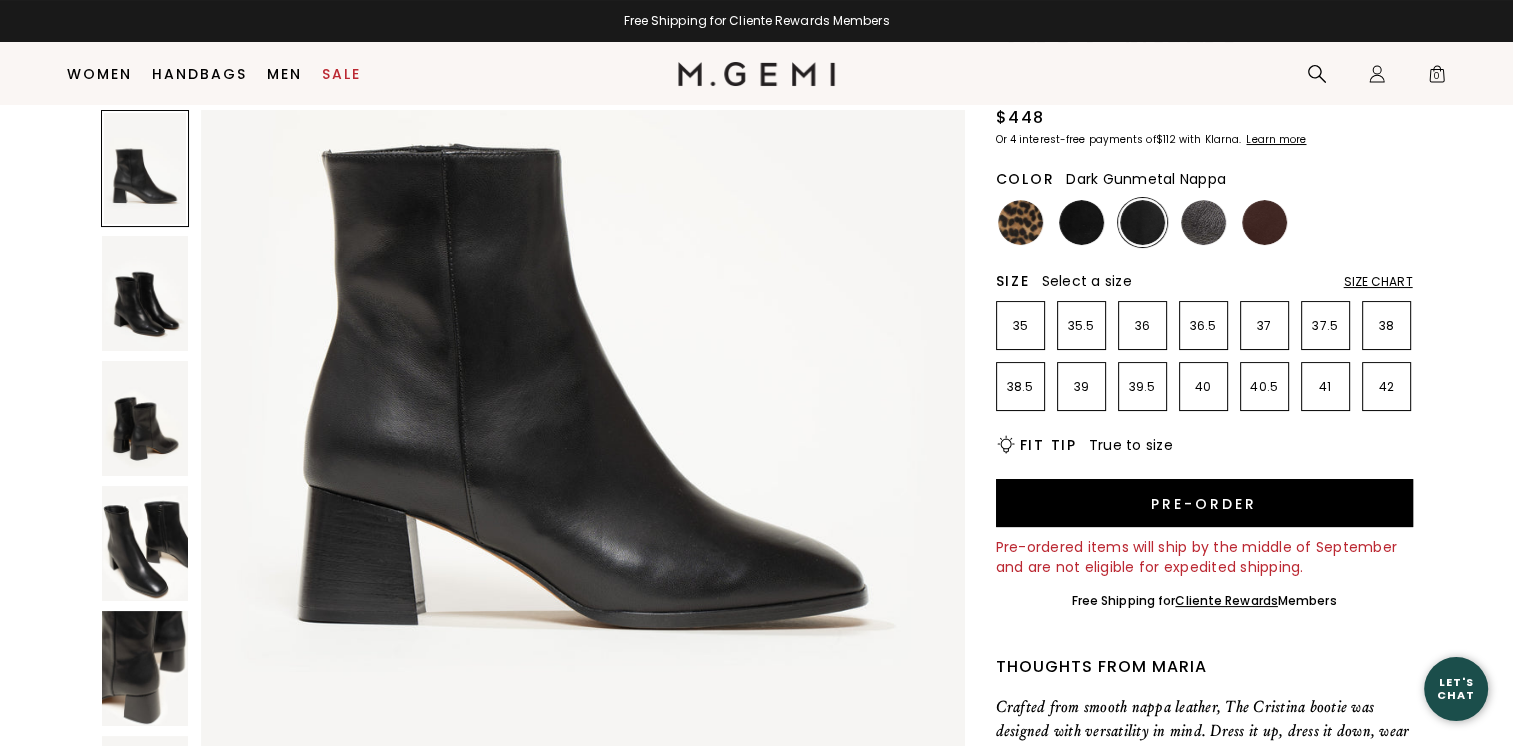 click at bounding box center [1203, 222] 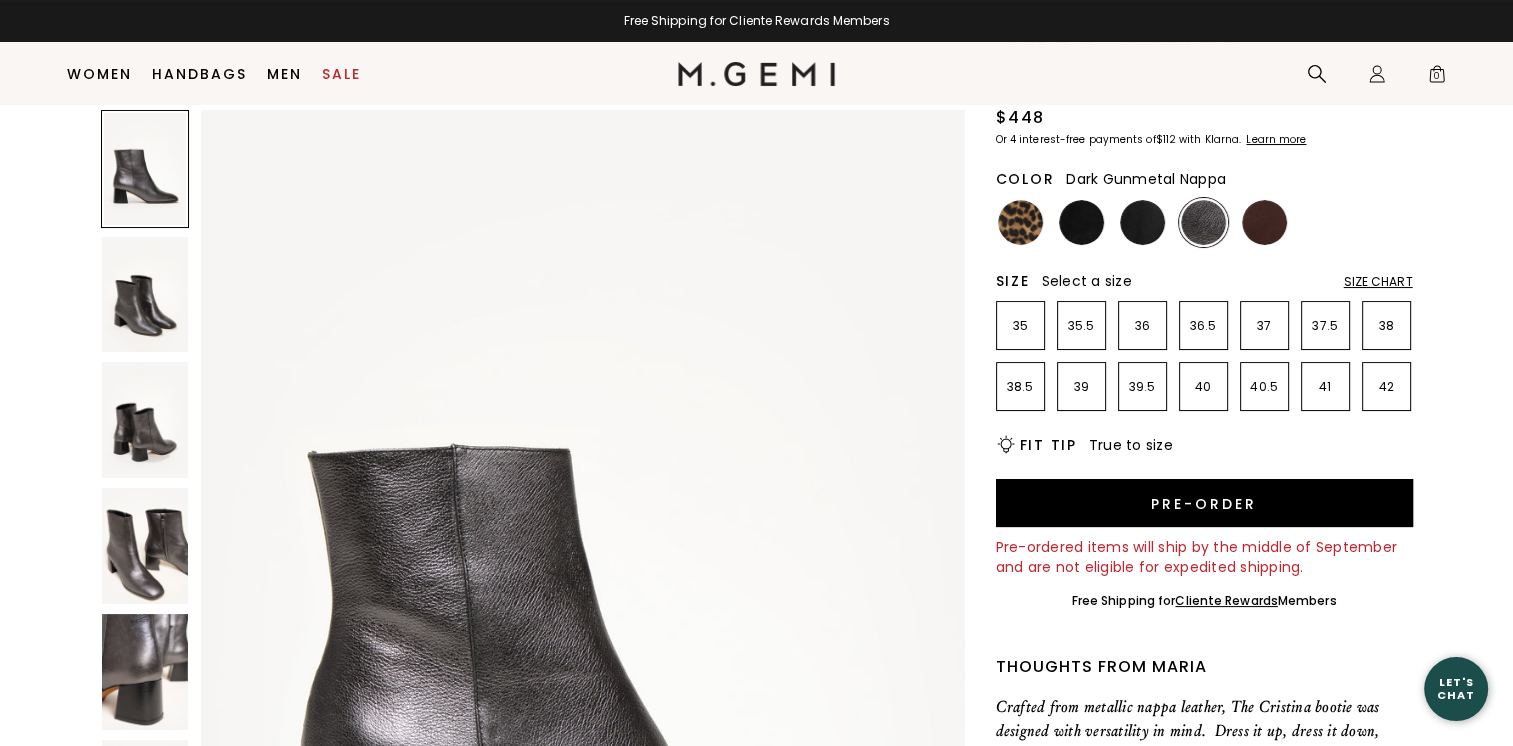 scroll, scrollTop: 0, scrollLeft: 0, axis: both 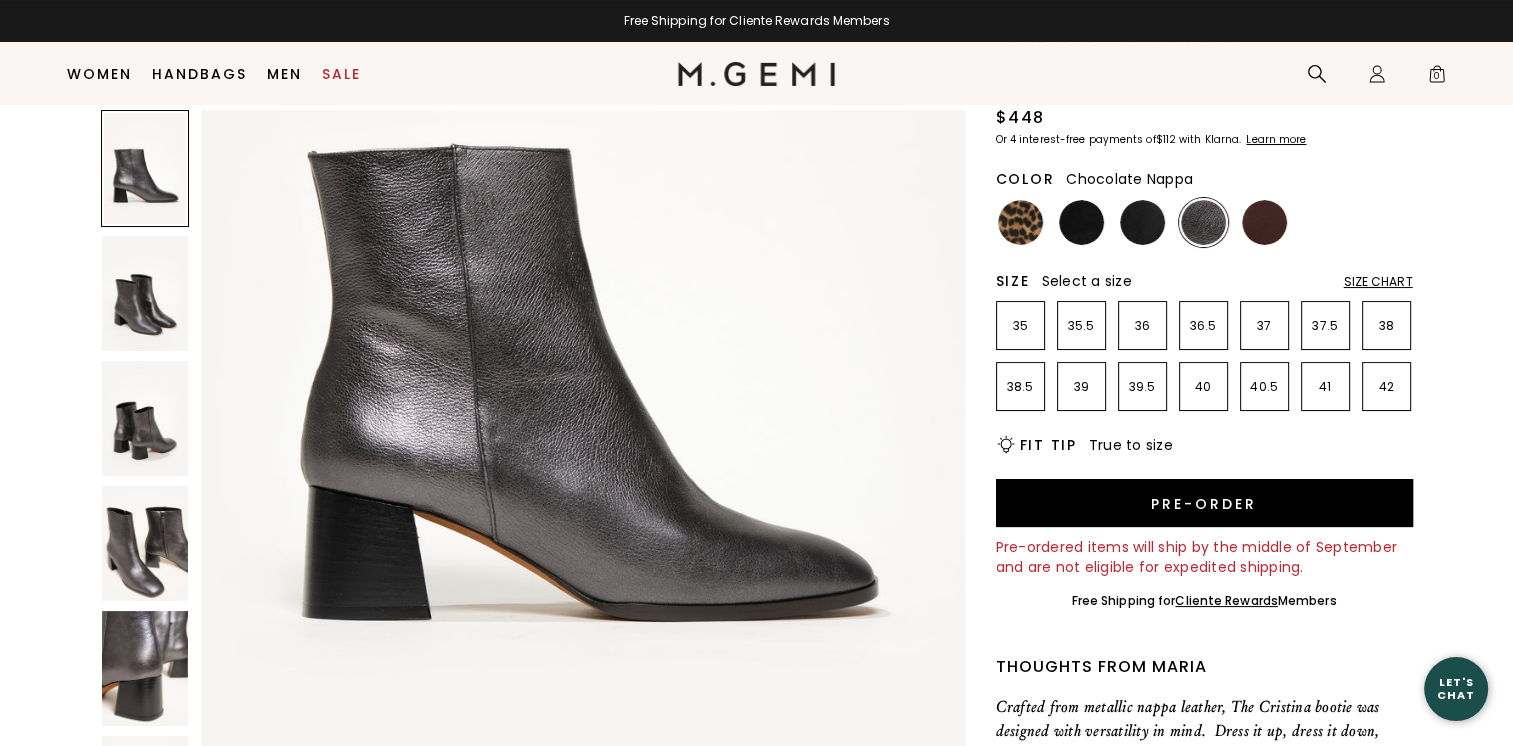 click at bounding box center (1264, 222) 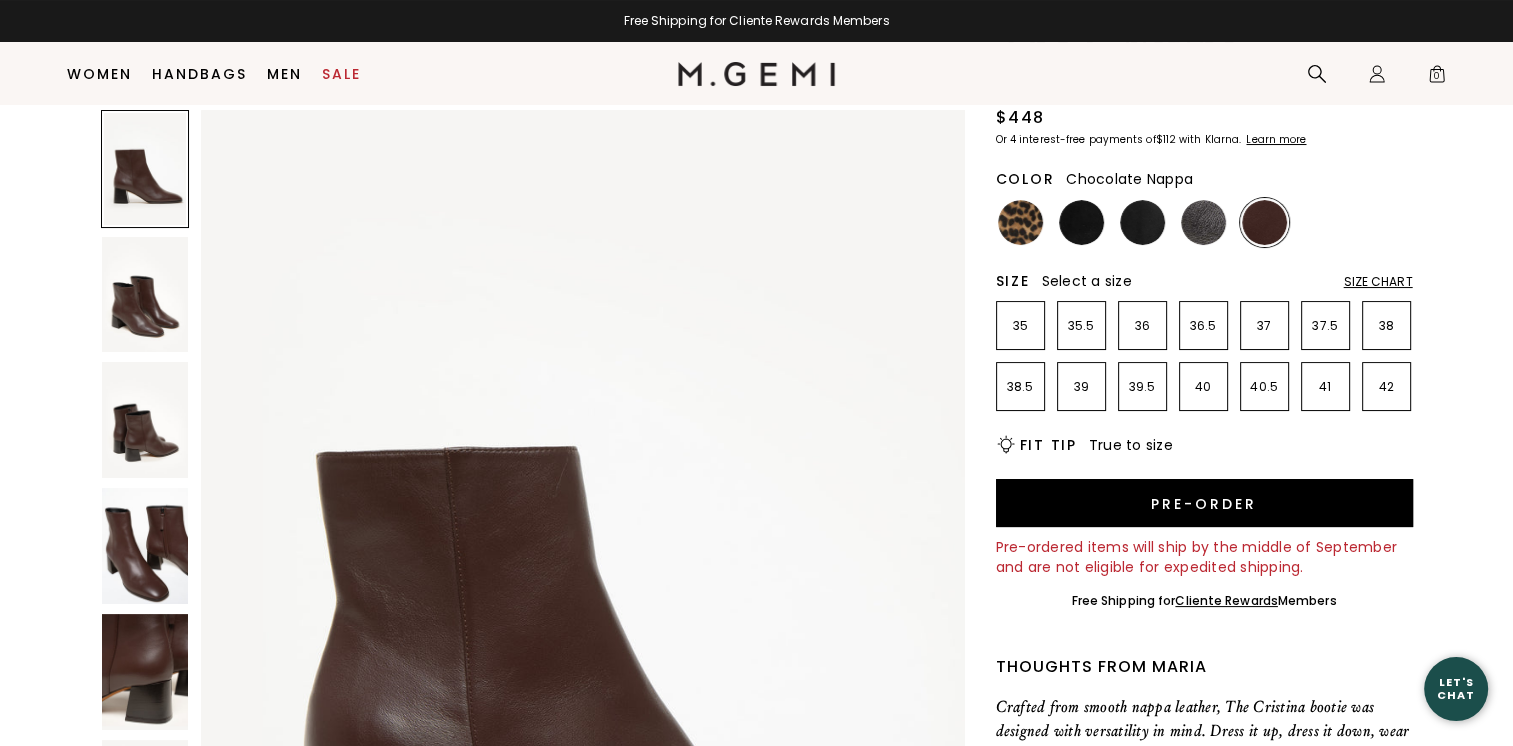 scroll, scrollTop: 0, scrollLeft: 0, axis: both 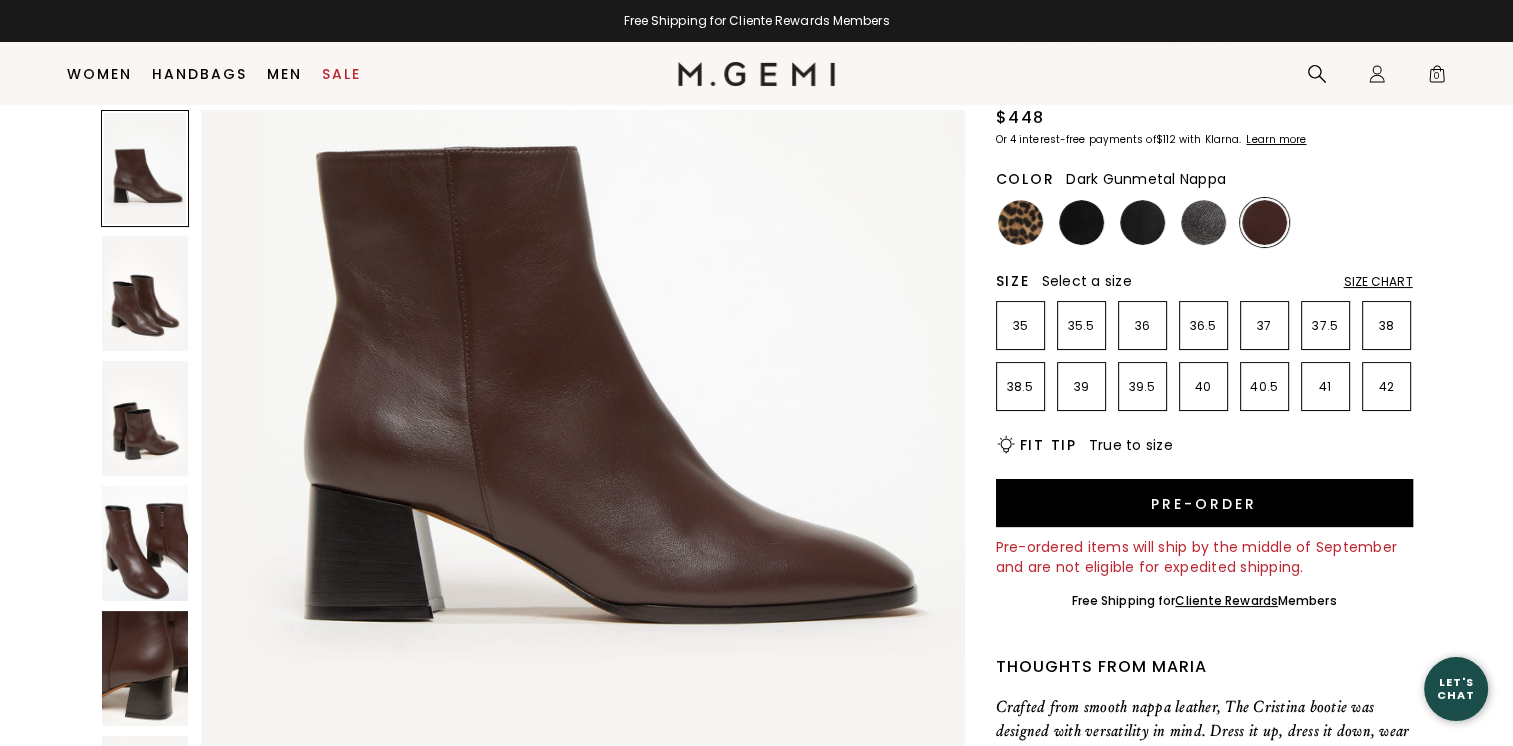 click at bounding box center (1203, 222) 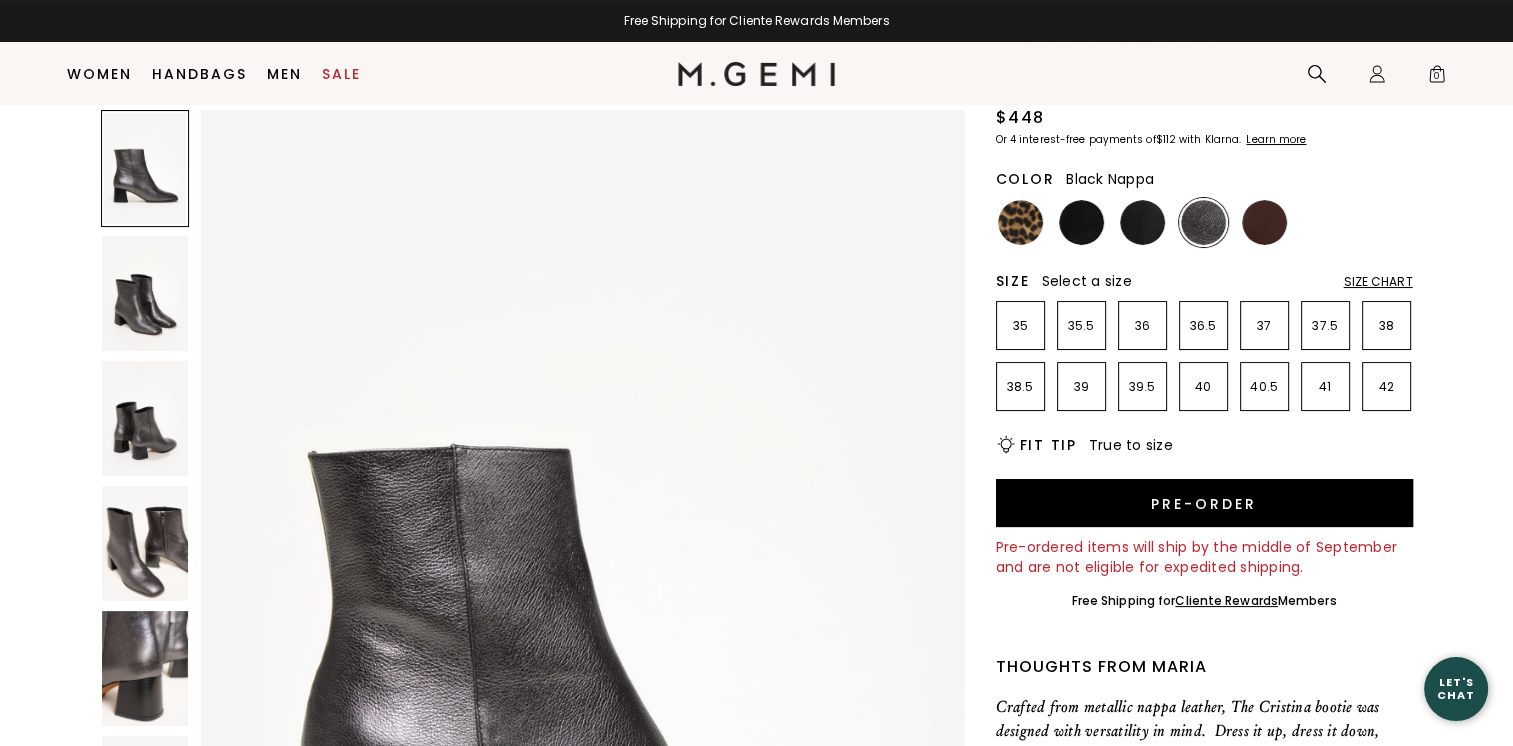 scroll, scrollTop: 0, scrollLeft: 0, axis: both 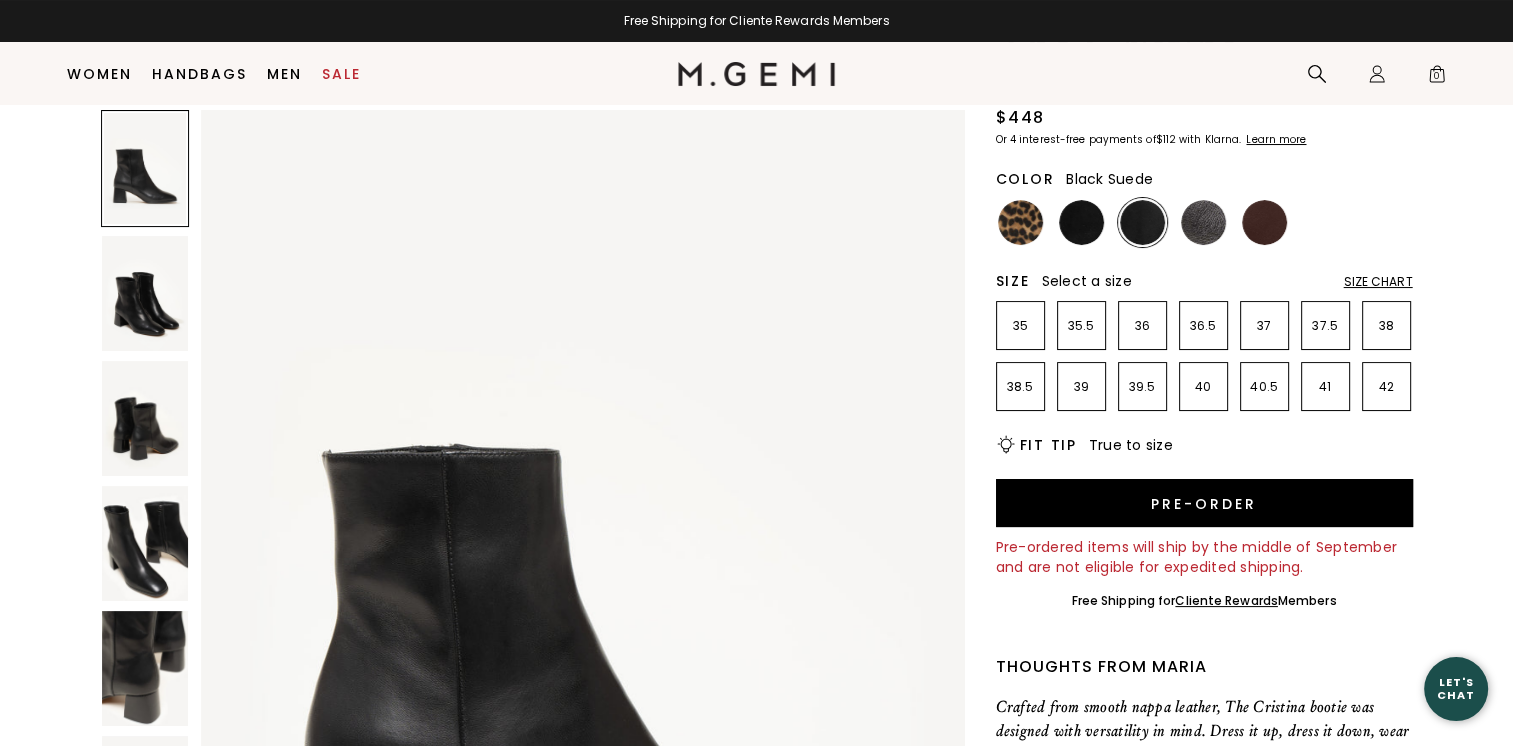 click at bounding box center [1081, 222] 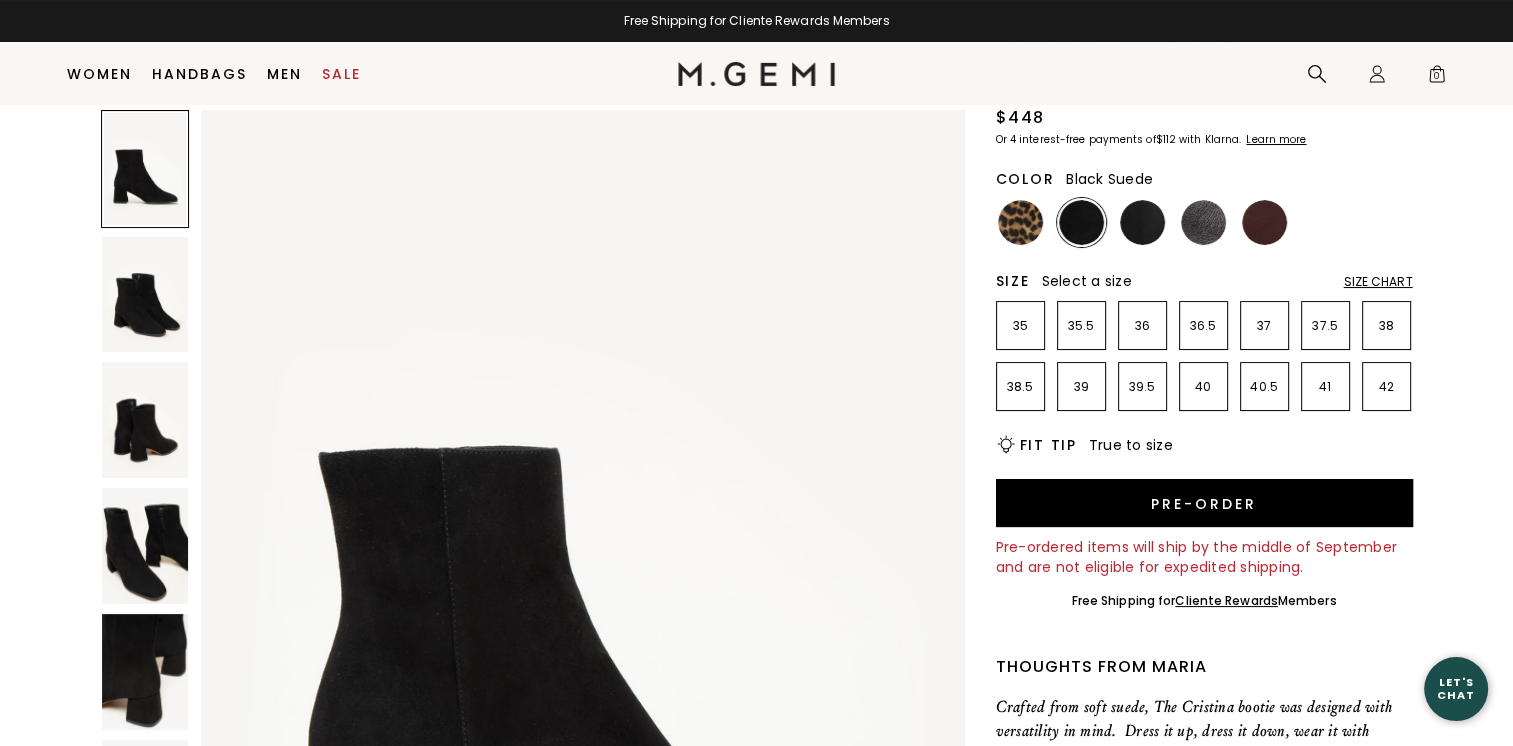 scroll, scrollTop: 0, scrollLeft: 0, axis: both 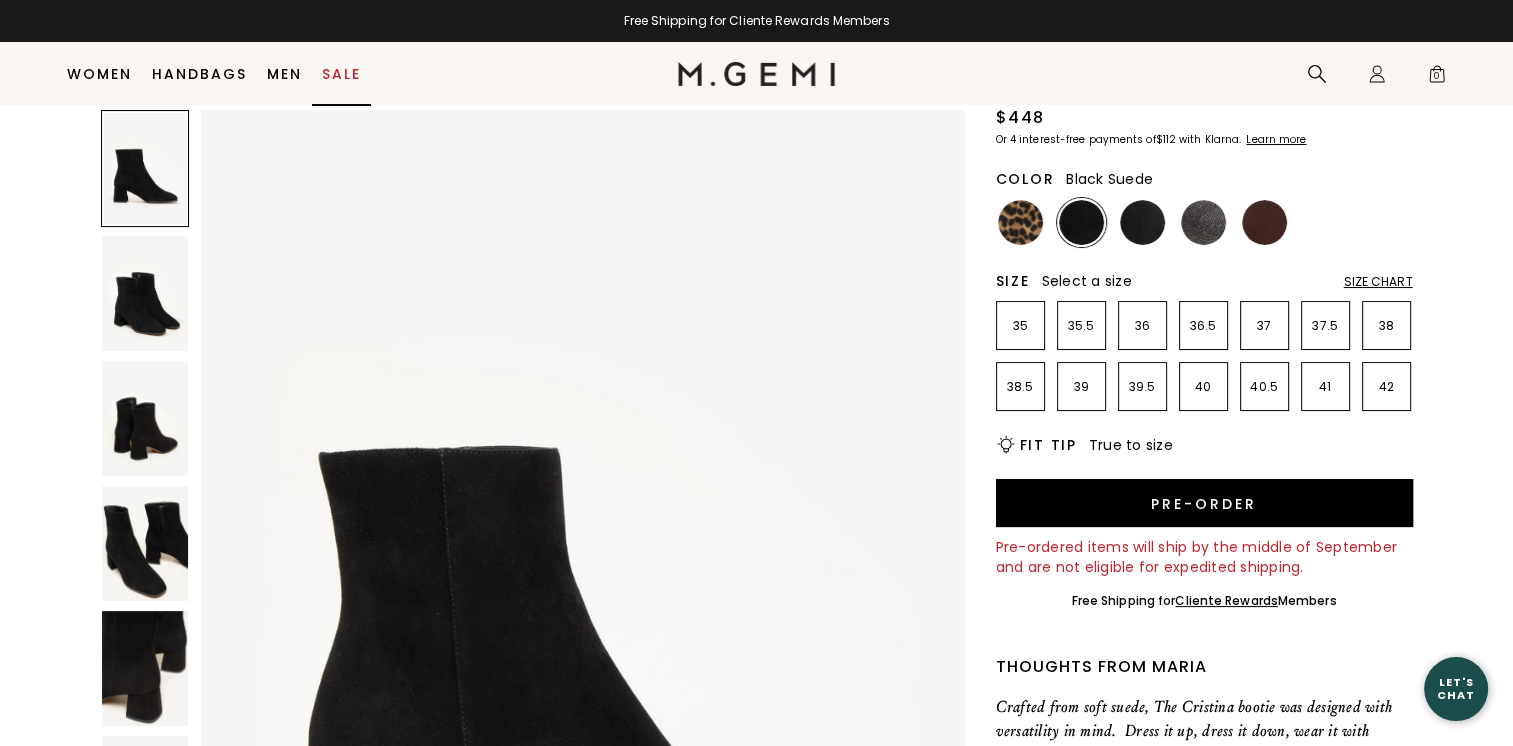 click on "Sale" at bounding box center (341, 74) 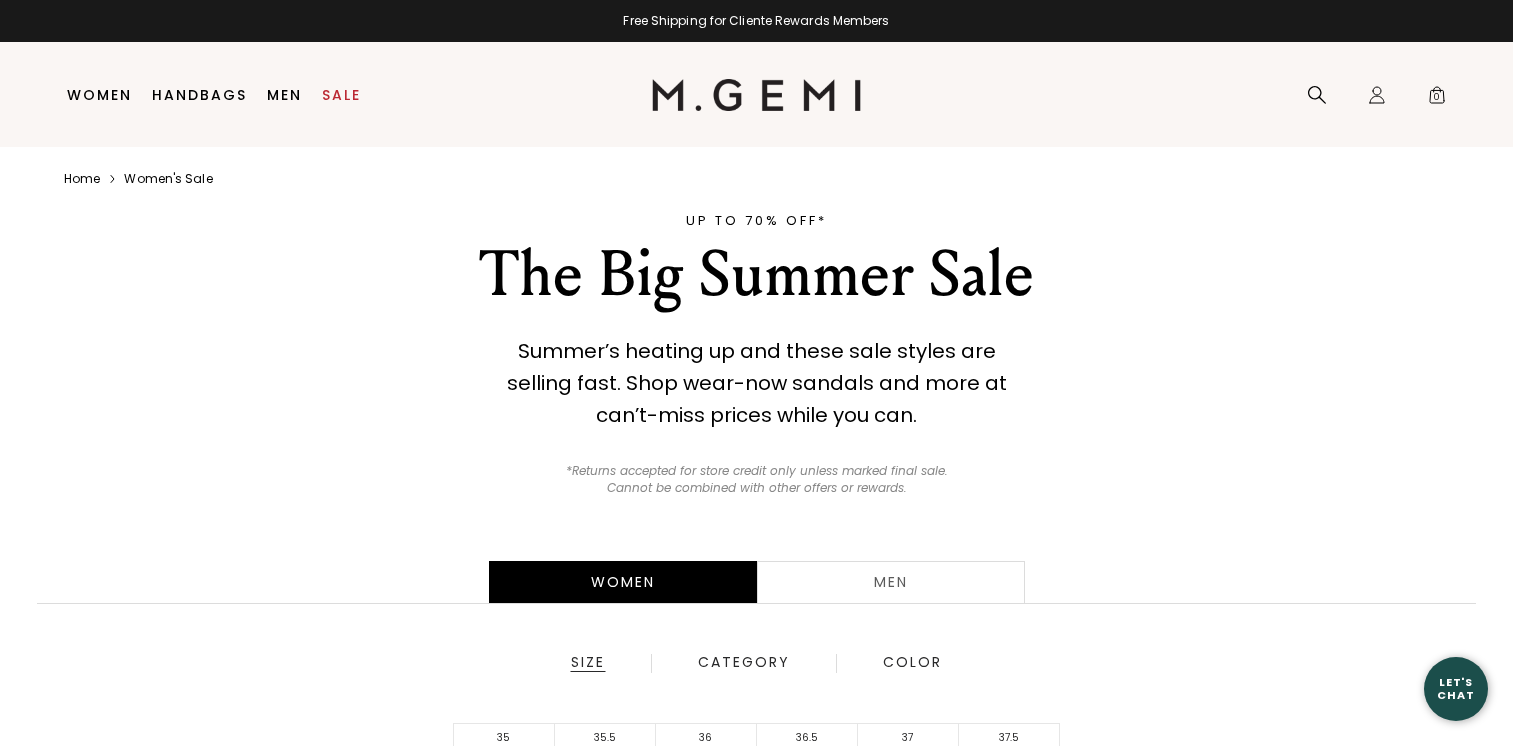 scroll, scrollTop: 0, scrollLeft: 0, axis: both 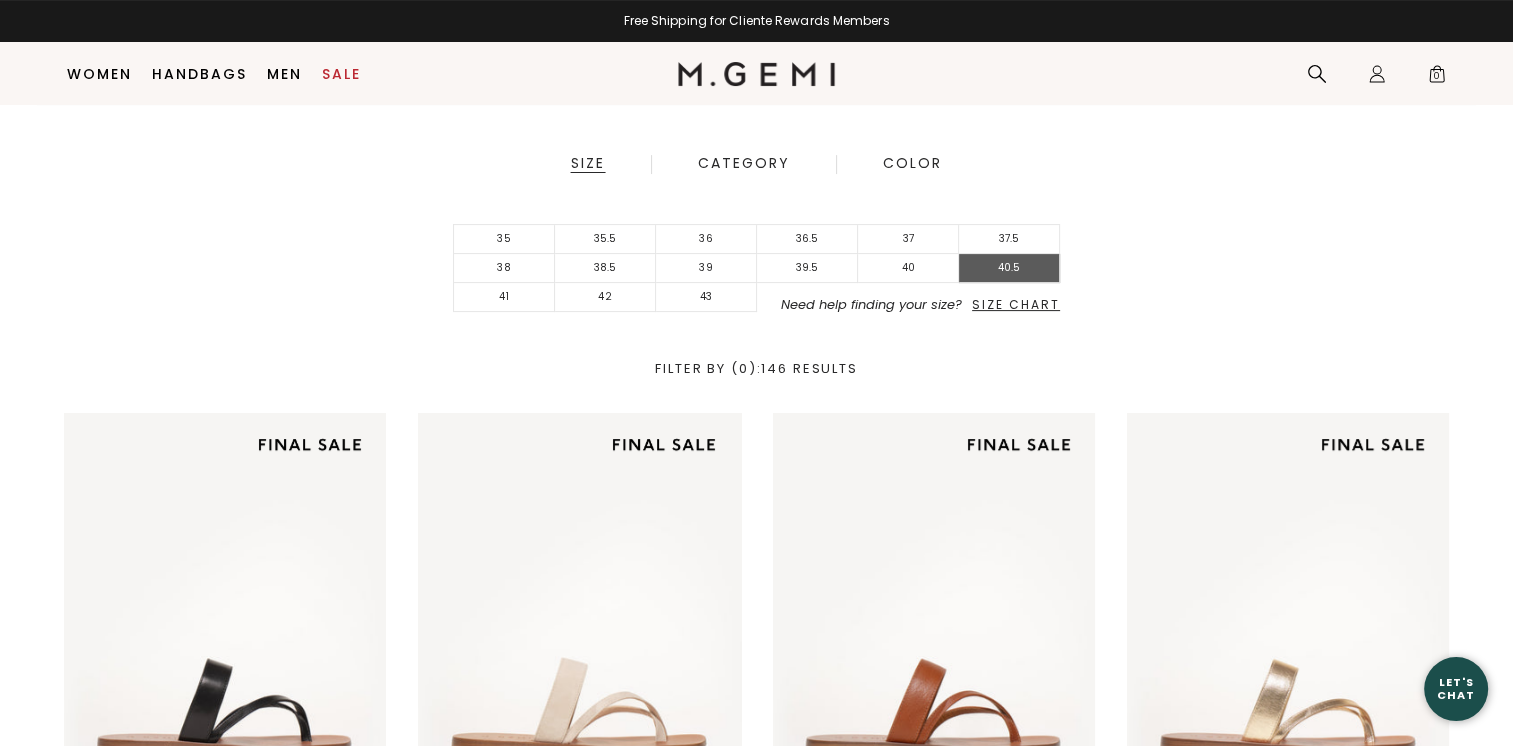 click on "40.5" at bounding box center [1009, 268] 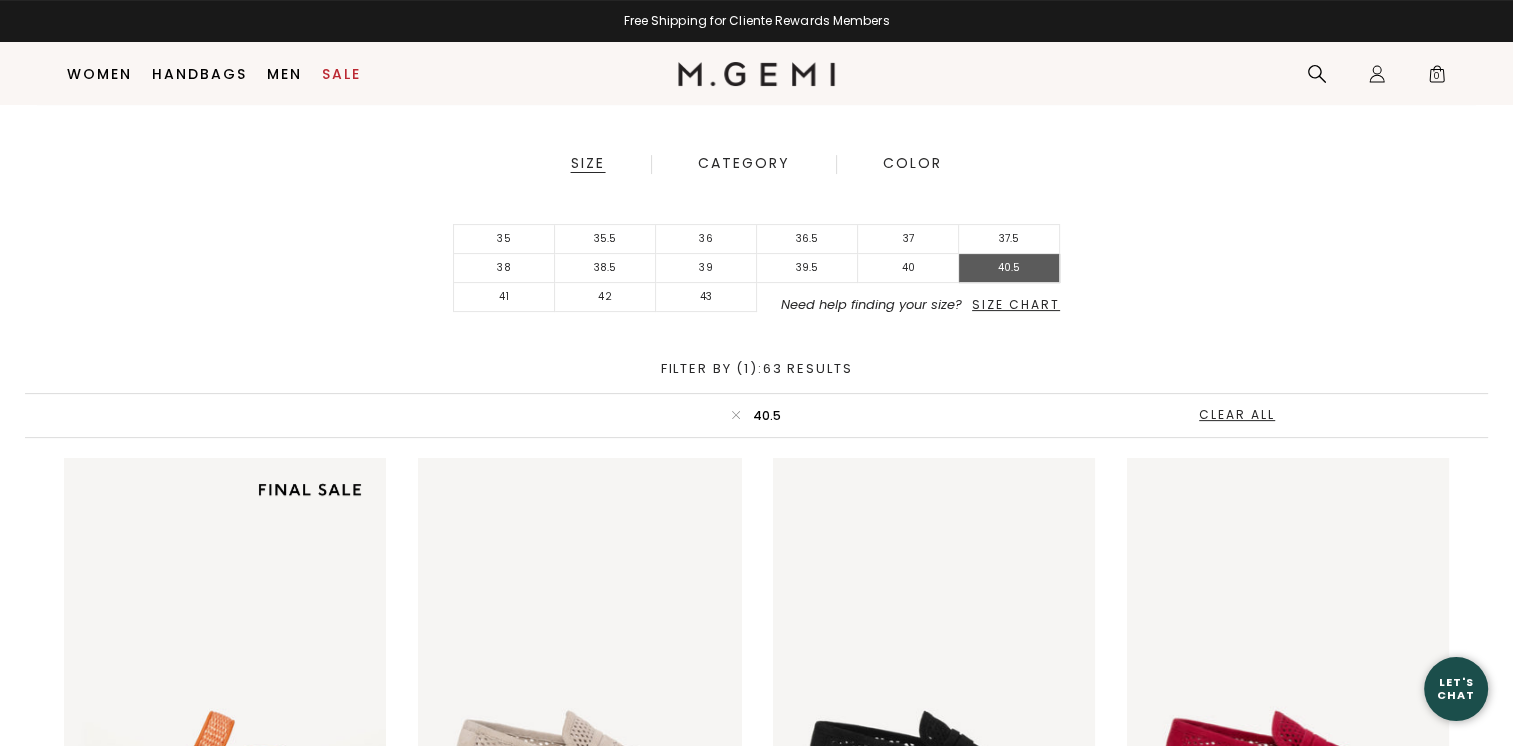 scroll, scrollTop: 0, scrollLeft: 0, axis: both 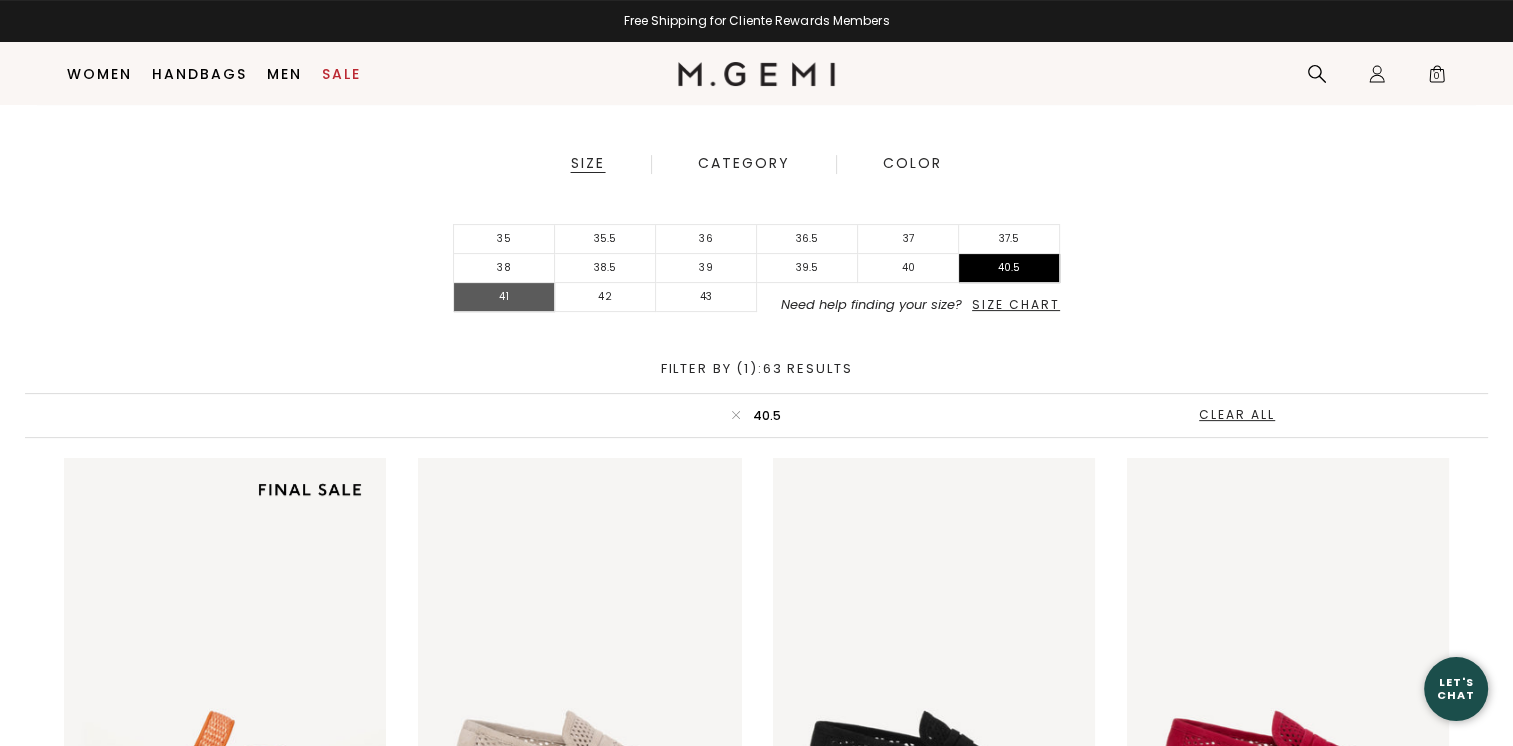 click on "41" at bounding box center (504, 297) 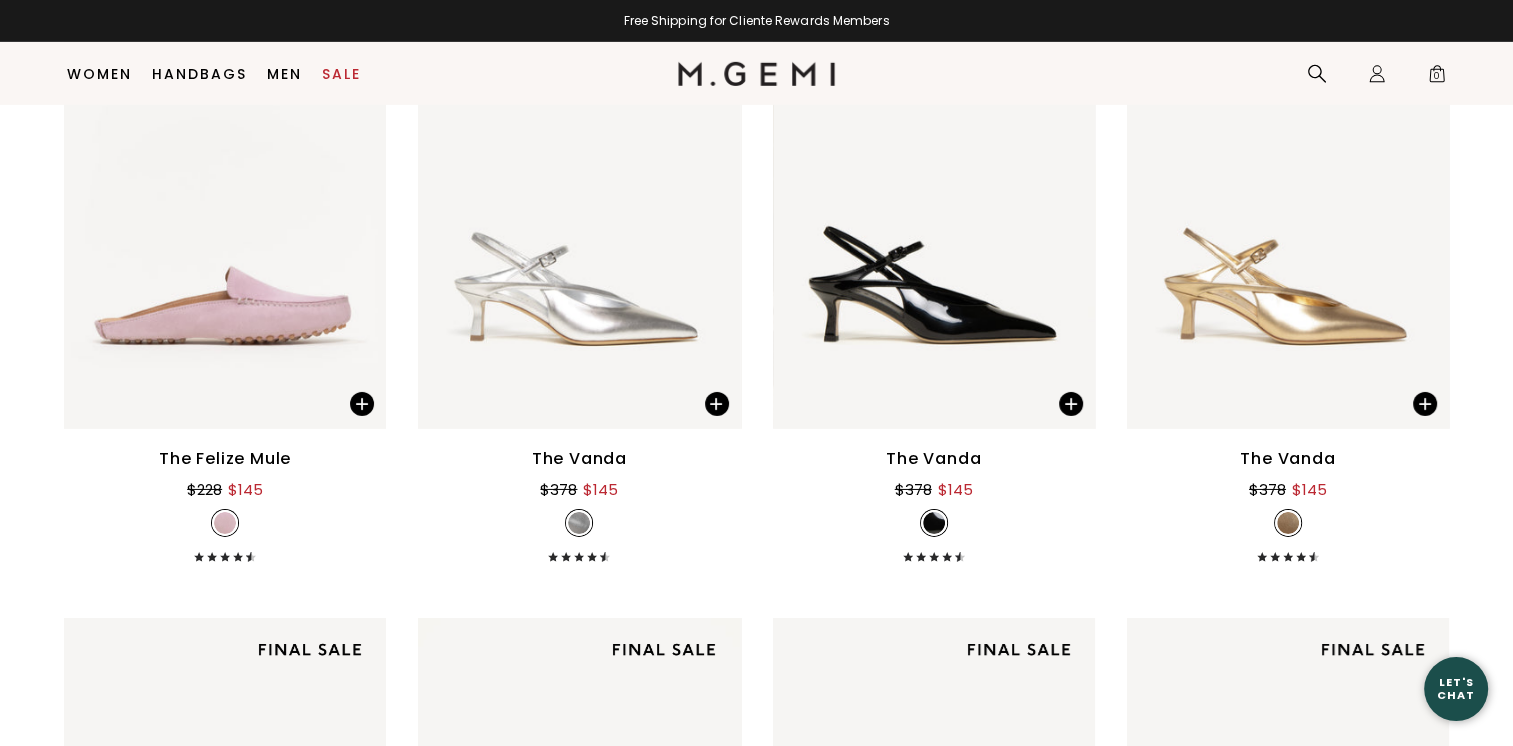 scroll, scrollTop: 6557, scrollLeft: 0, axis: vertical 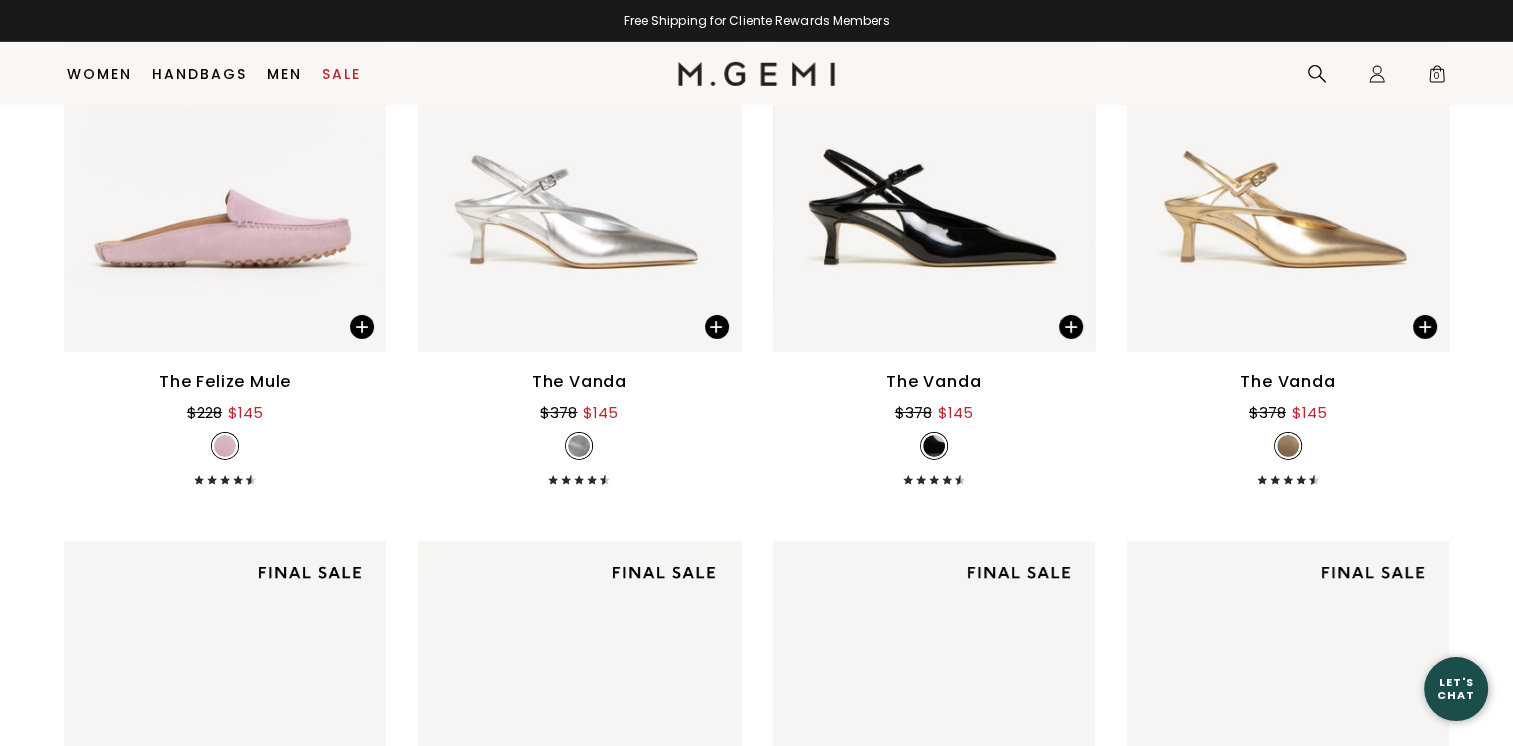 click on "The Vanda" at bounding box center (579, 382) 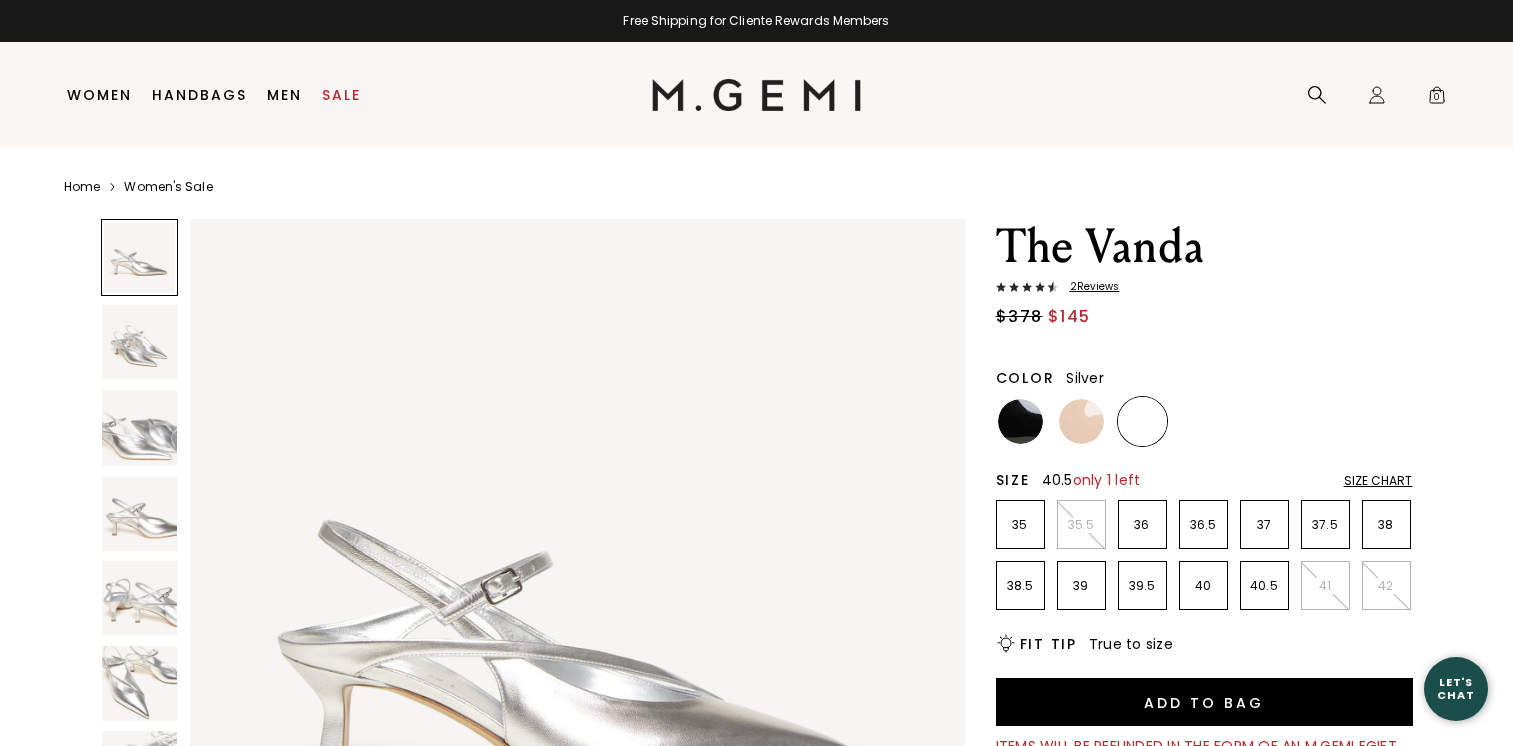 click on "40.5" at bounding box center [1264, 586] 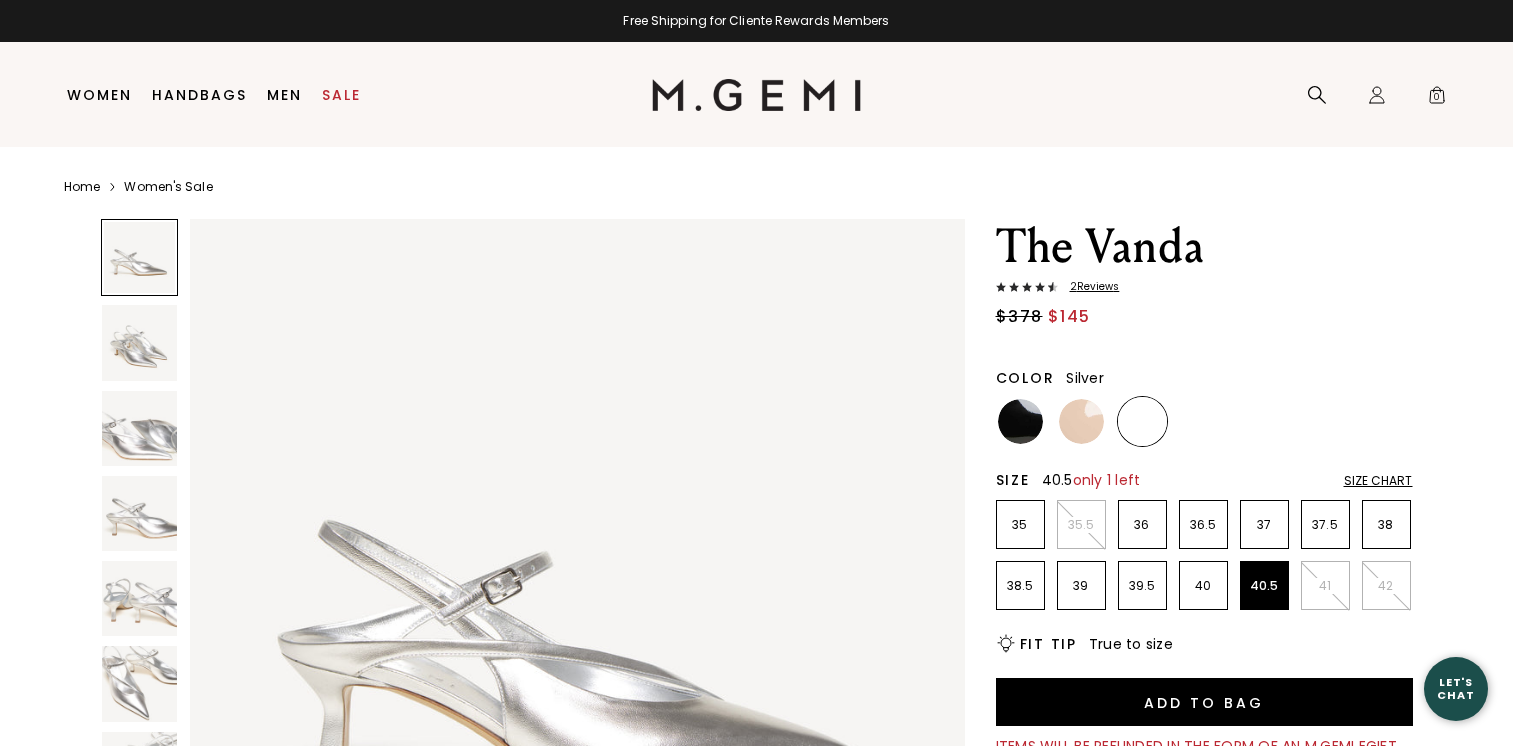 scroll, scrollTop: 0, scrollLeft: 0, axis: both 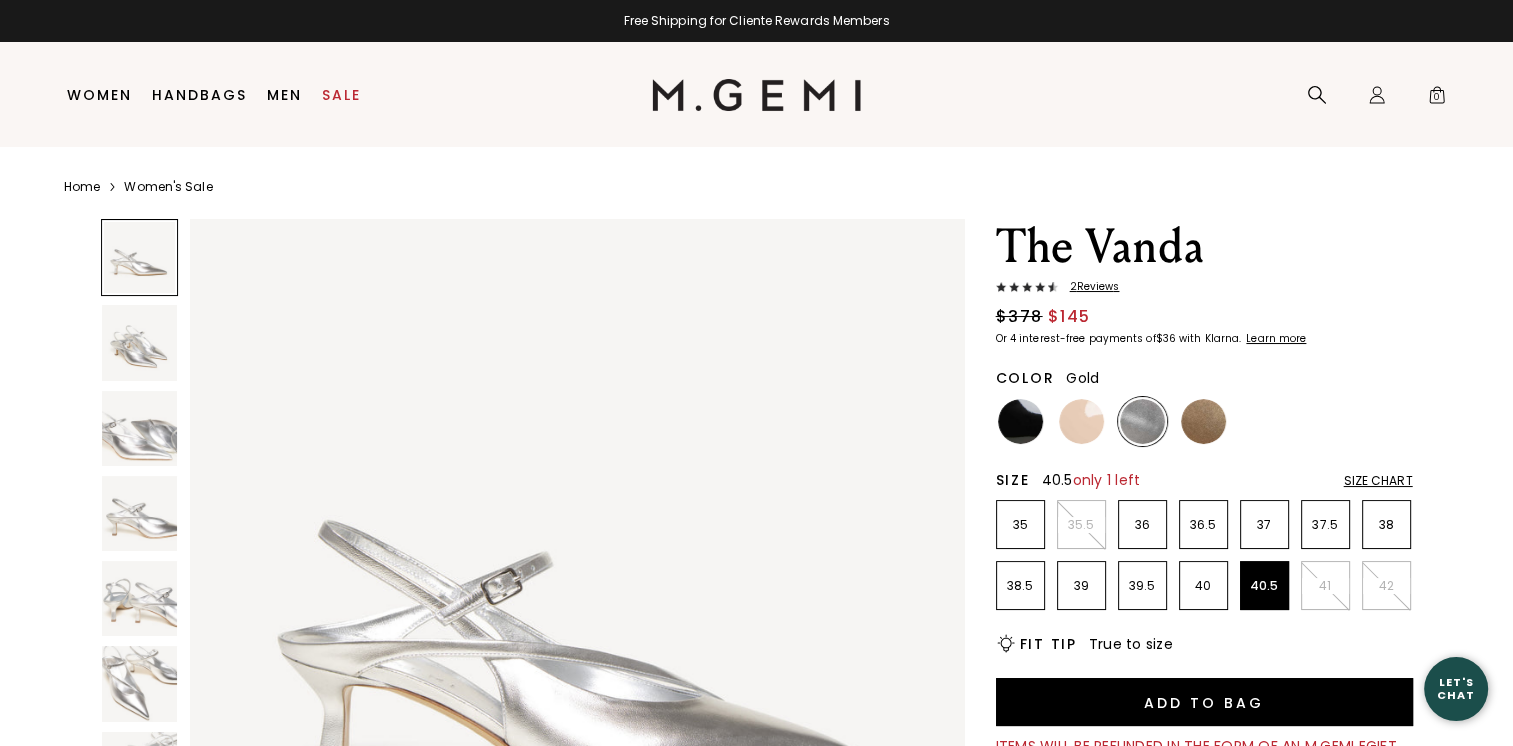 click at bounding box center [1203, 421] 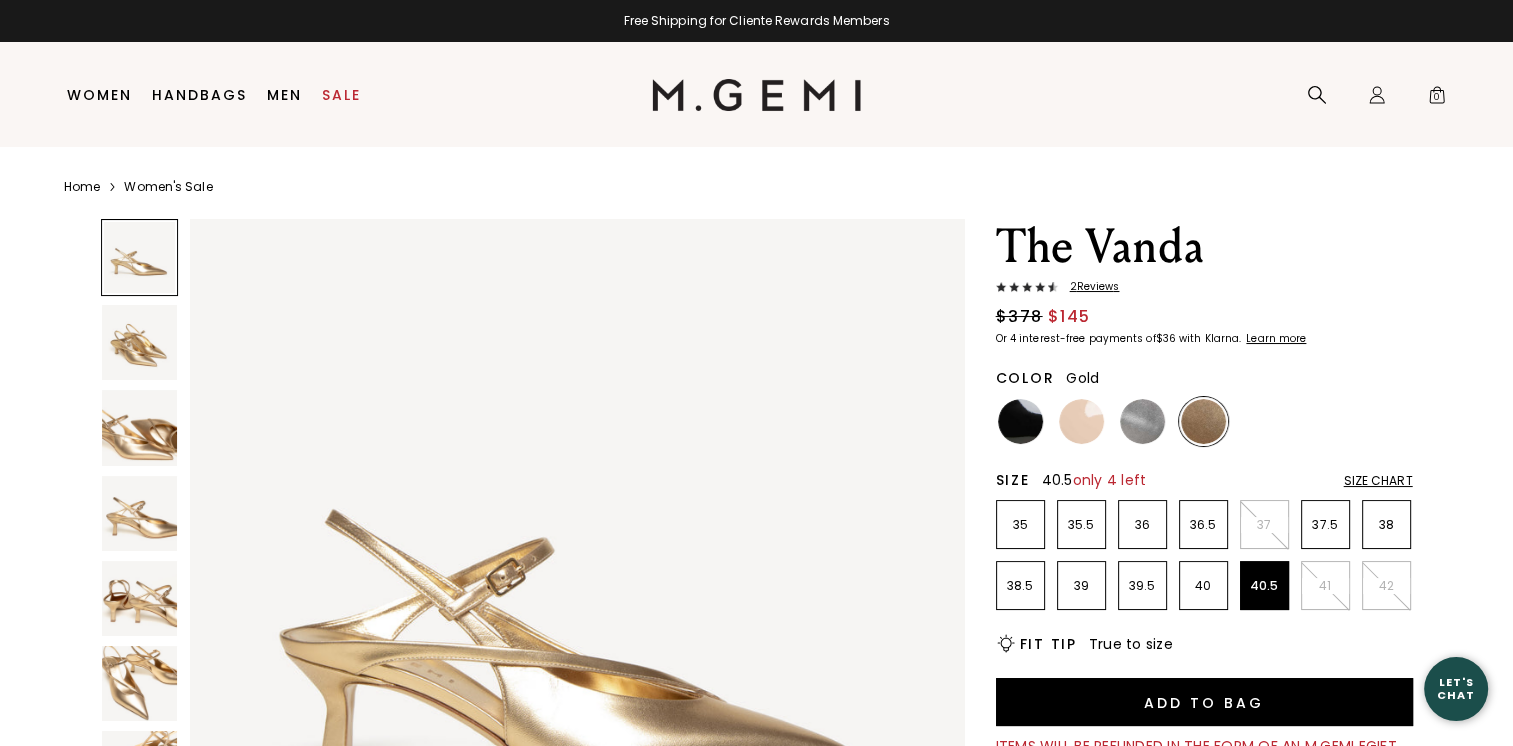 click at bounding box center [1081, 421] 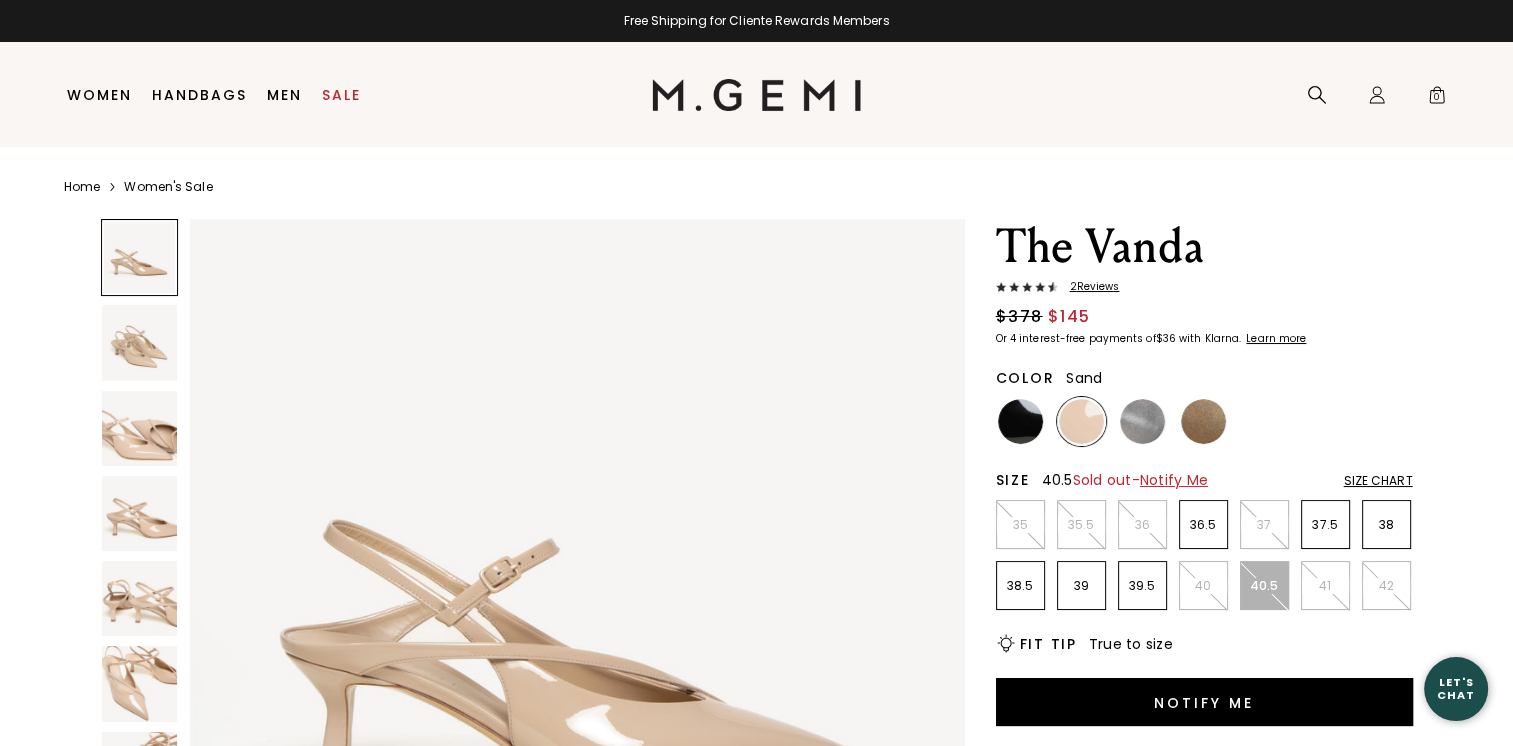 scroll, scrollTop: 0, scrollLeft: 0, axis: both 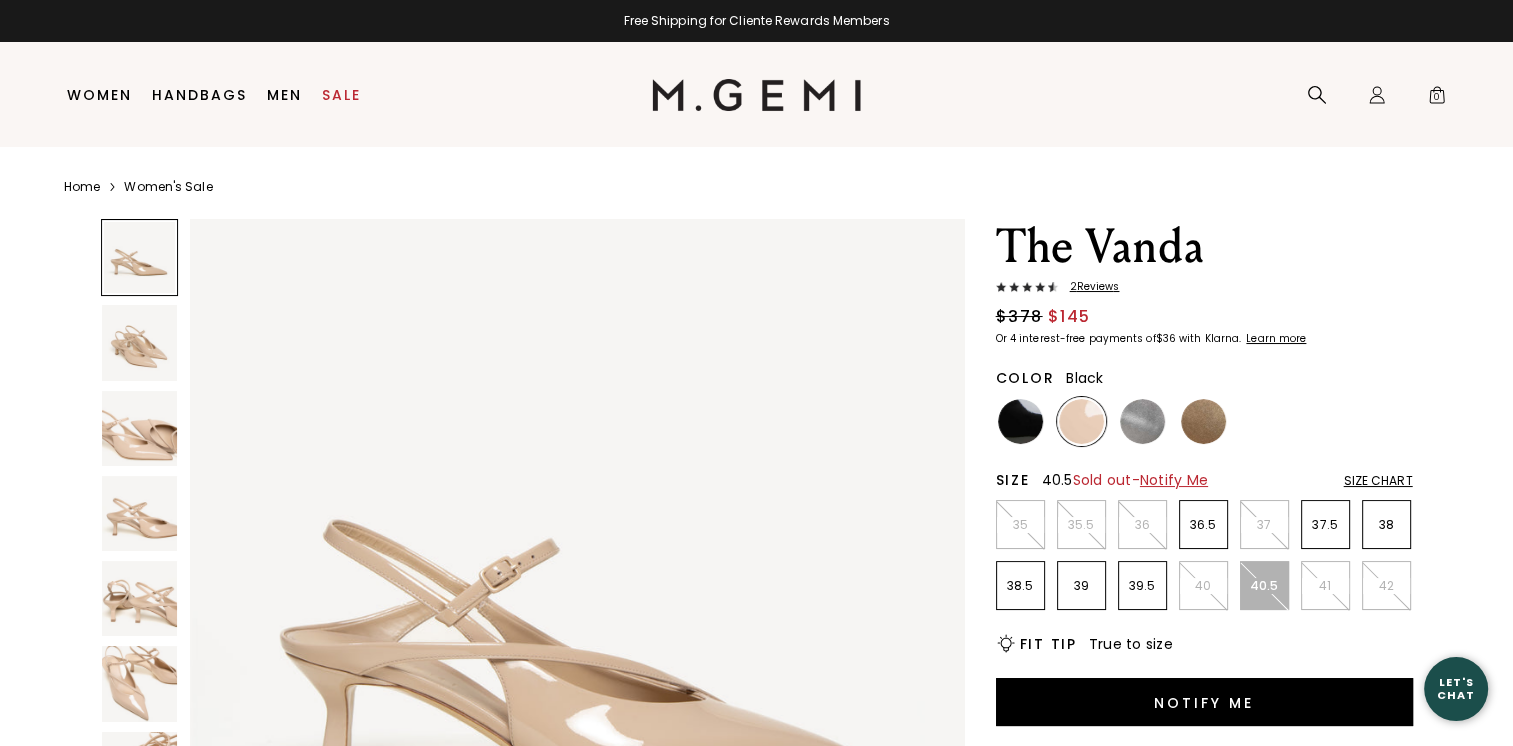 click at bounding box center (1020, 421) 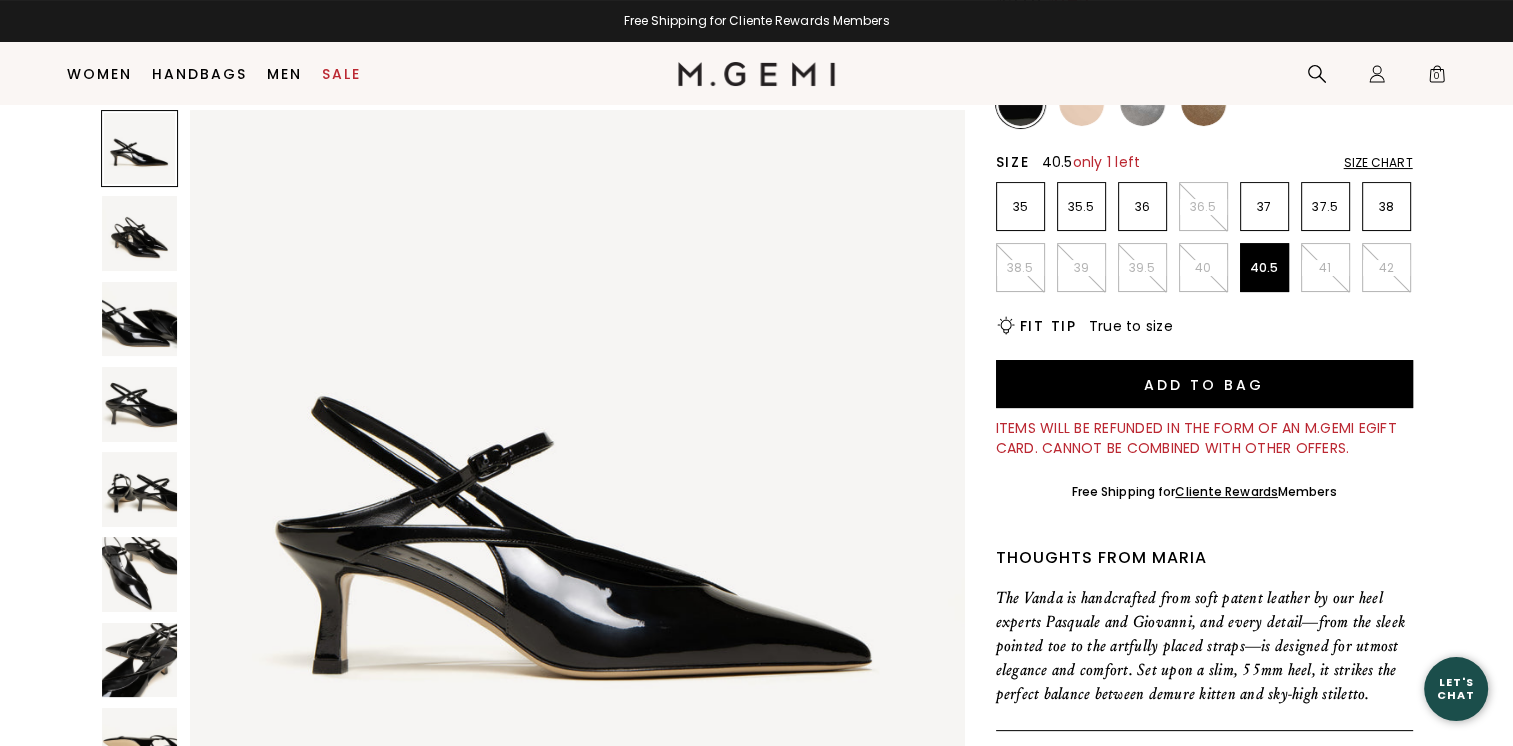 scroll, scrollTop: 257, scrollLeft: 0, axis: vertical 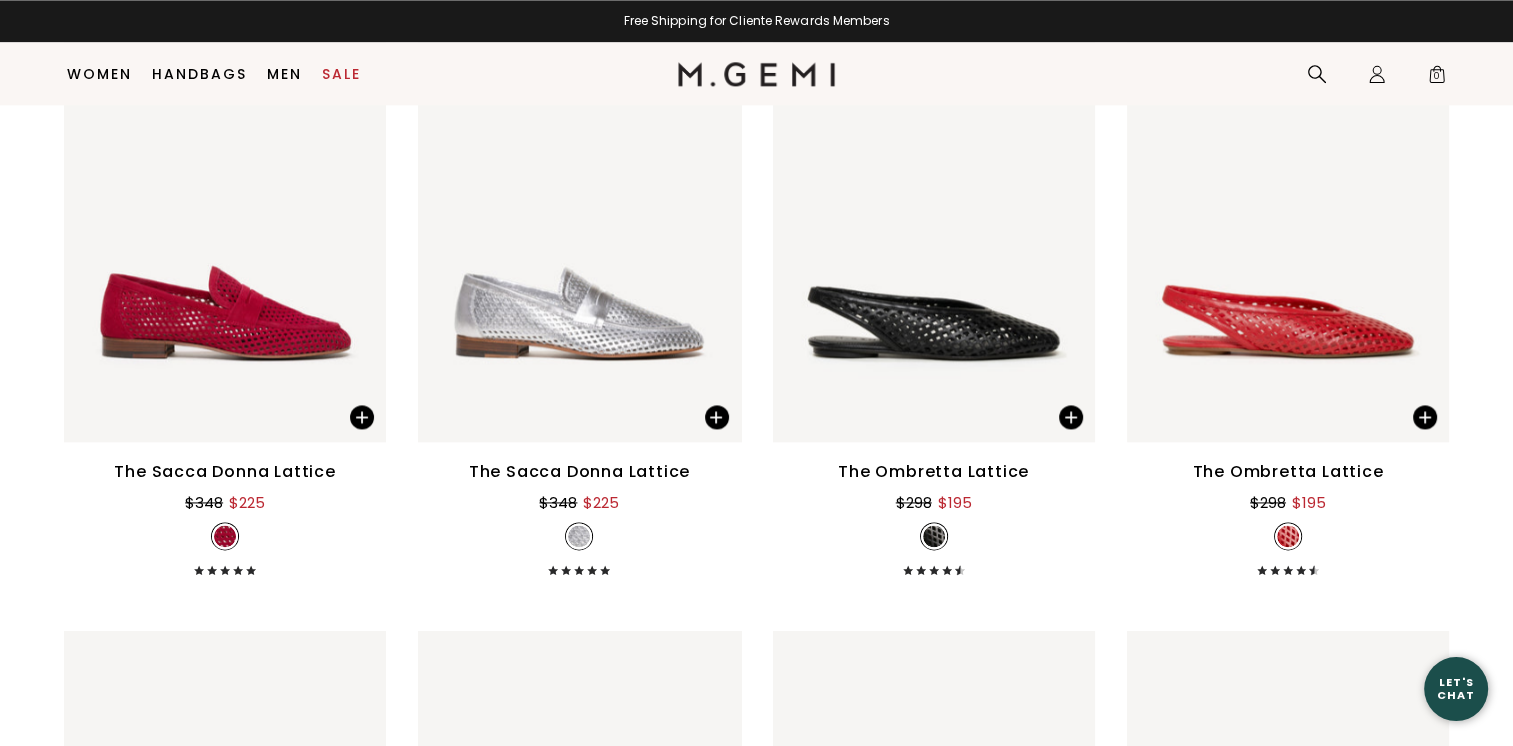 click on "The Ombretta Lattice" at bounding box center (1287, 472) 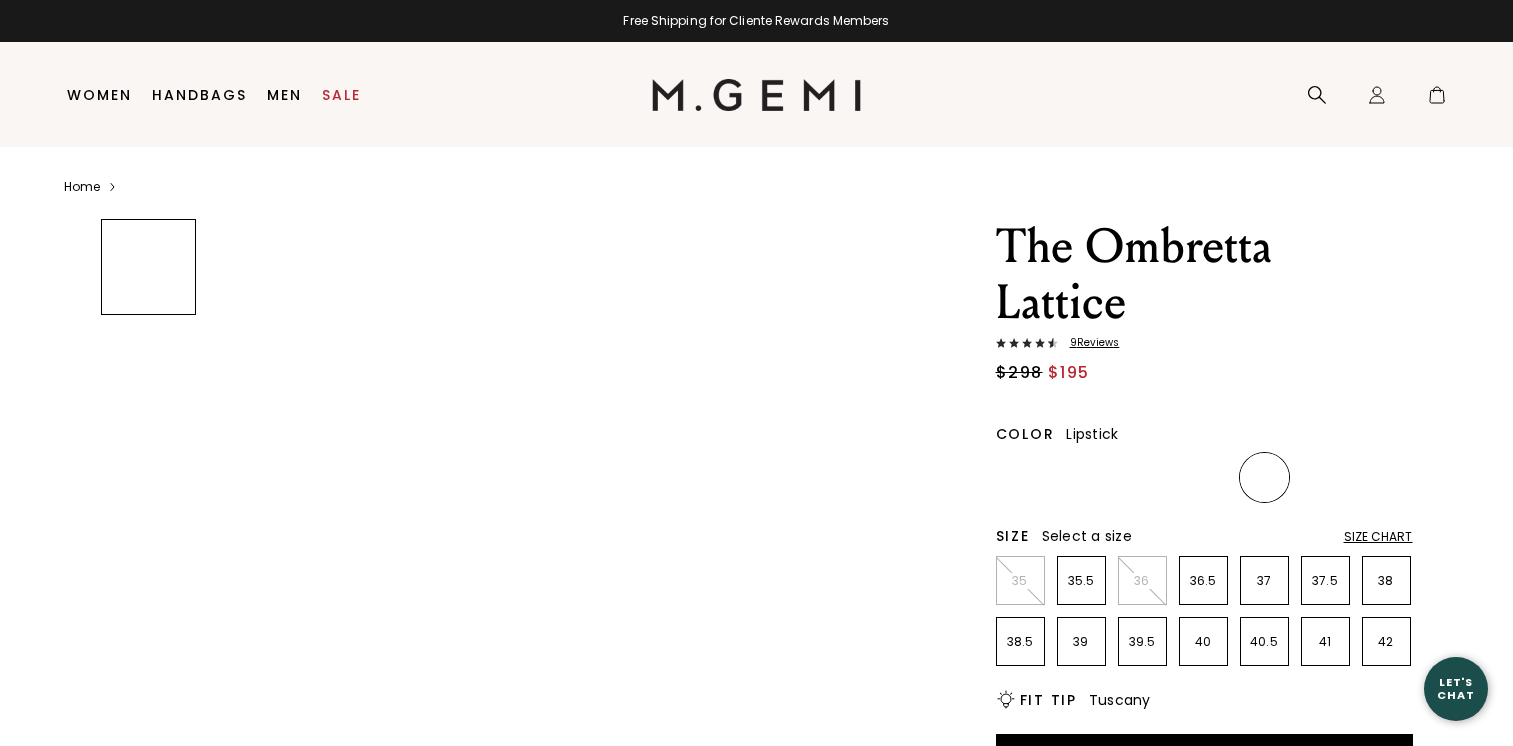 scroll, scrollTop: 0, scrollLeft: 0, axis: both 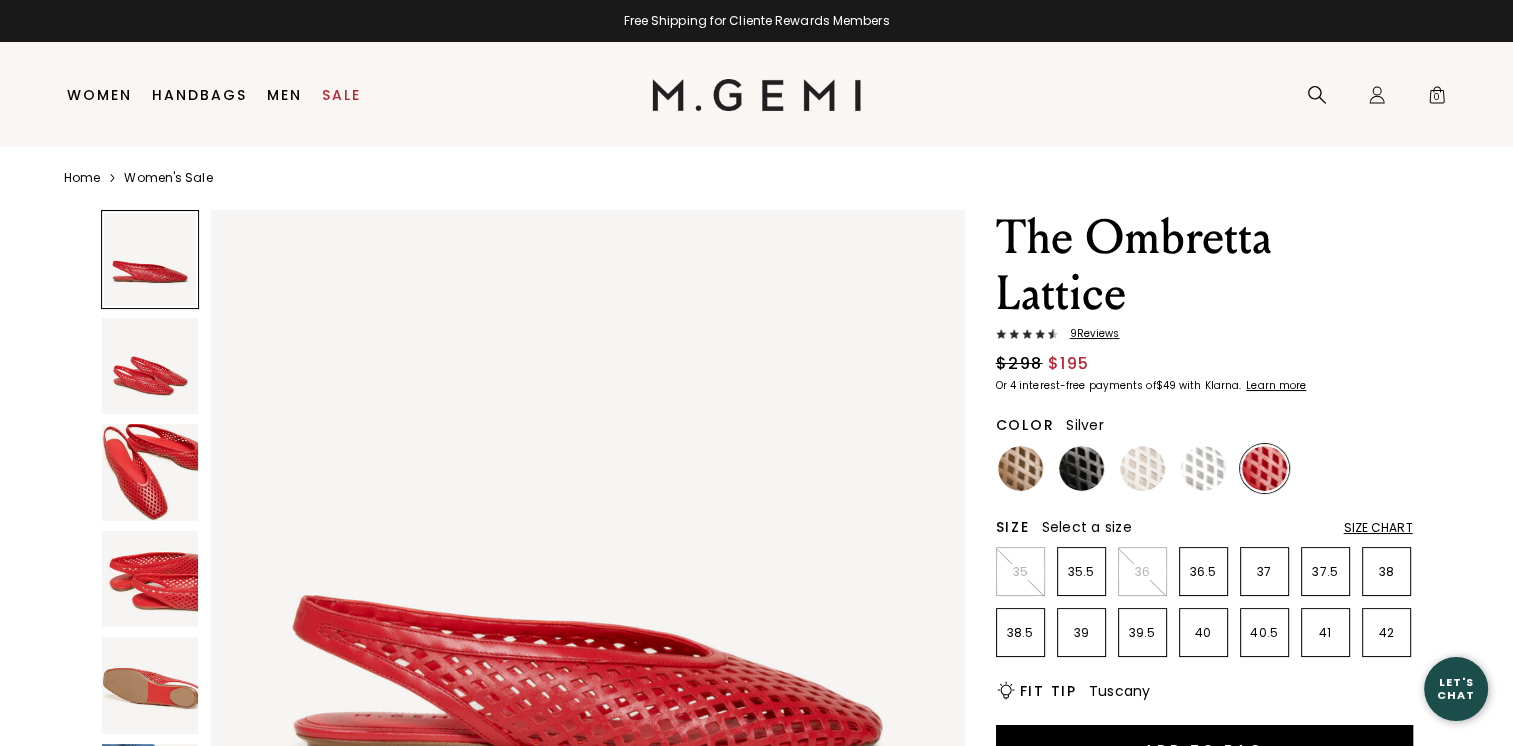 click at bounding box center (1203, 468) 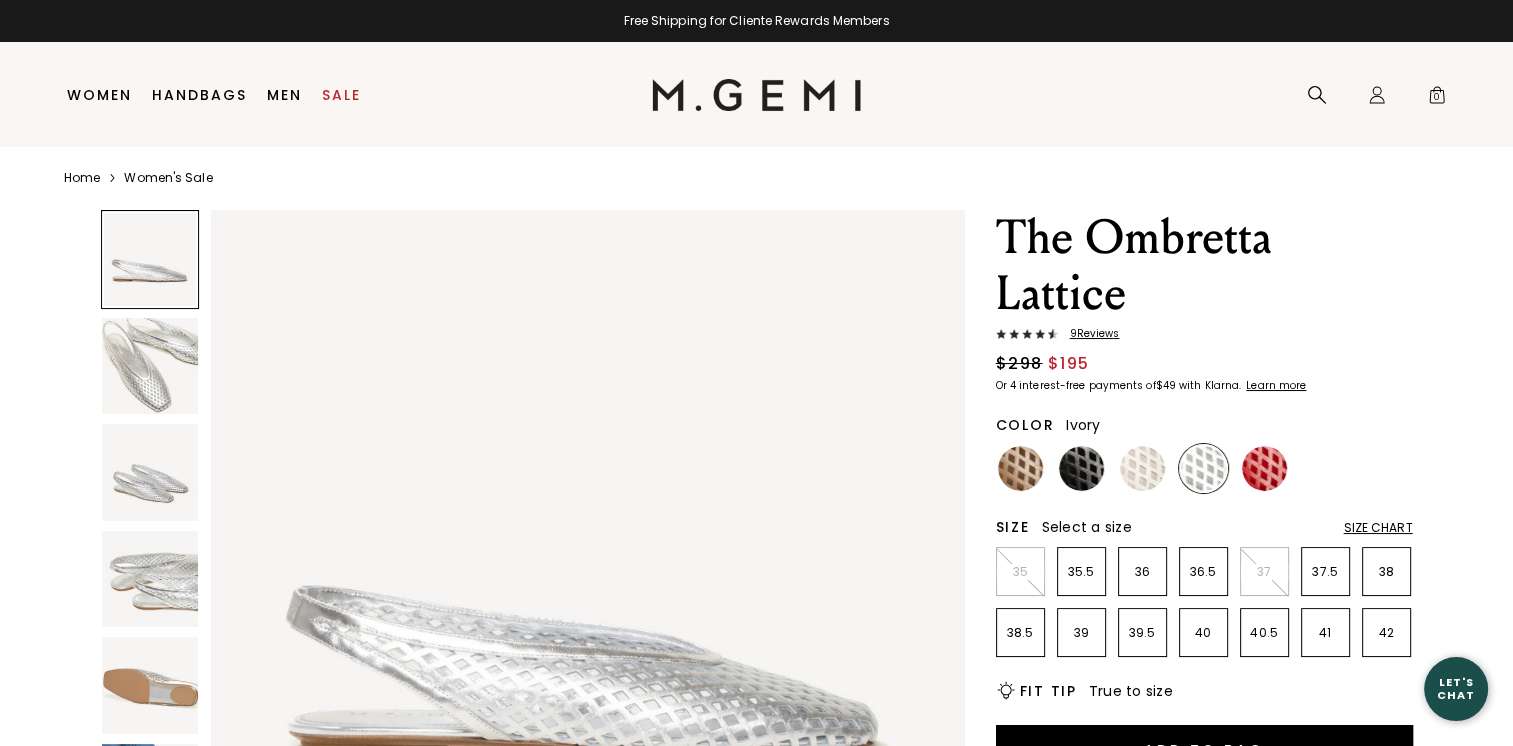 scroll, scrollTop: 0, scrollLeft: 0, axis: both 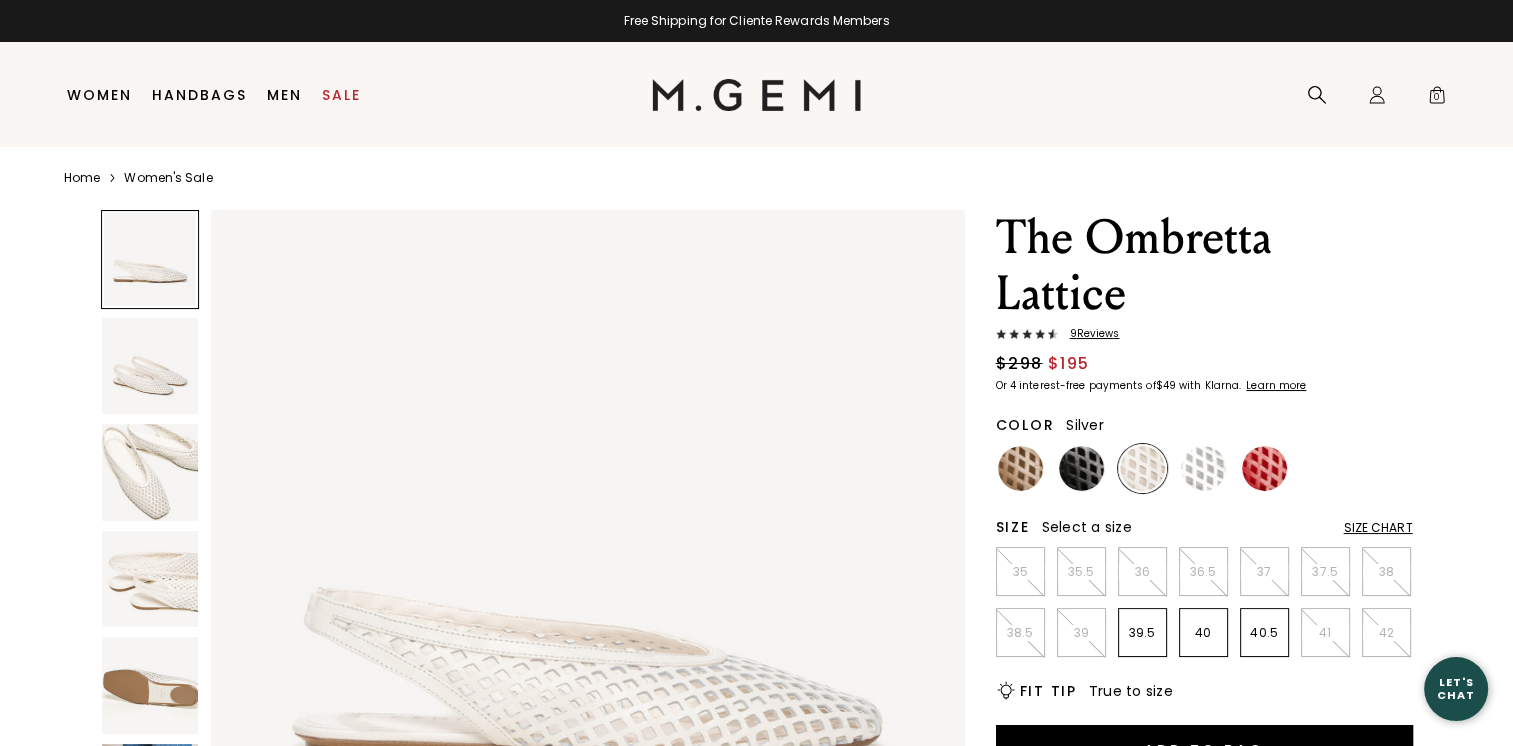 click at bounding box center (1203, 468) 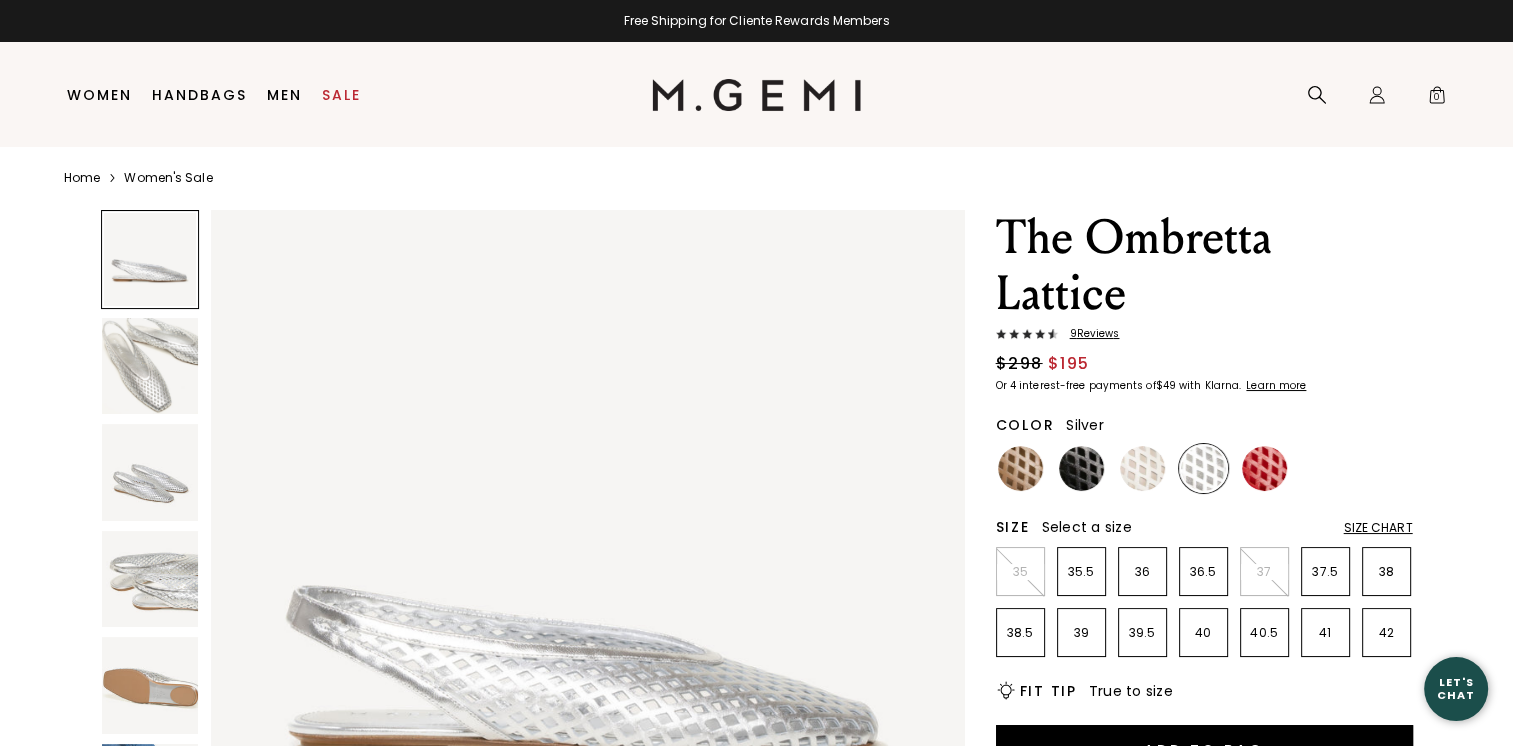 scroll, scrollTop: 0, scrollLeft: 0, axis: both 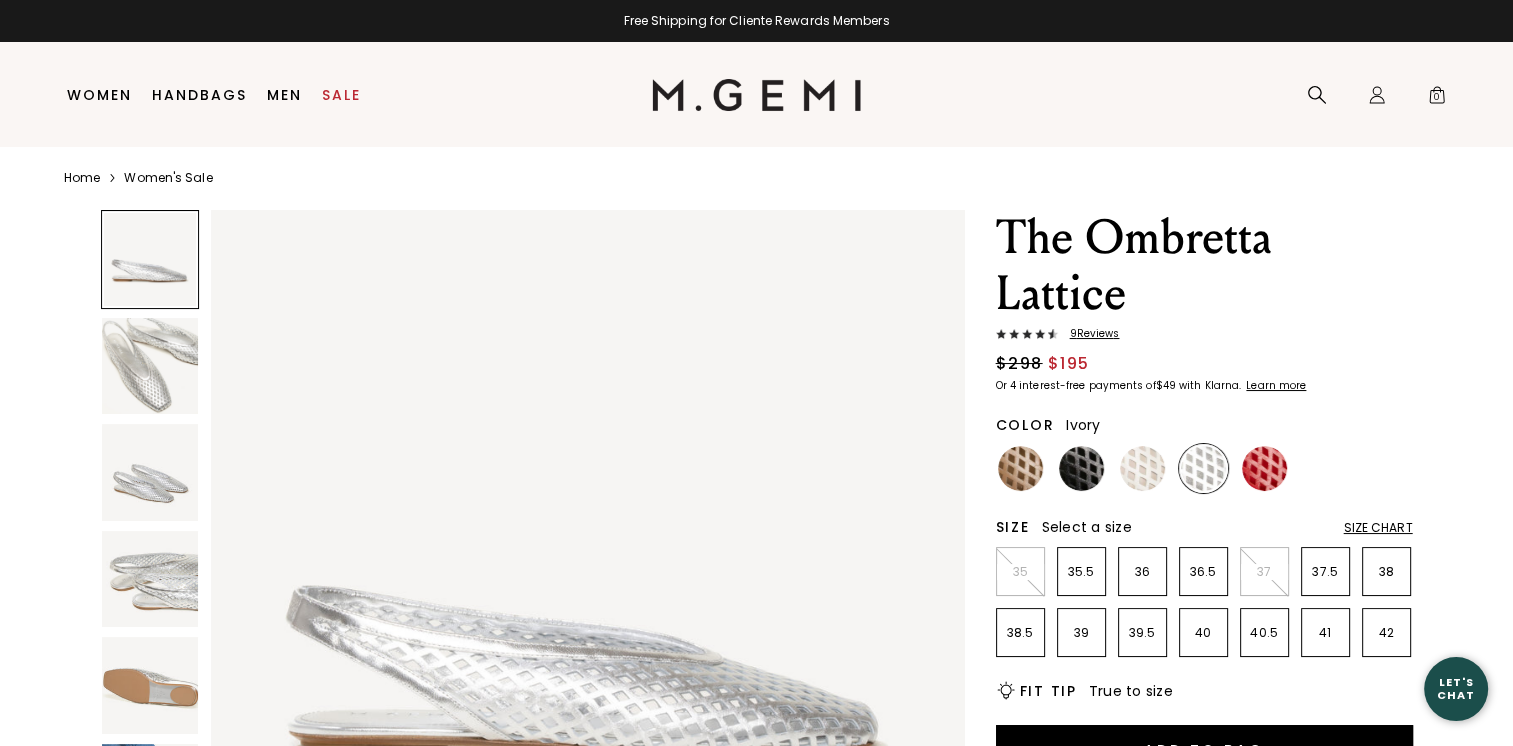 click at bounding box center [1142, 468] 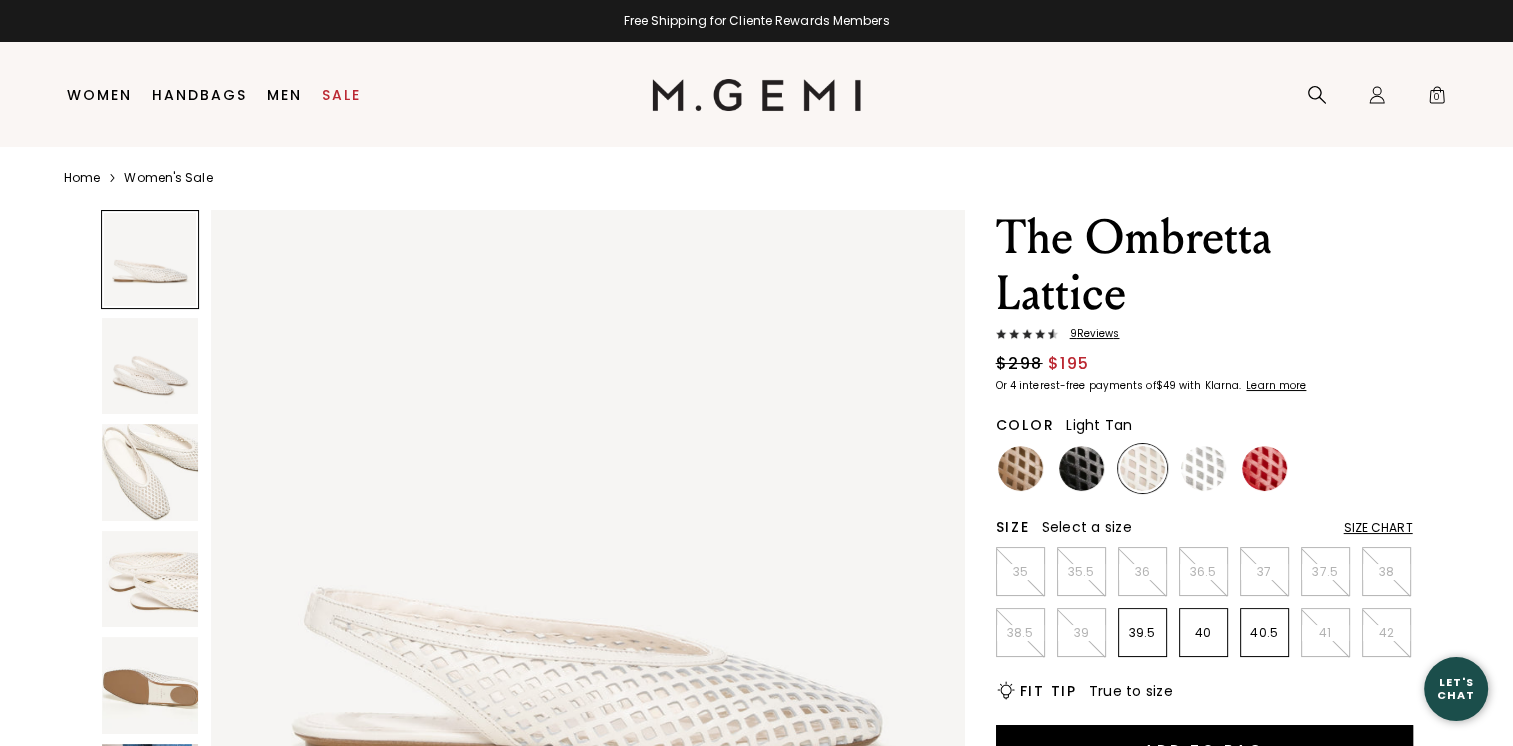 click at bounding box center [1020, 468] 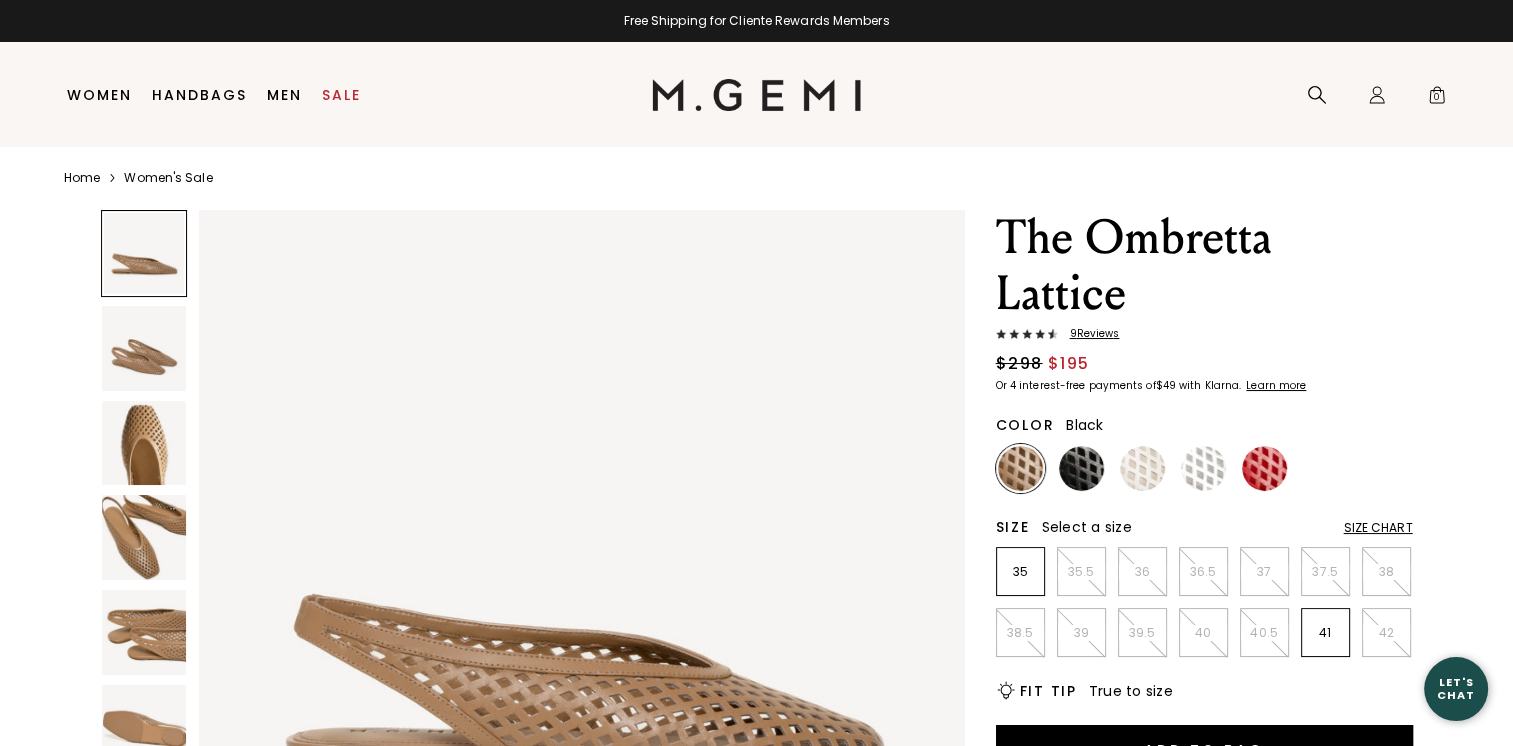 click at bounding box center (1081, 468) 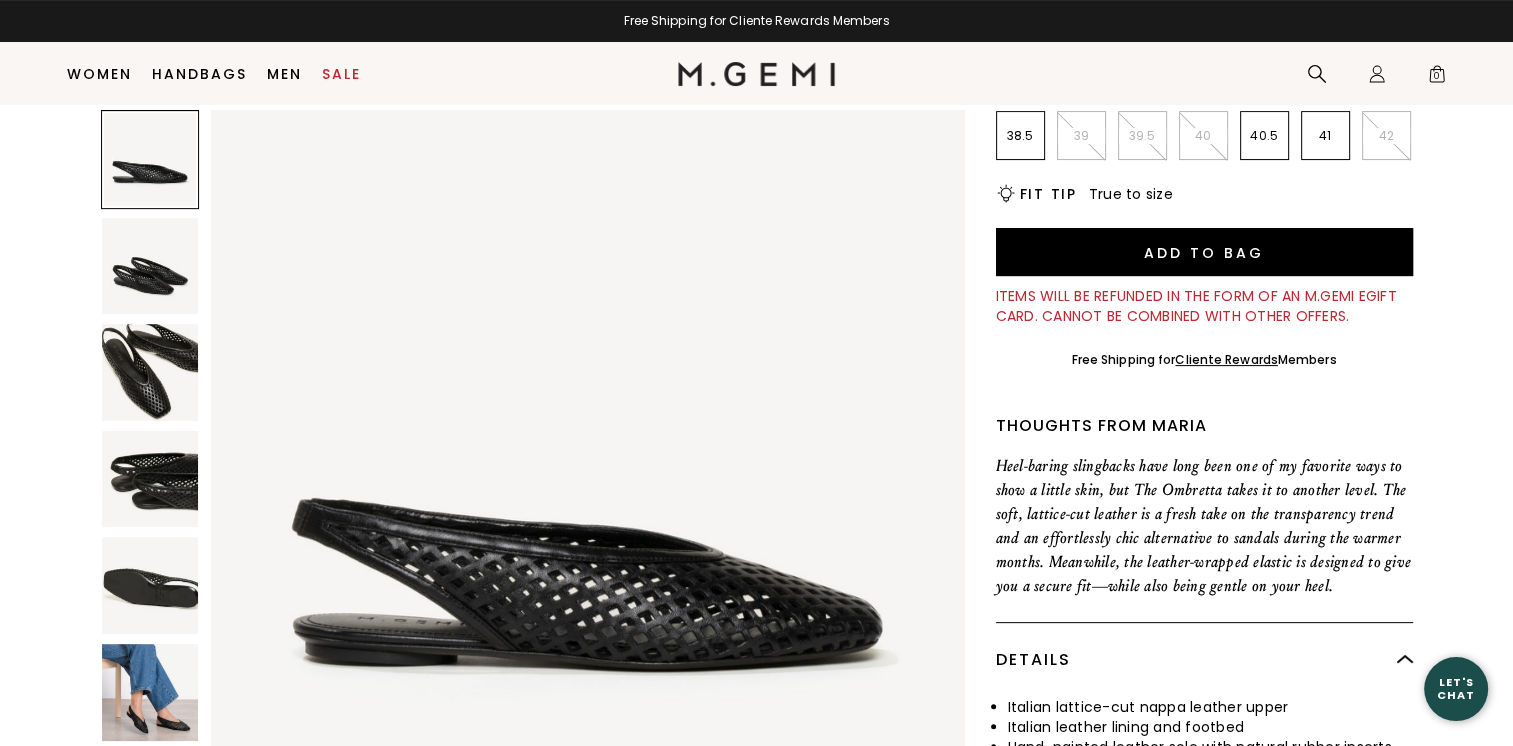 scroll, scrollTop: 466, scrollLeft: 0, axis: vertical 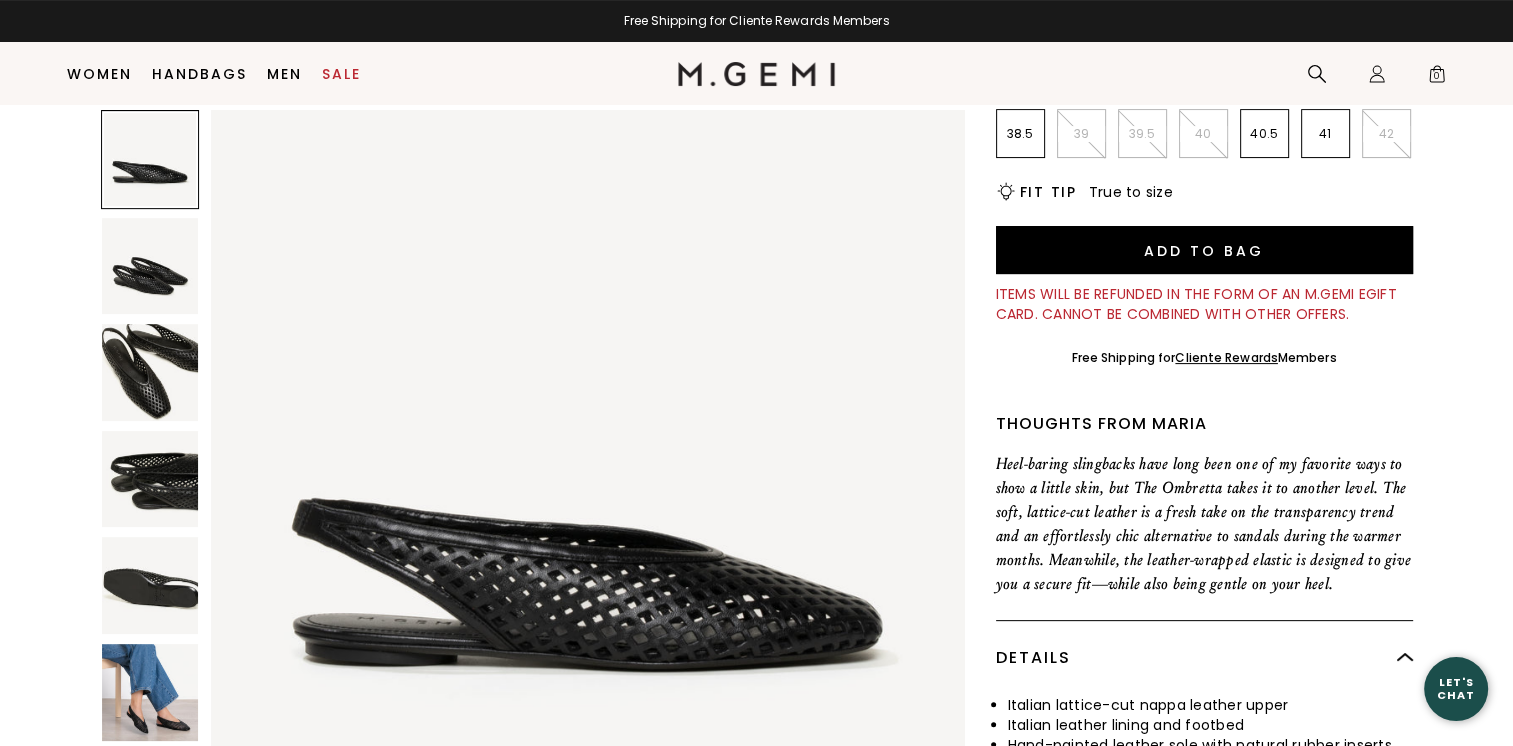 click at bounding box center (150, 692) 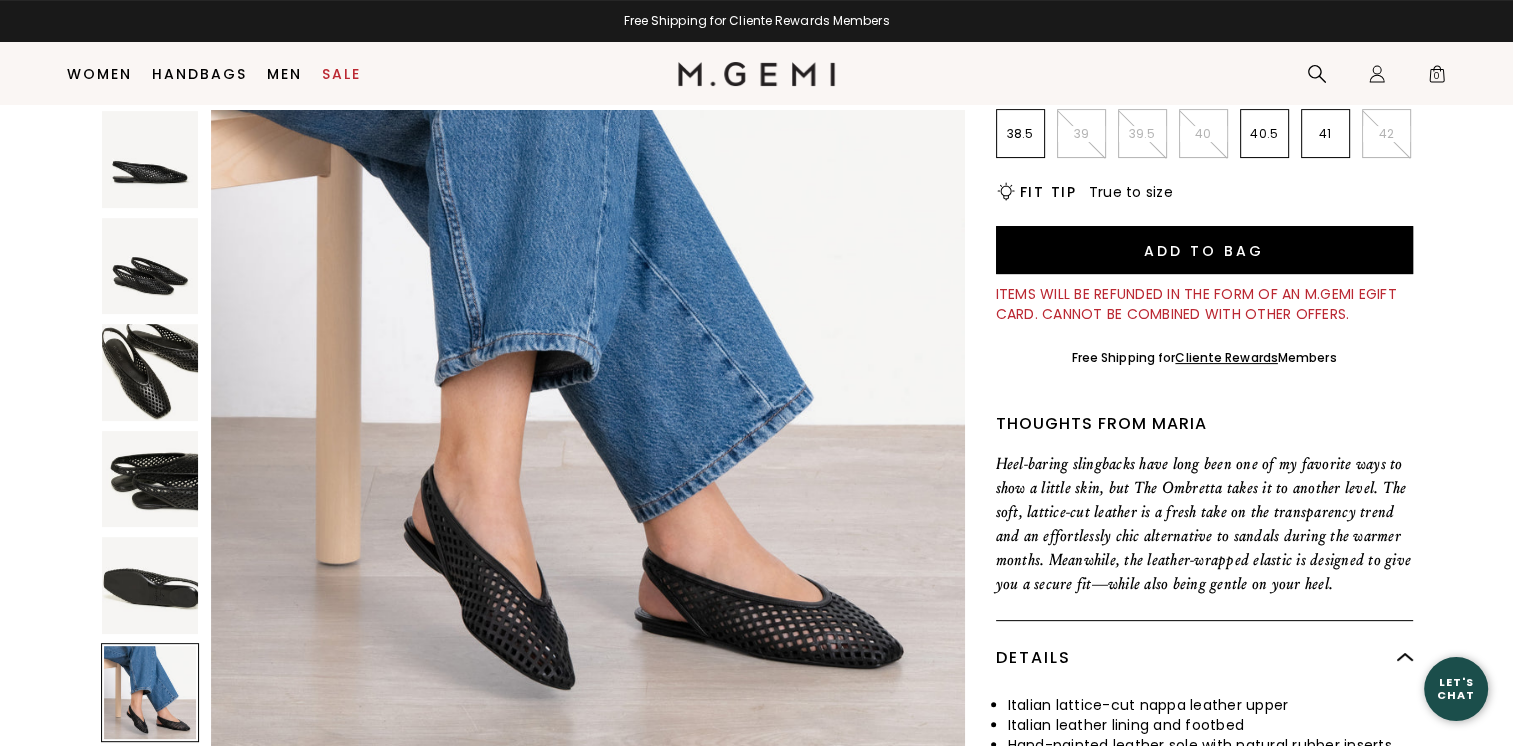 scroll, scrollTop: 3991, scrollLeft: 0, axis: vertical 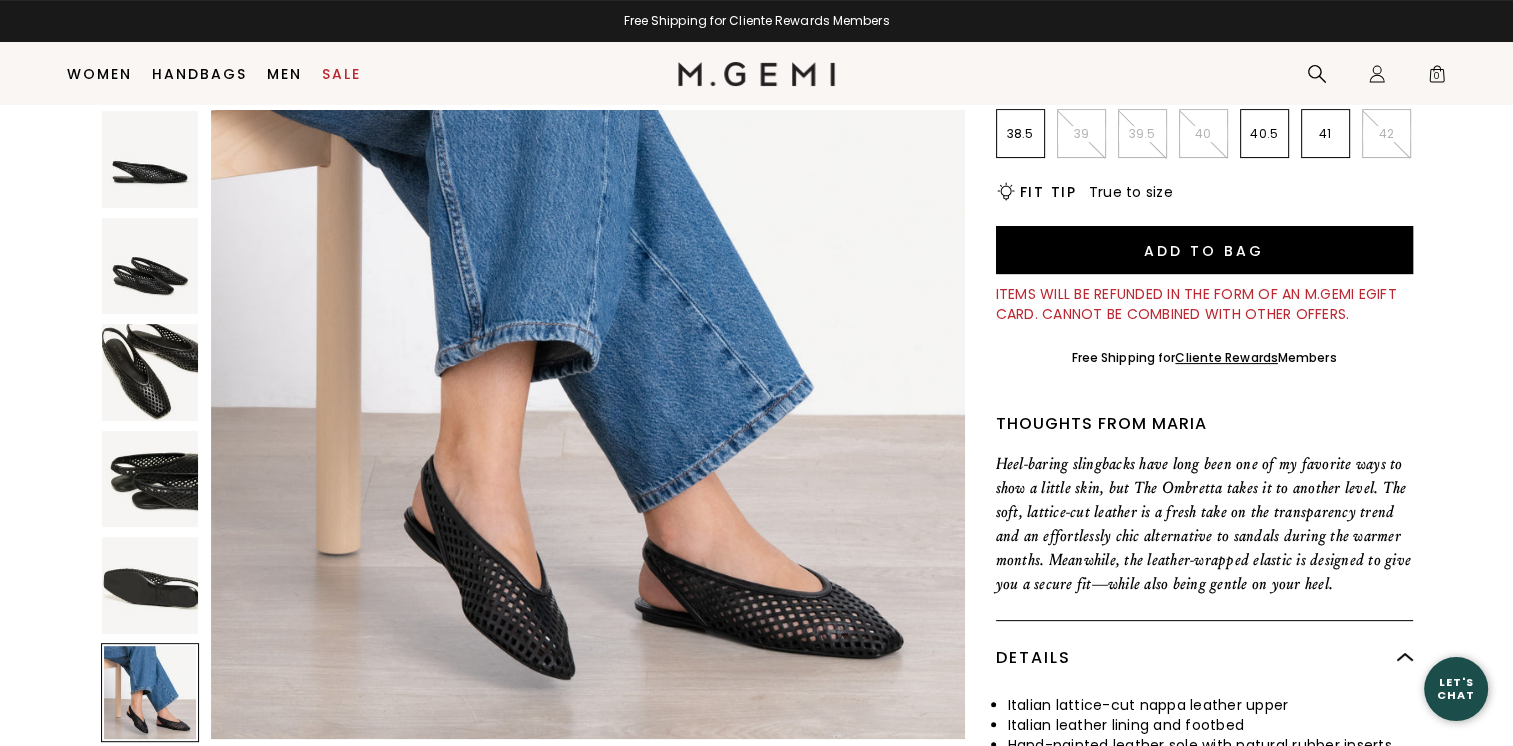 click at bounding box center [150, 585] 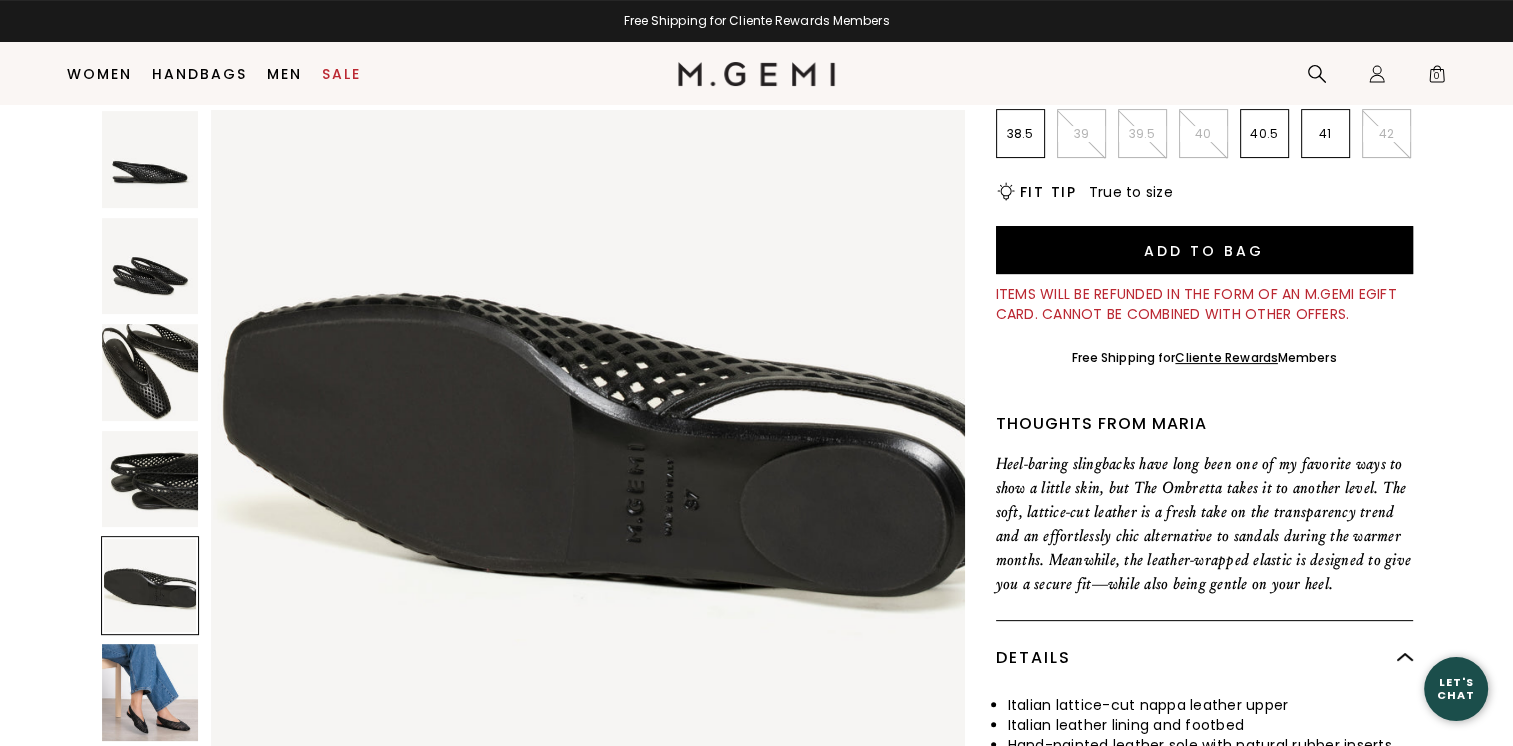 scroll, scrollTop: 3032, scrollLeft: 0, axis: vertical 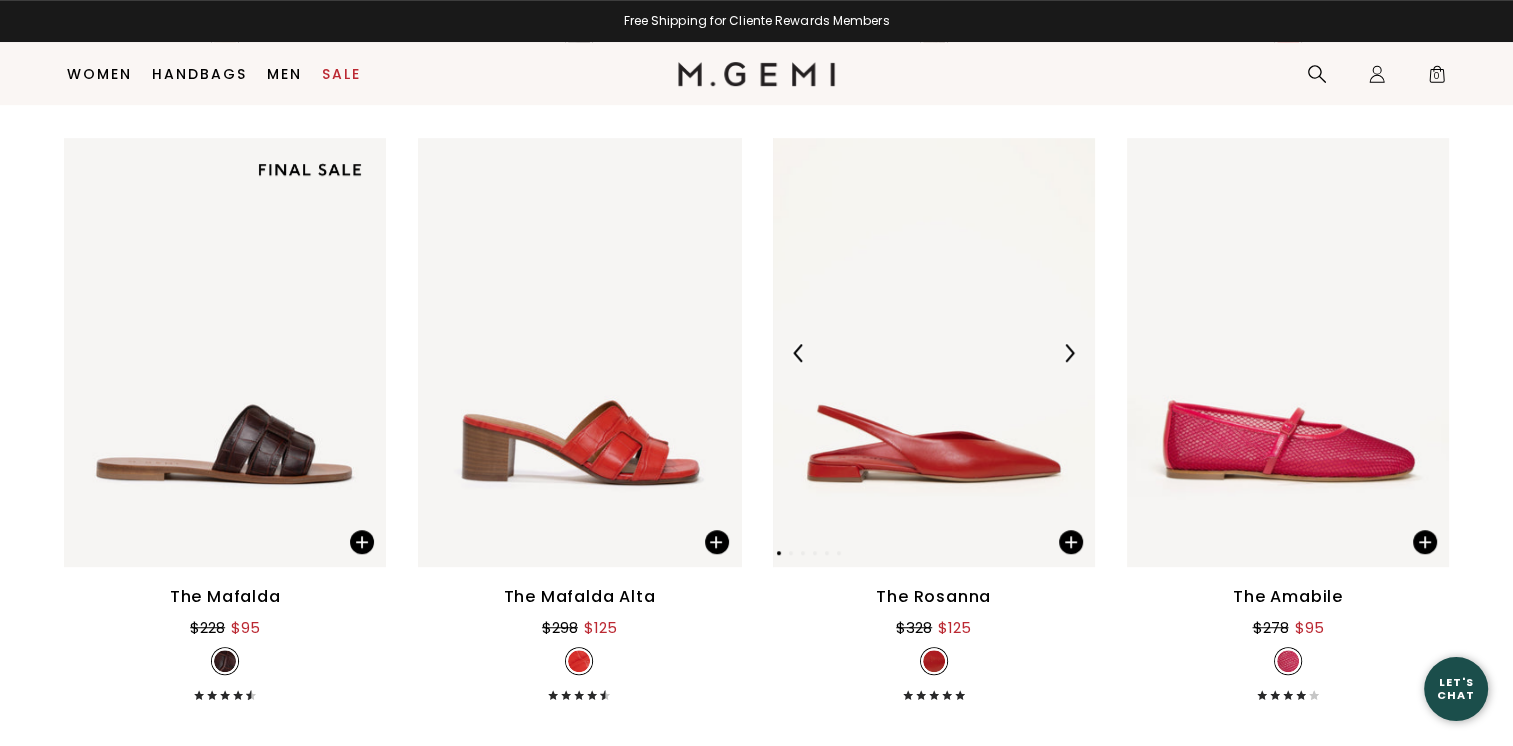 click at bounding box center [1069, 353] 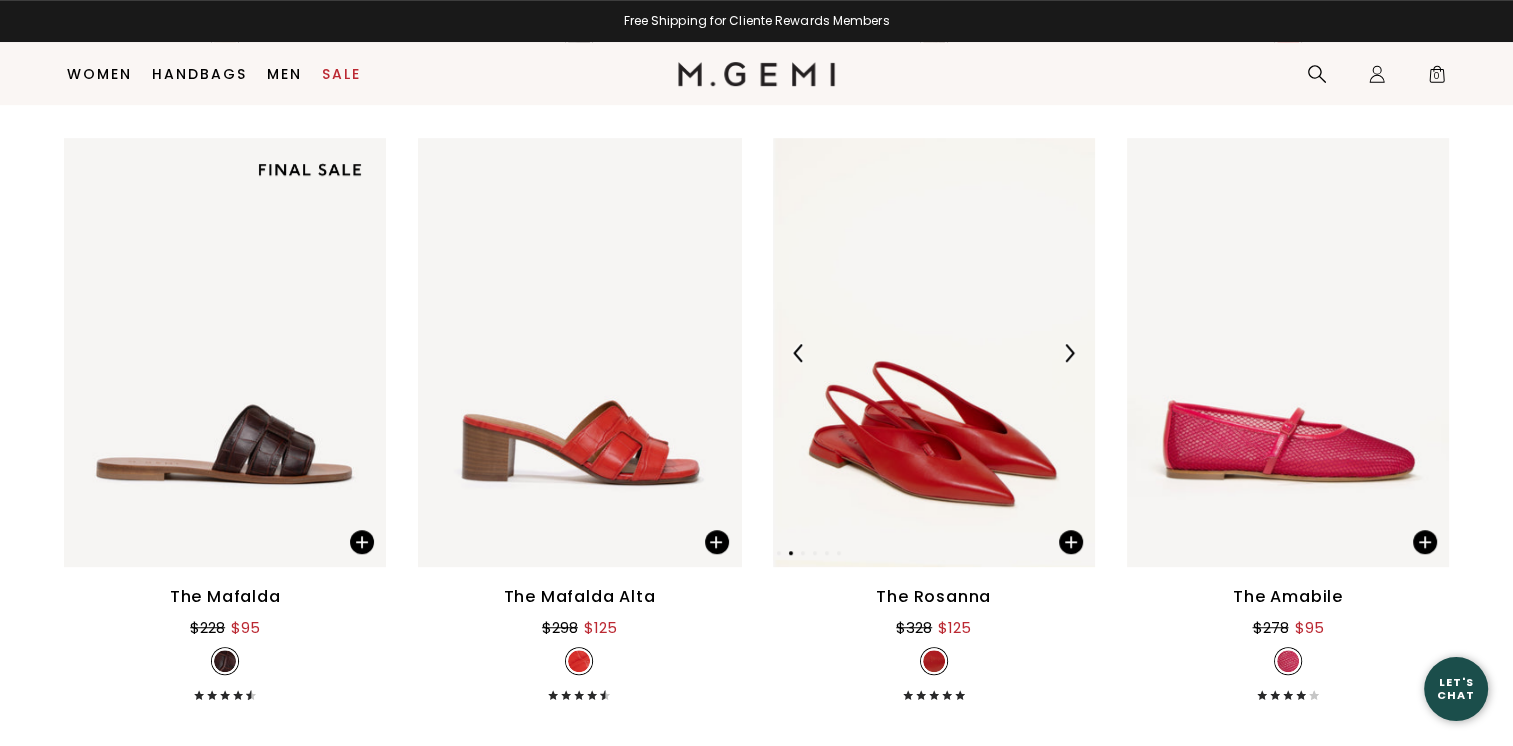 click at bounding box center (1069, 353) 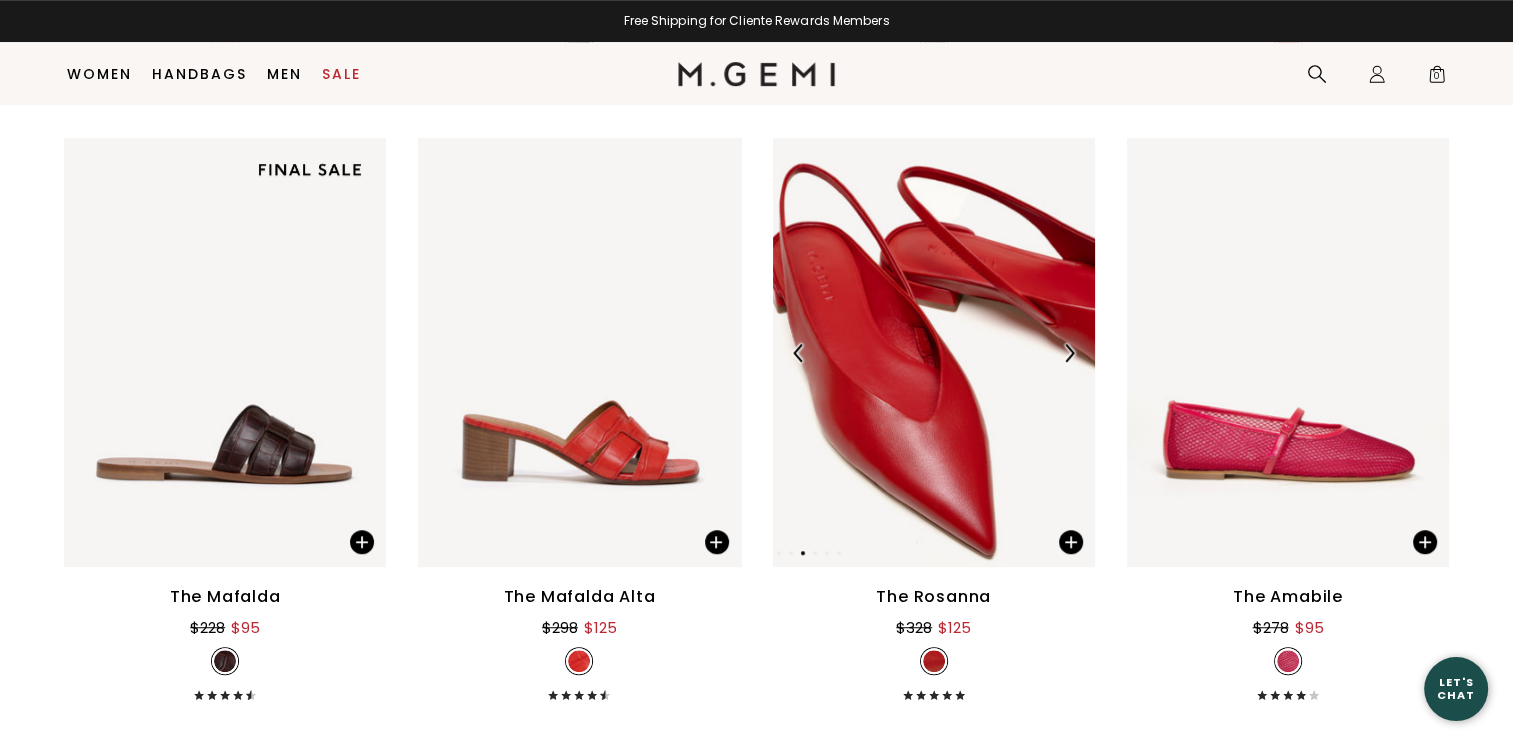 click at bounding box center [1069, 353] 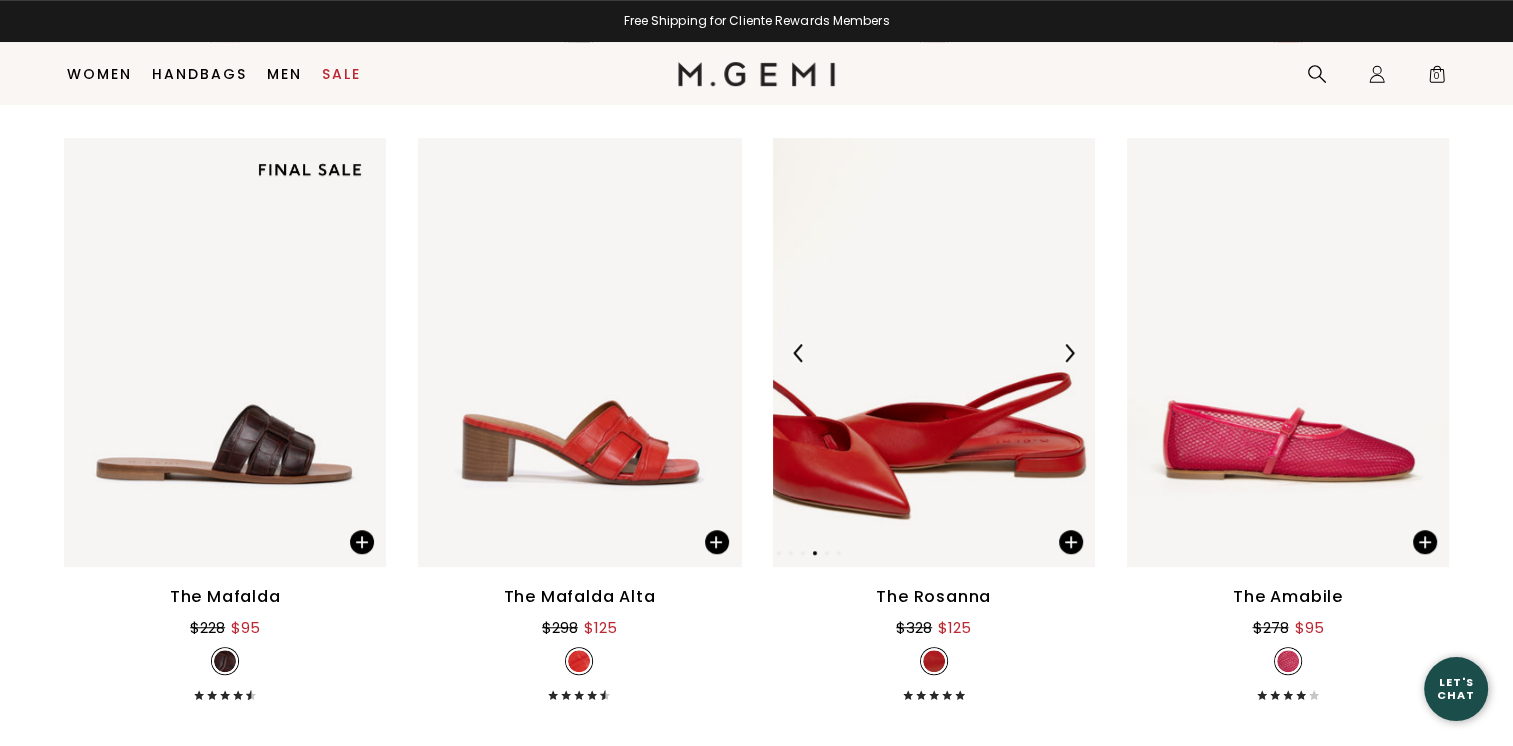 click at bounding box center [1069, 353] 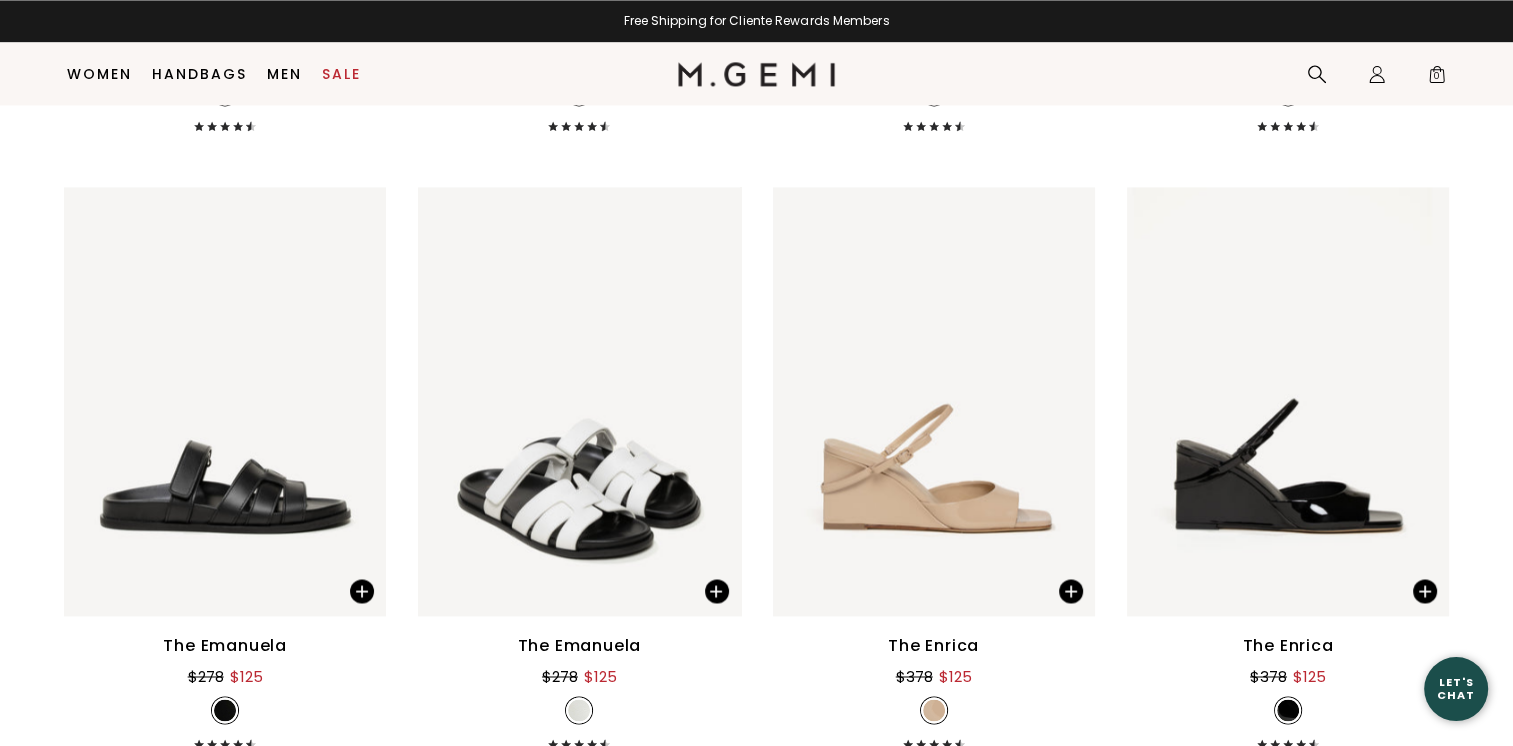 scroll, scrollTop: 10715, scrollLeft: 0, axis: vertical 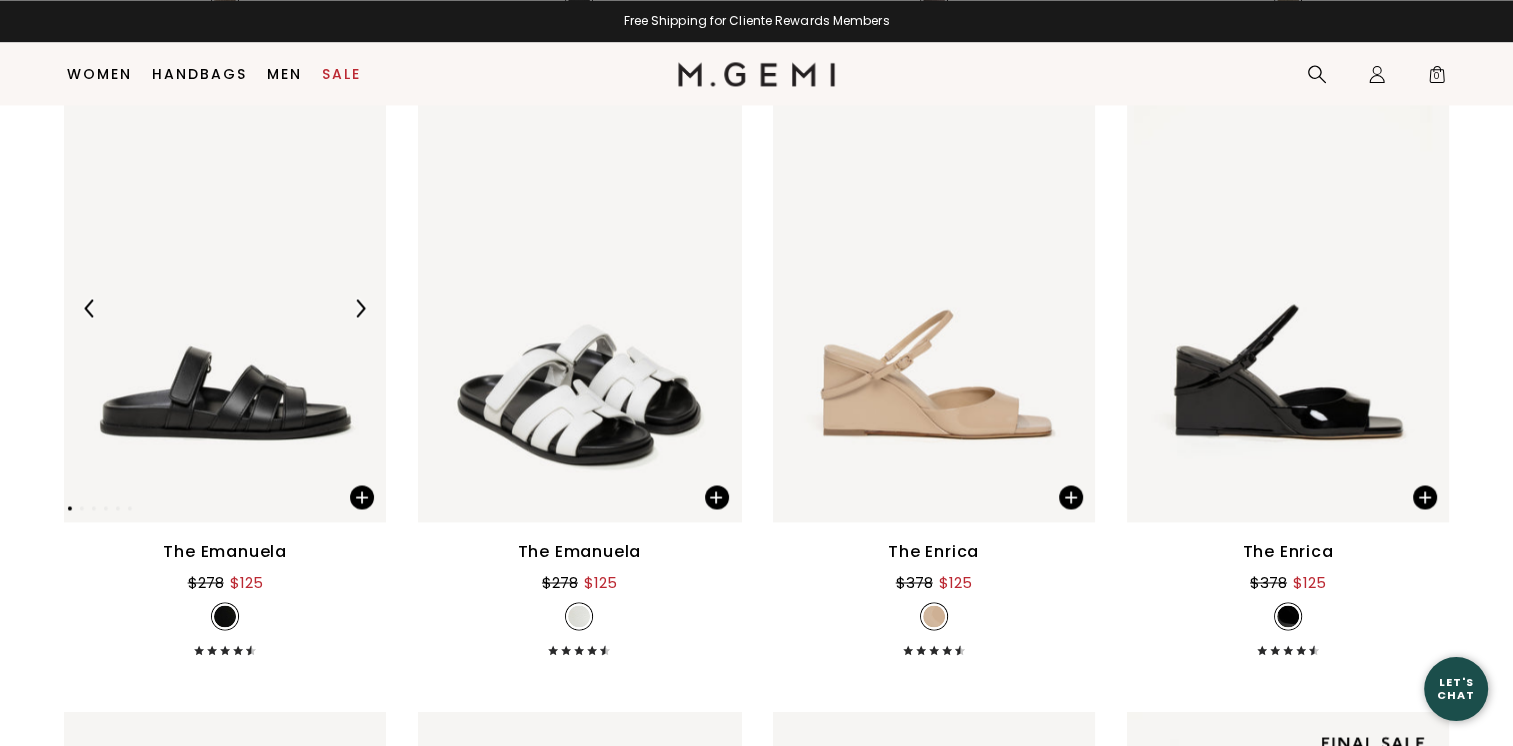 click at bounding box center (360, 308) 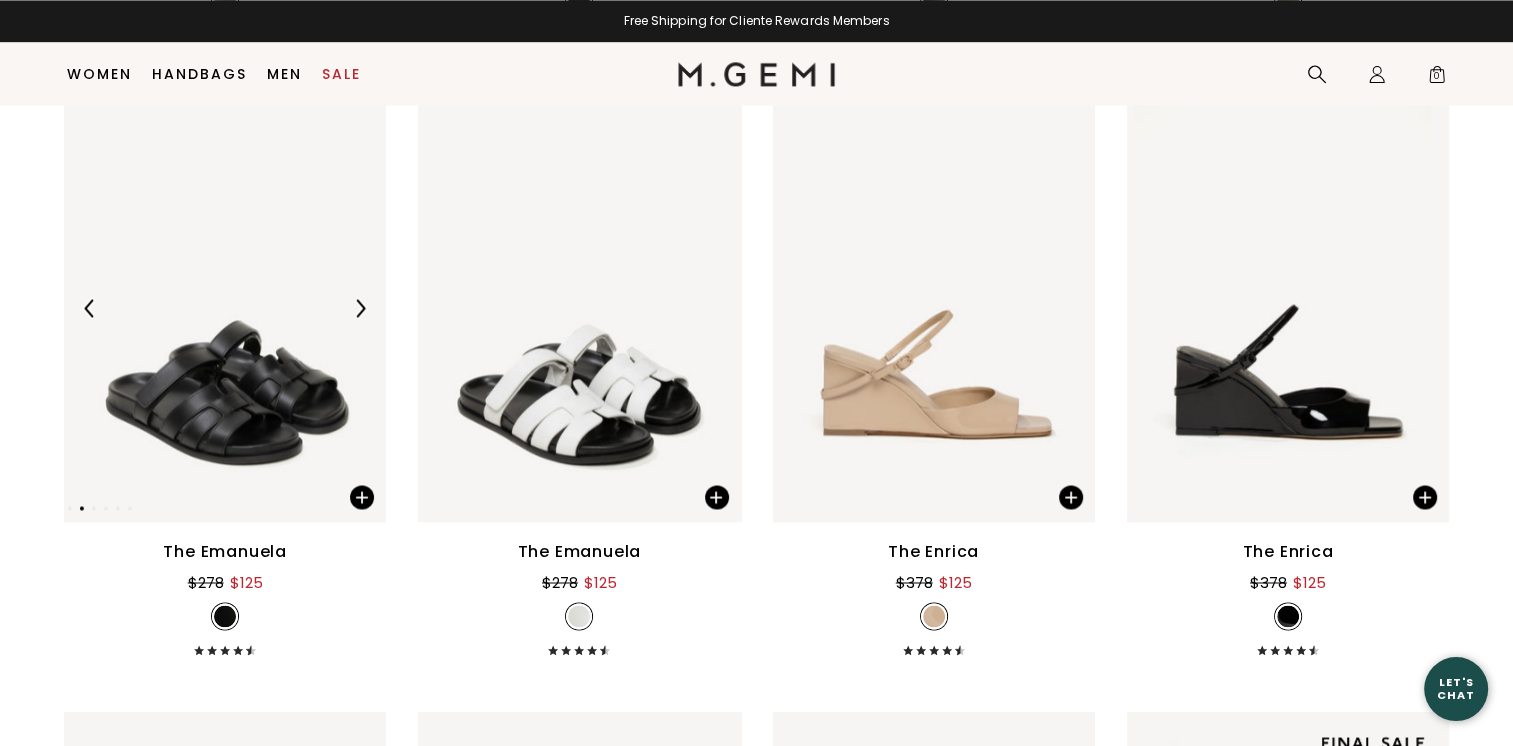 click at bounding box center (360, 308) 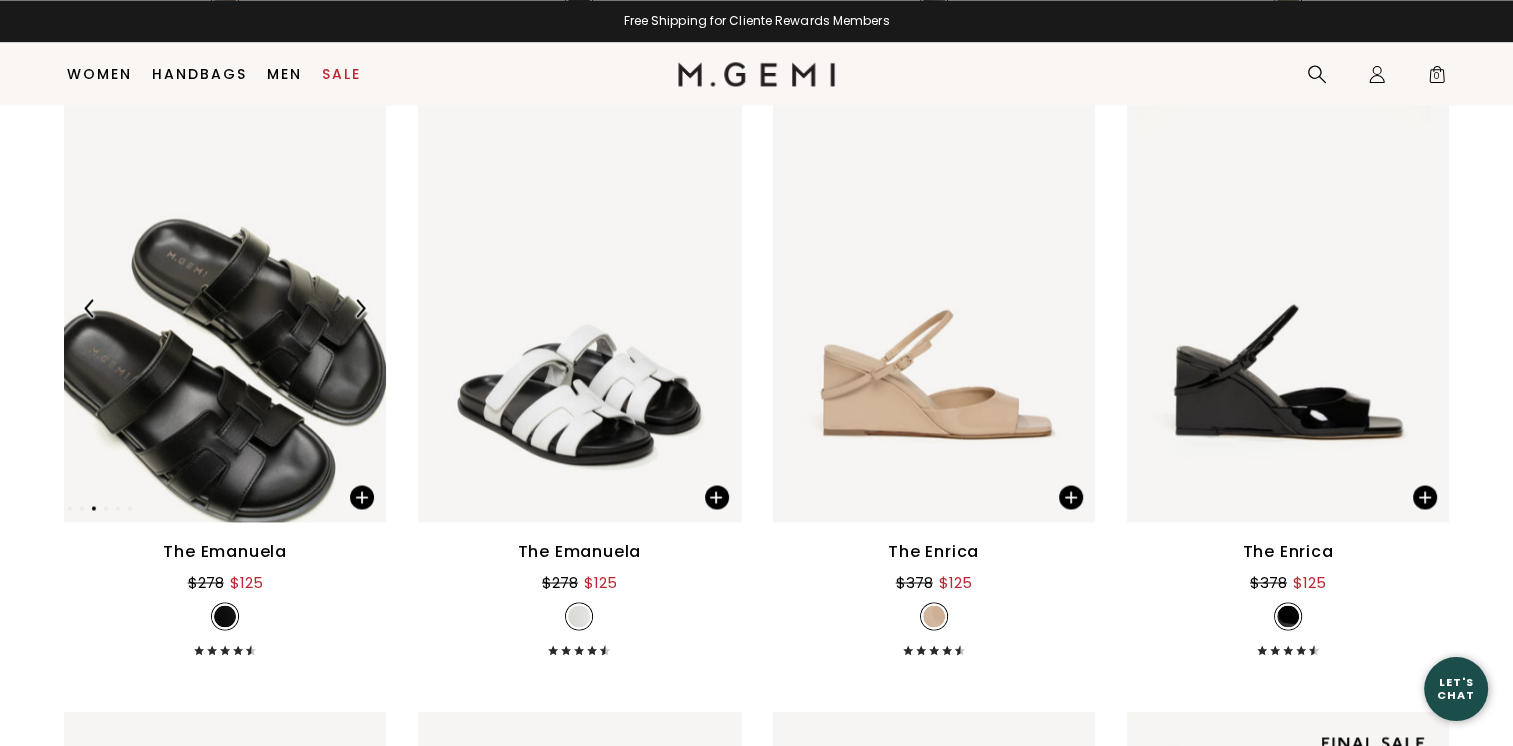 click at bounding box center [360, 308] 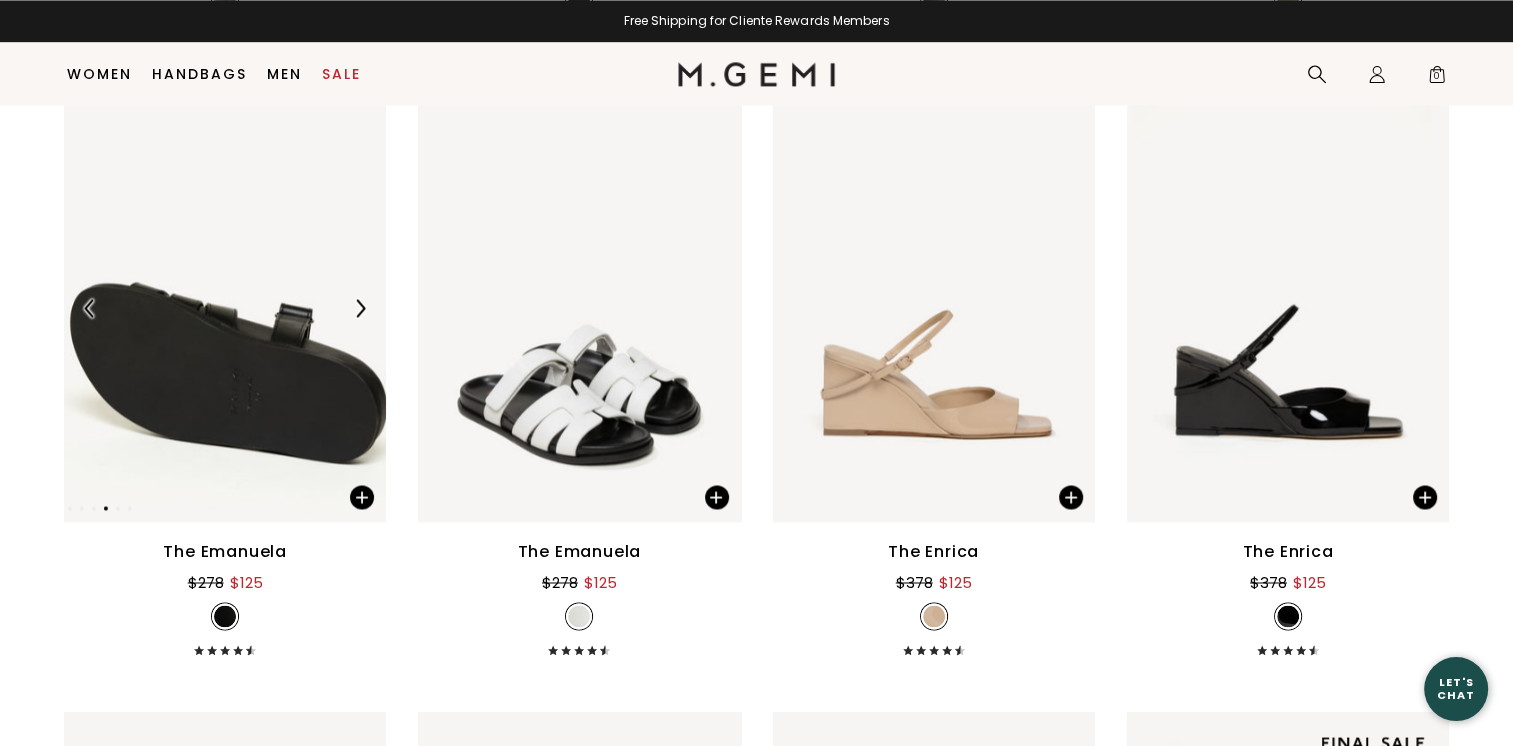click at bounding box center (360, 308) 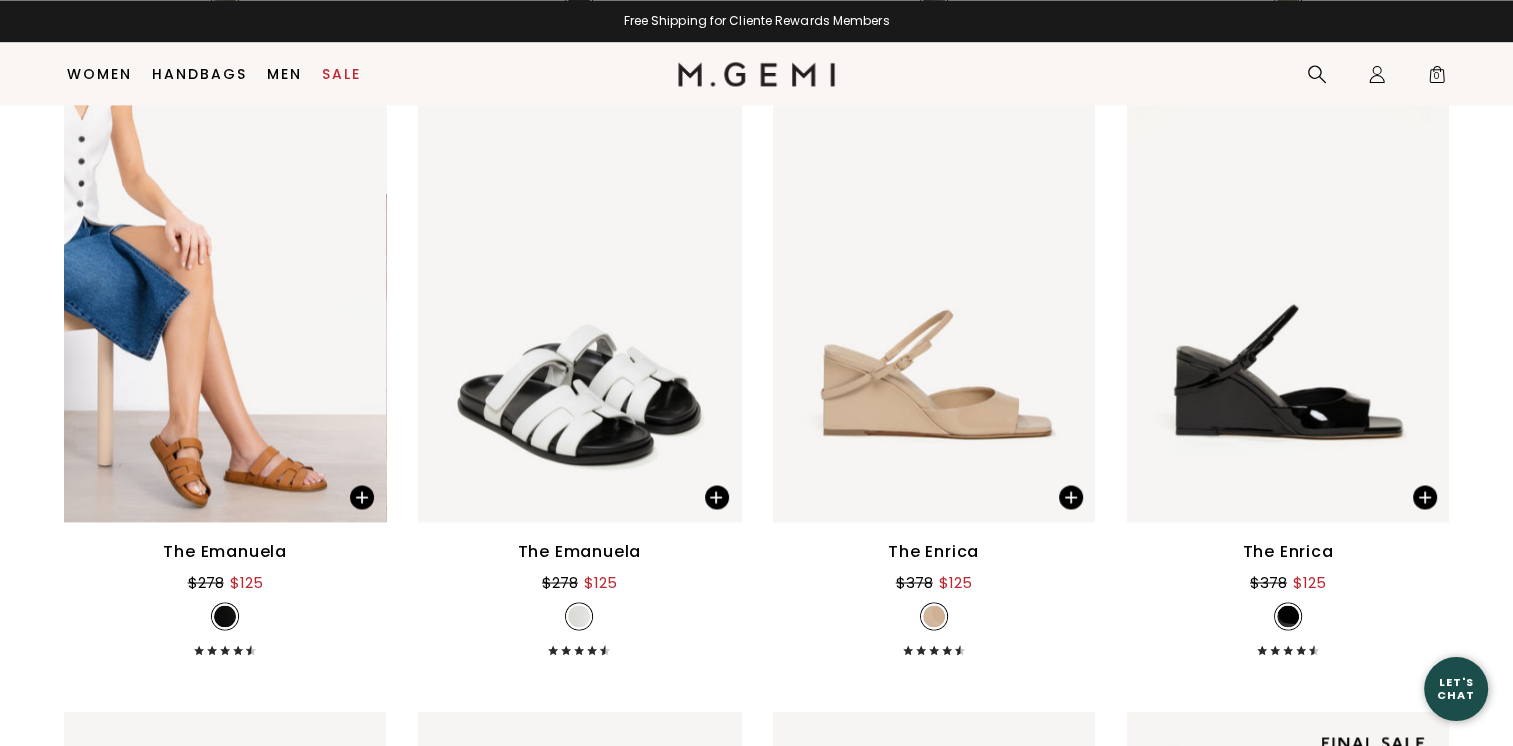 click on "The Emanuela" at bounding box center (225, 552) 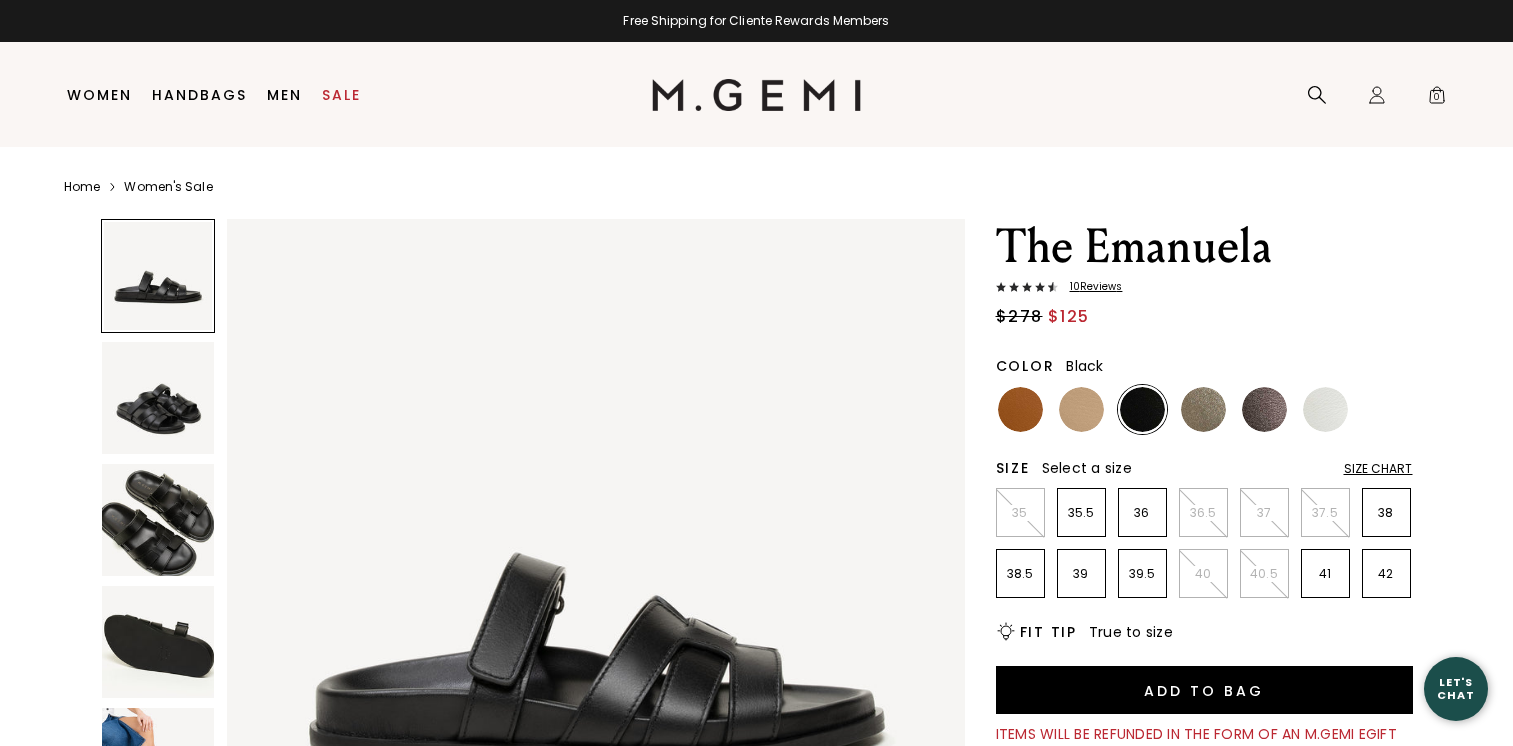 scroll, scrollTop: 0, scrollLeft: 0, axis: both 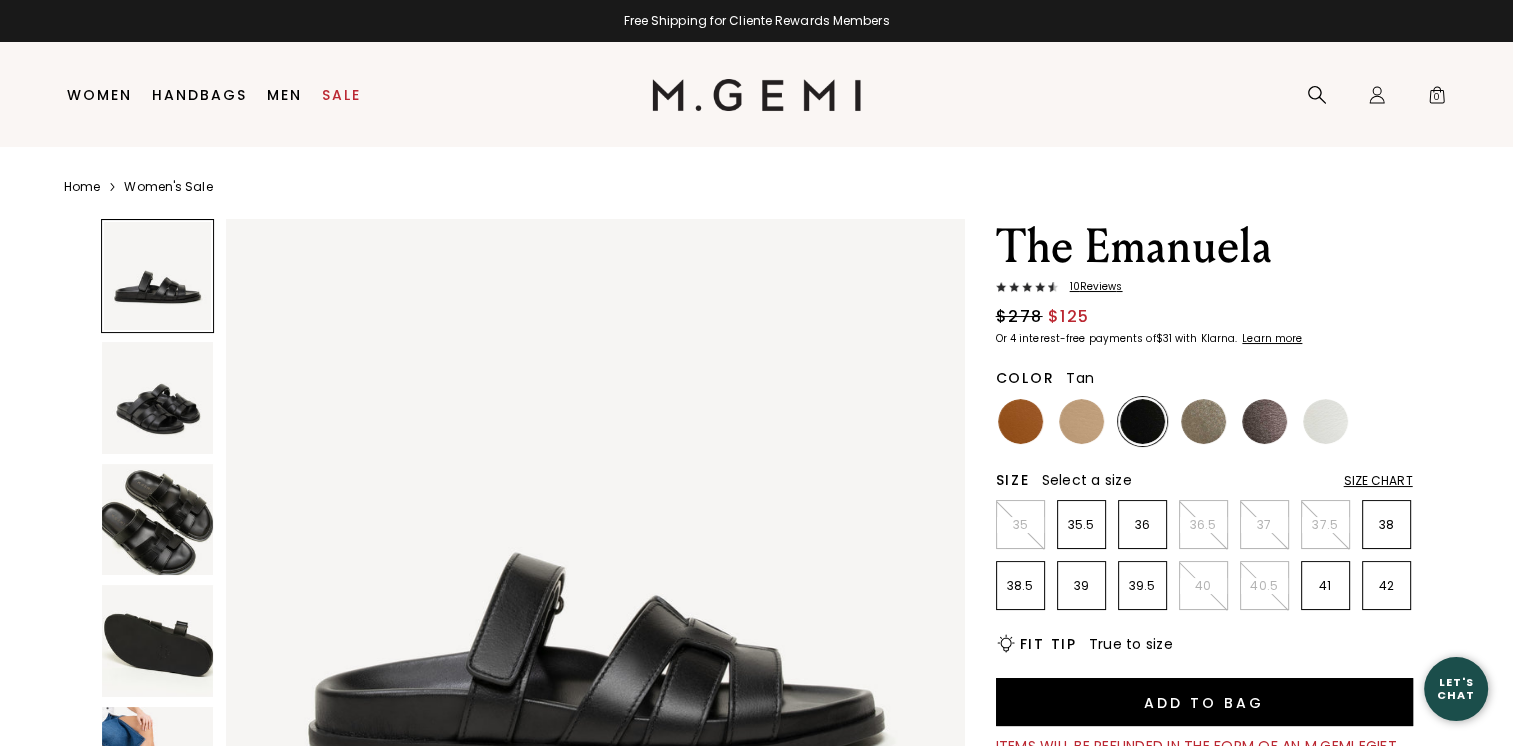 click at bounding box center (1020, 421) 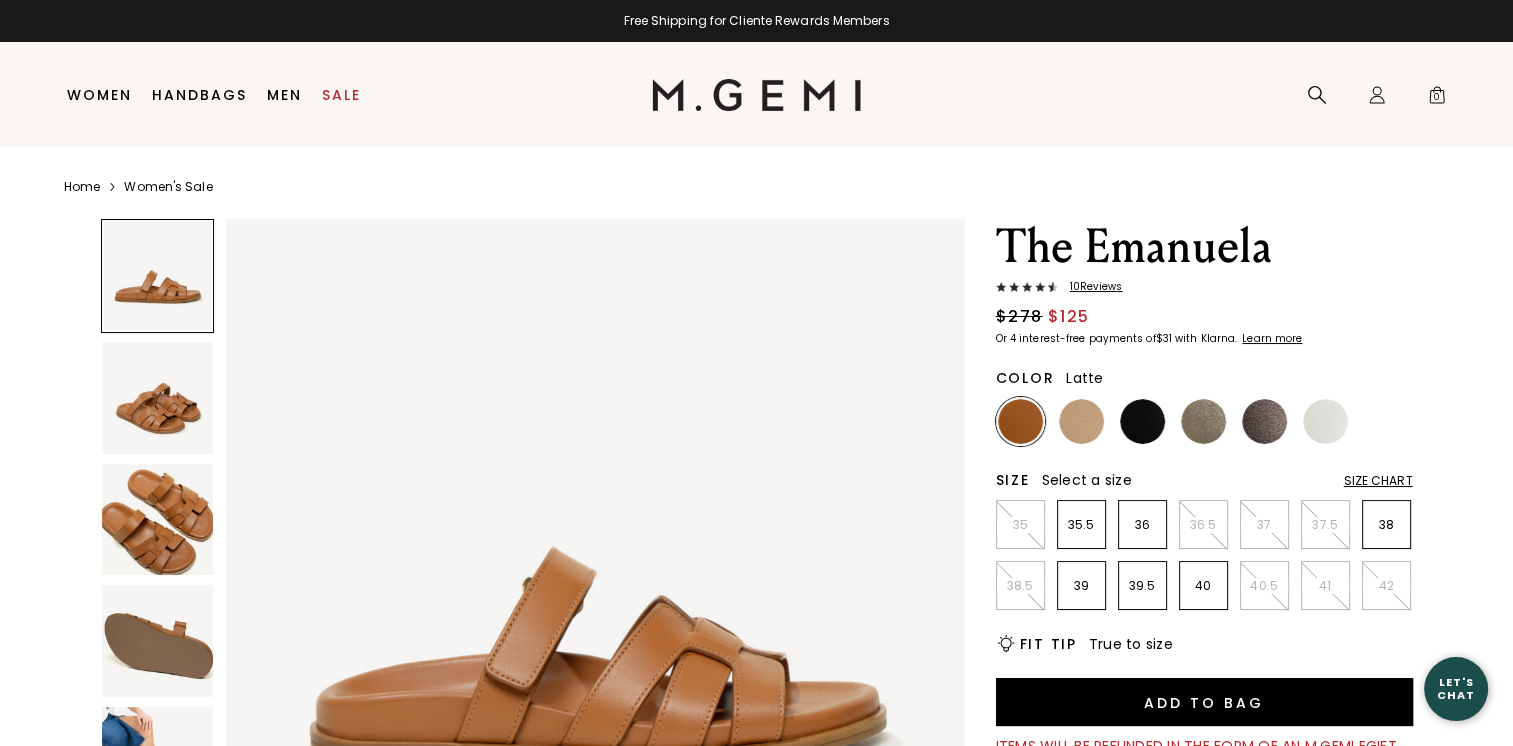click at bounding box center (1081, 421) 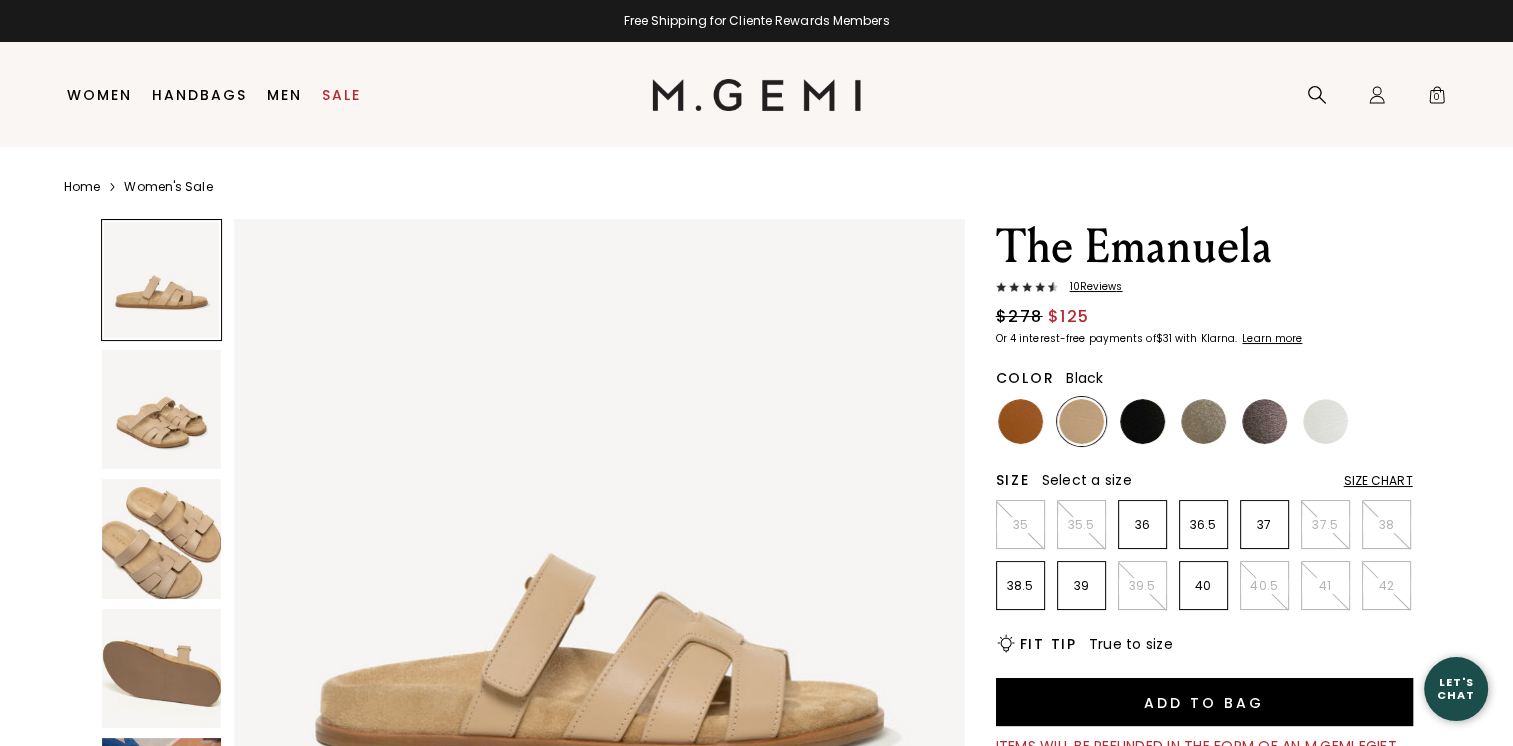 click at bounding box center [1142, 421] 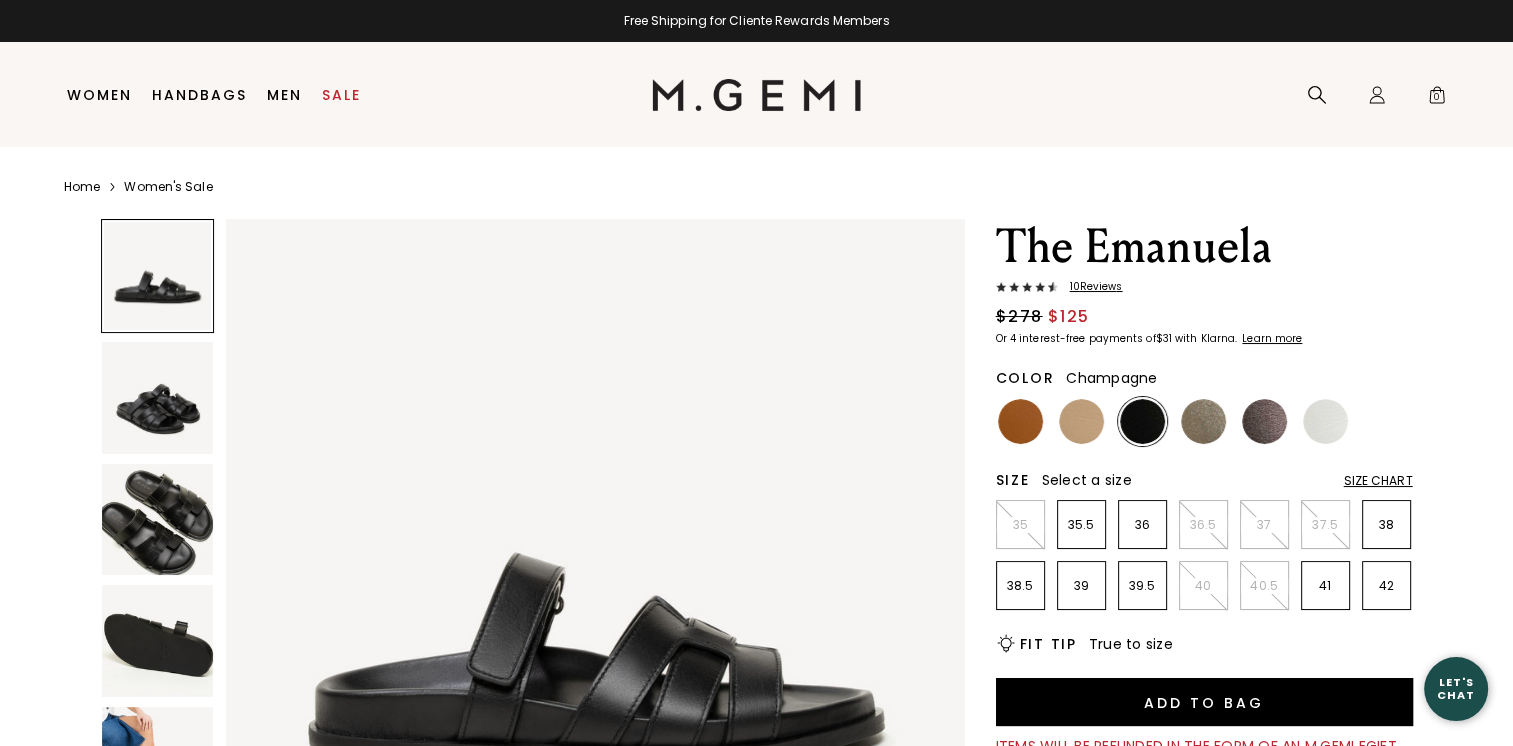scroll, scrollTop: 0, scrollLeft: 0, axis: both 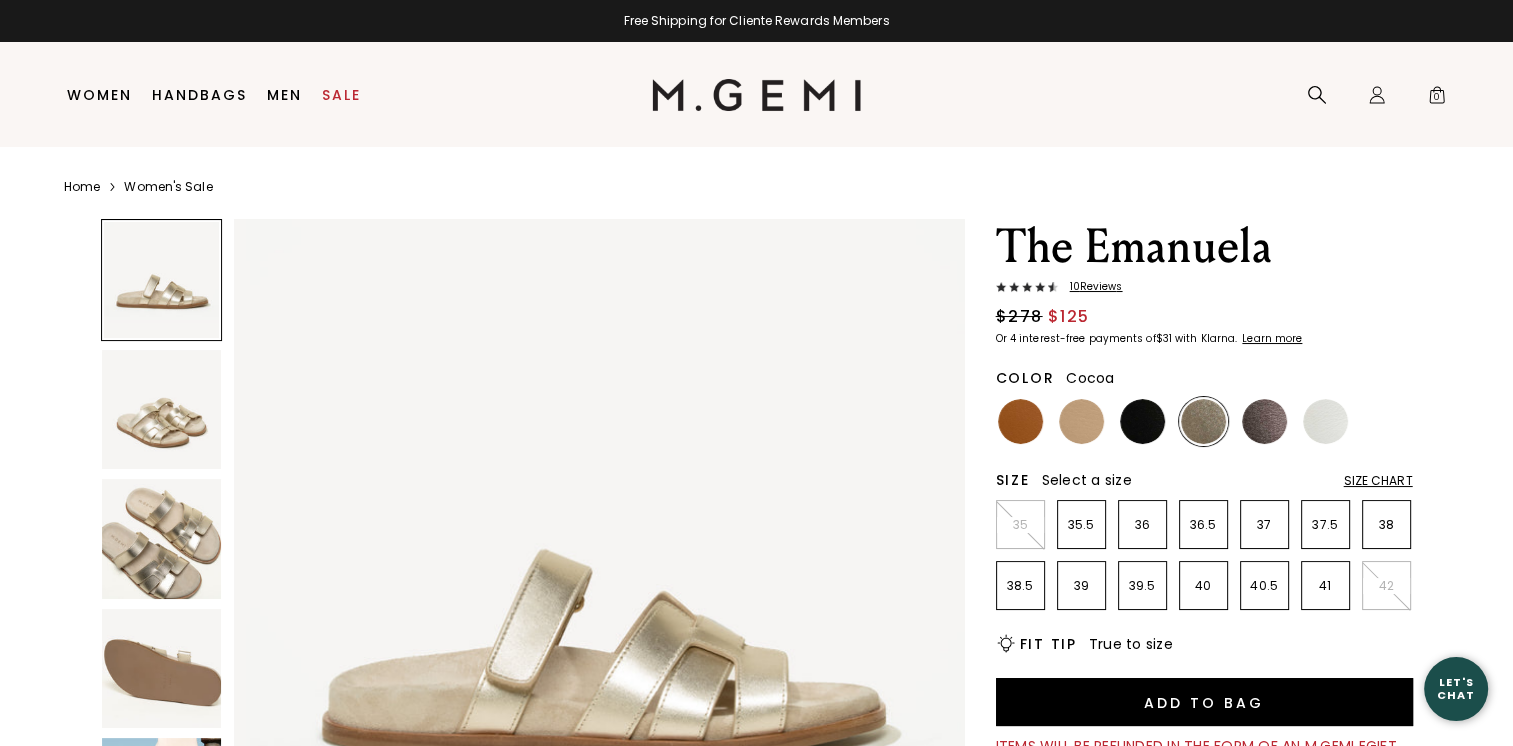 click at bounding box center [1264, 421] 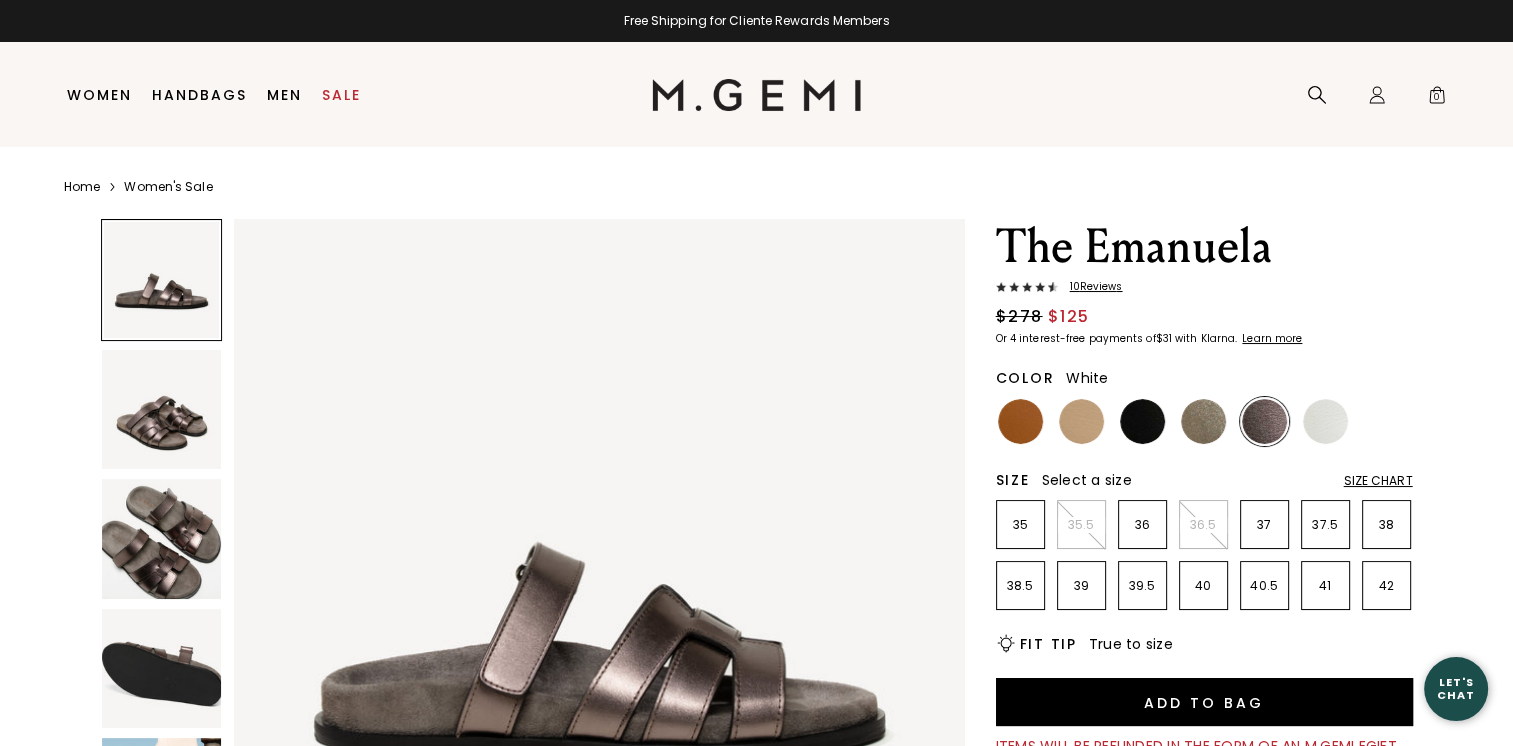 click at bounding box center [1325, 421] 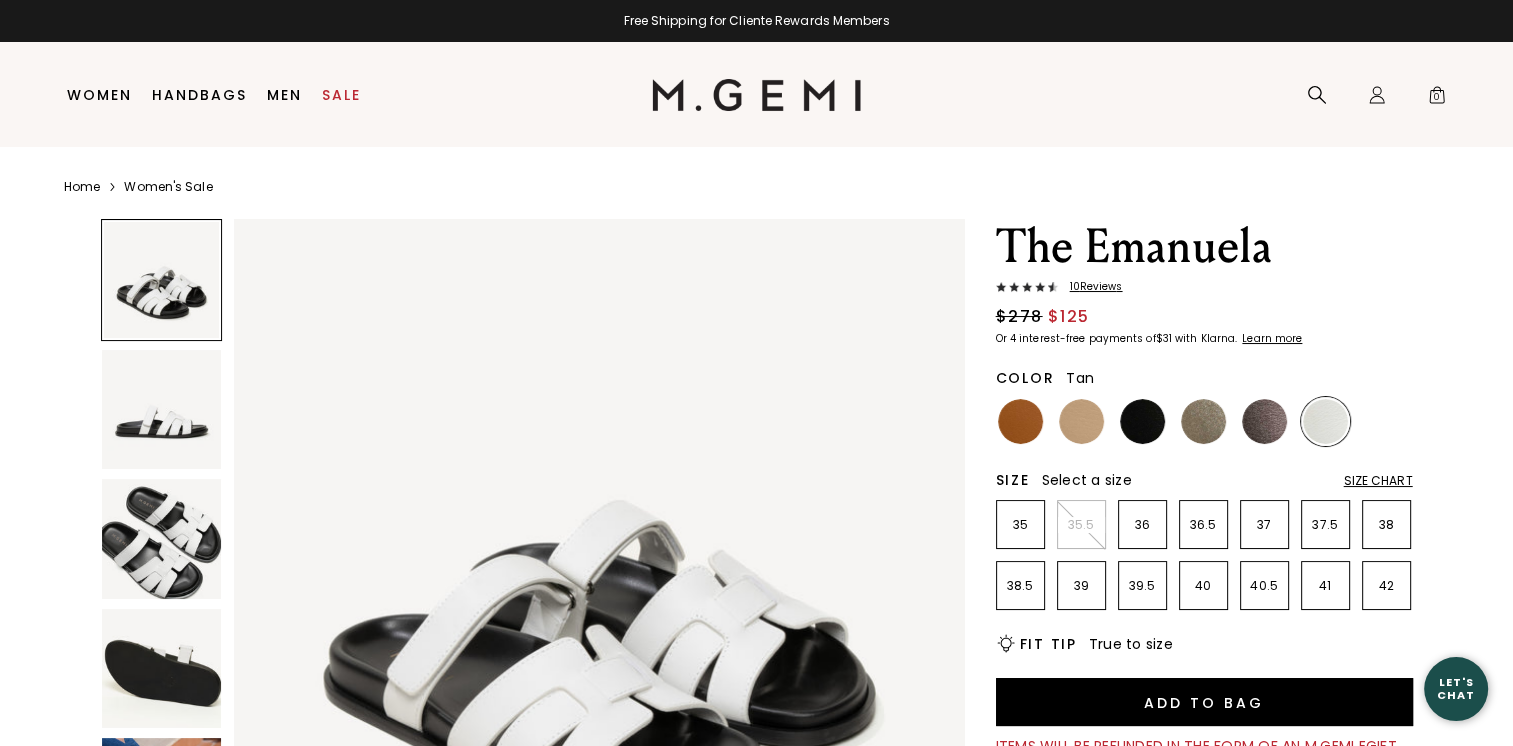 click at bounding box center [1020, 421] 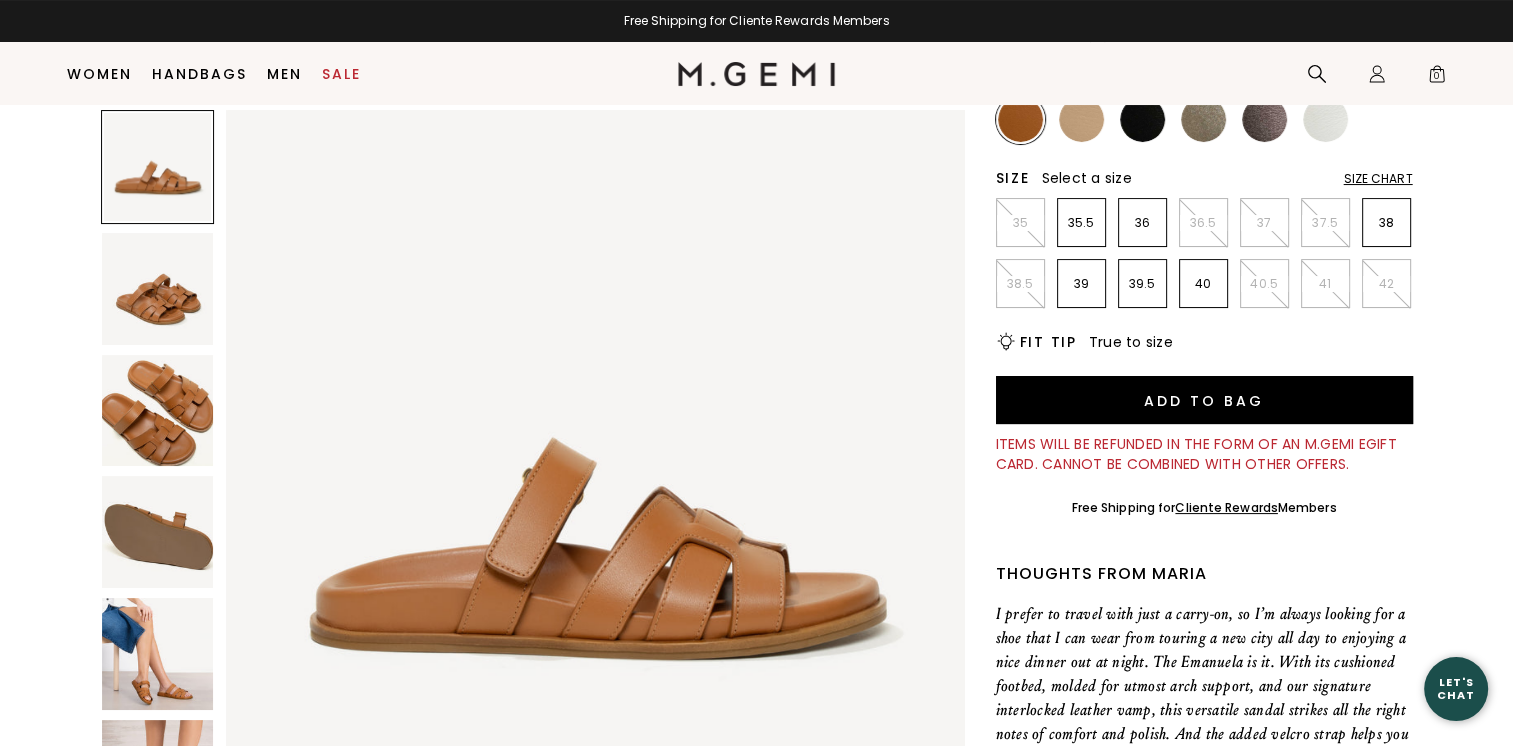 scroll, scrollTop: 258, scrollLeft: 0, axis: vertical 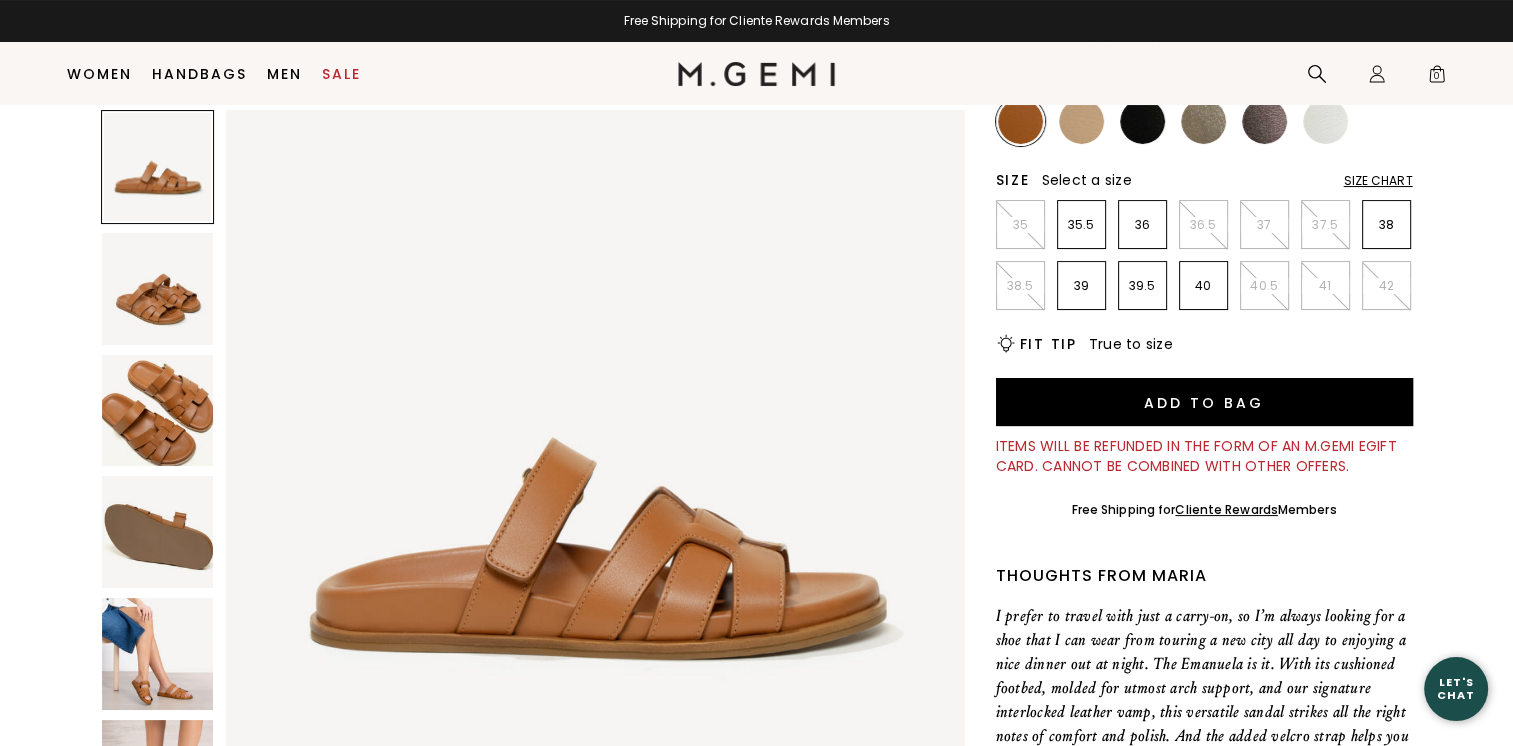 click at bounding box center (158, 654) 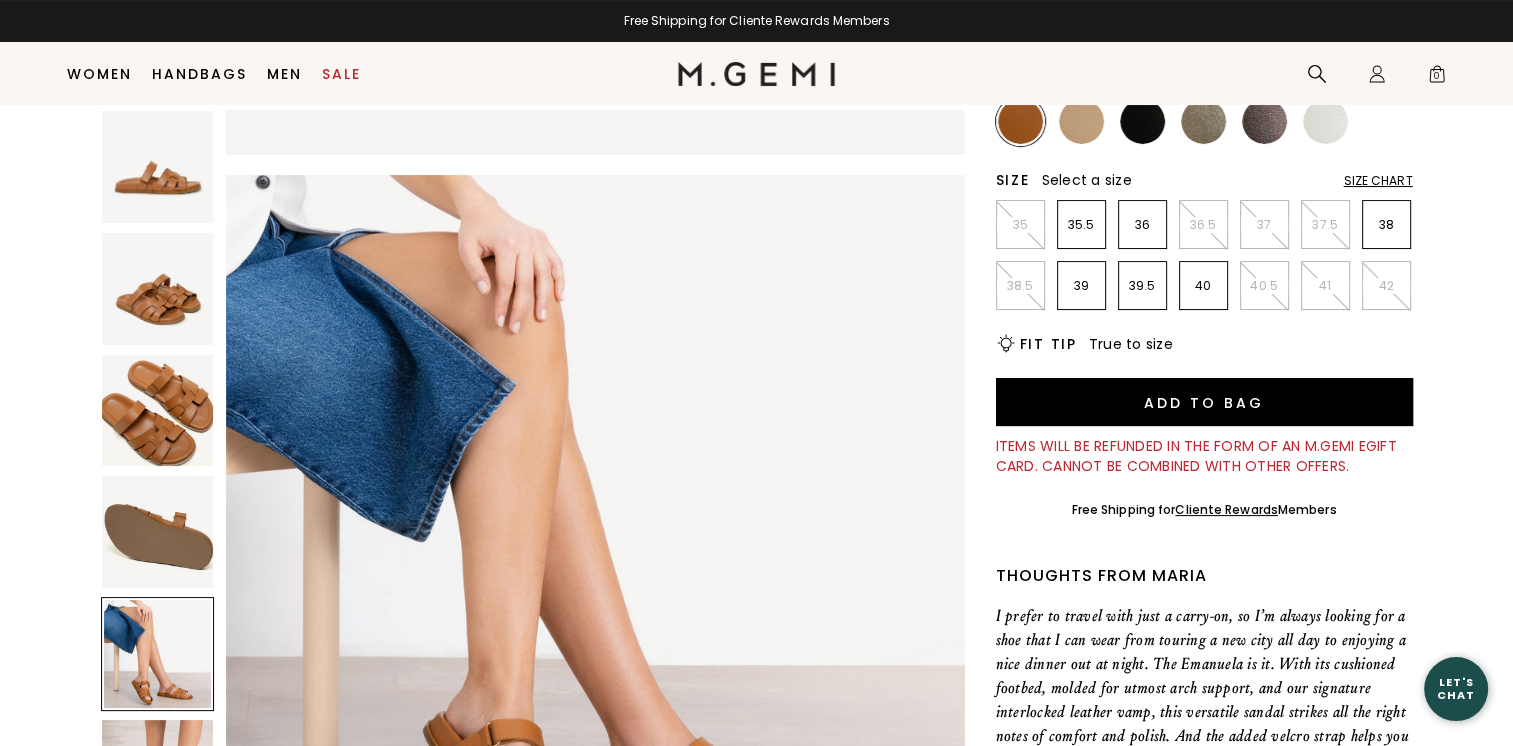 scroll, scrollTop: 2972, scrollLeft: 0, axis: vertical 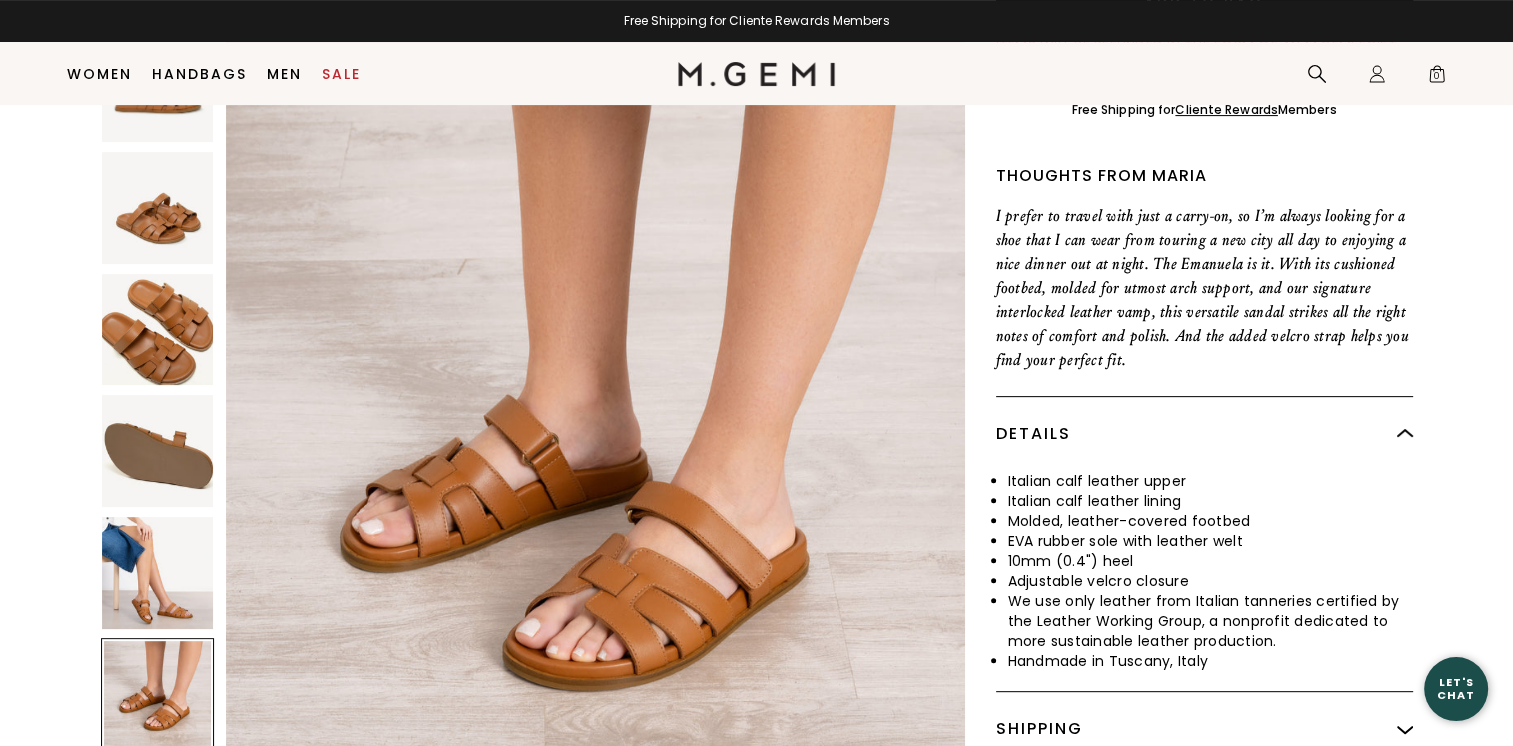 click at bounding box center (158, 330) 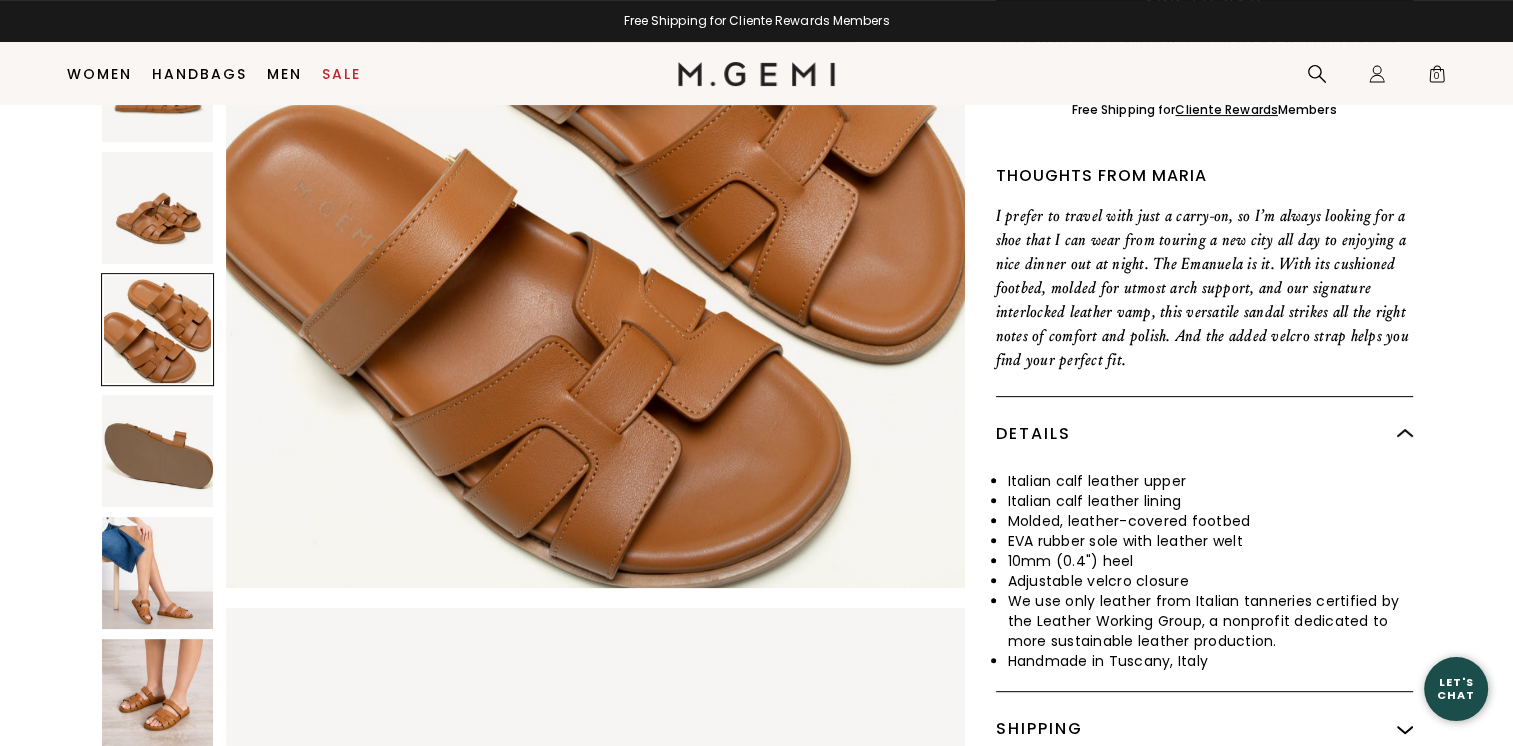 scroll, scrollTop: 1486, scrollLeft: 0, axis: vertical 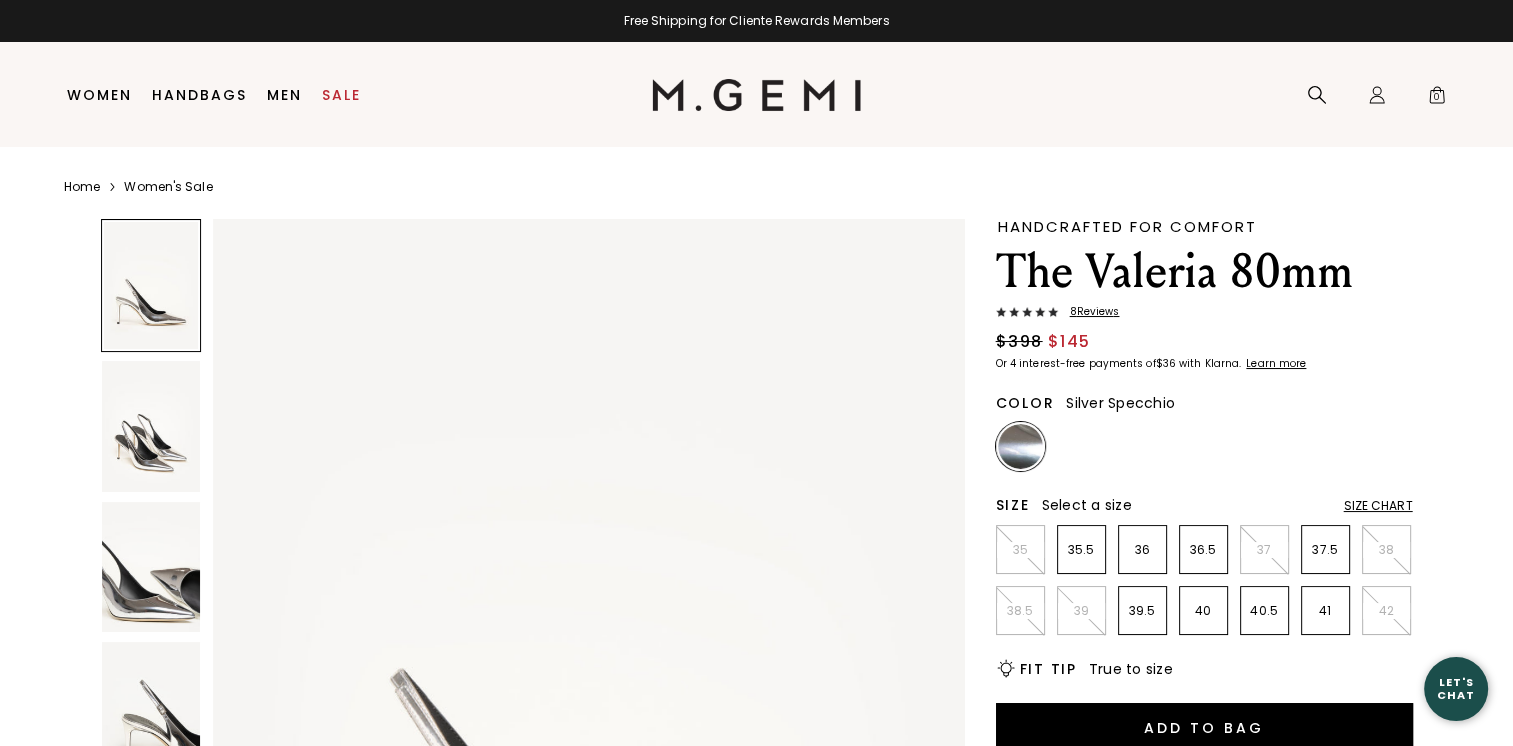 click on "41" at bounding box center (1325, 611) 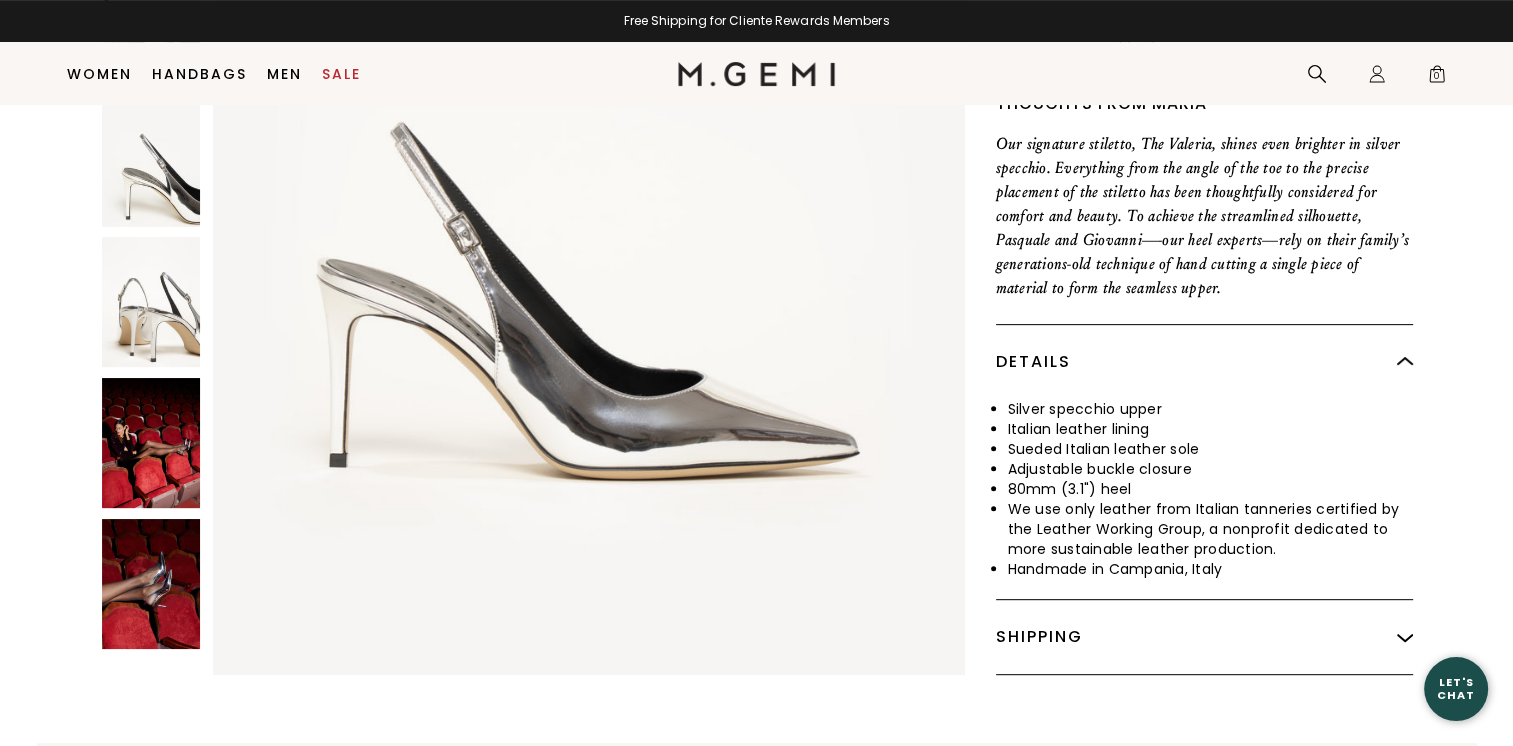scroll, scrollTop: 757, scrollLeft: 0, axis: vertical 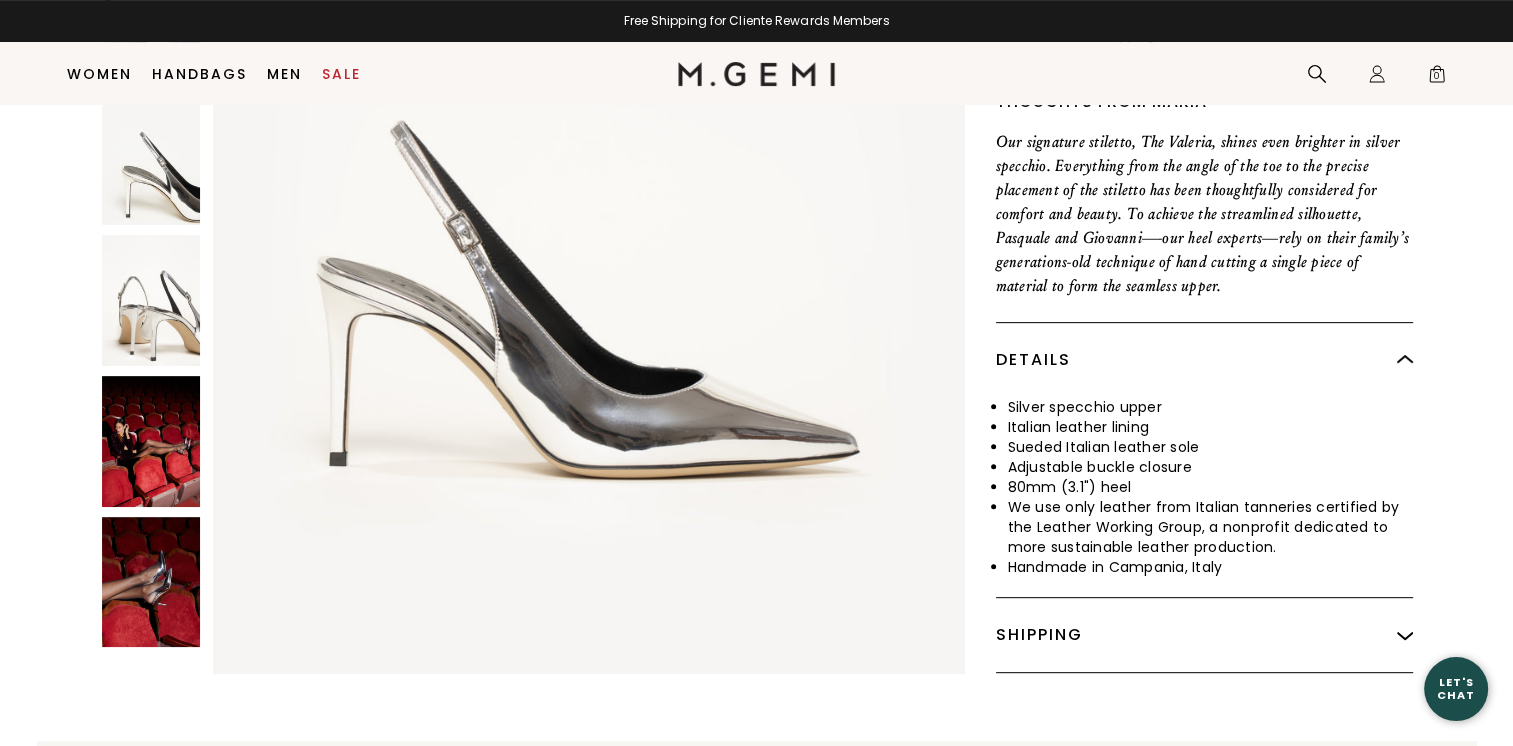 click at bounding box center [151, 441] 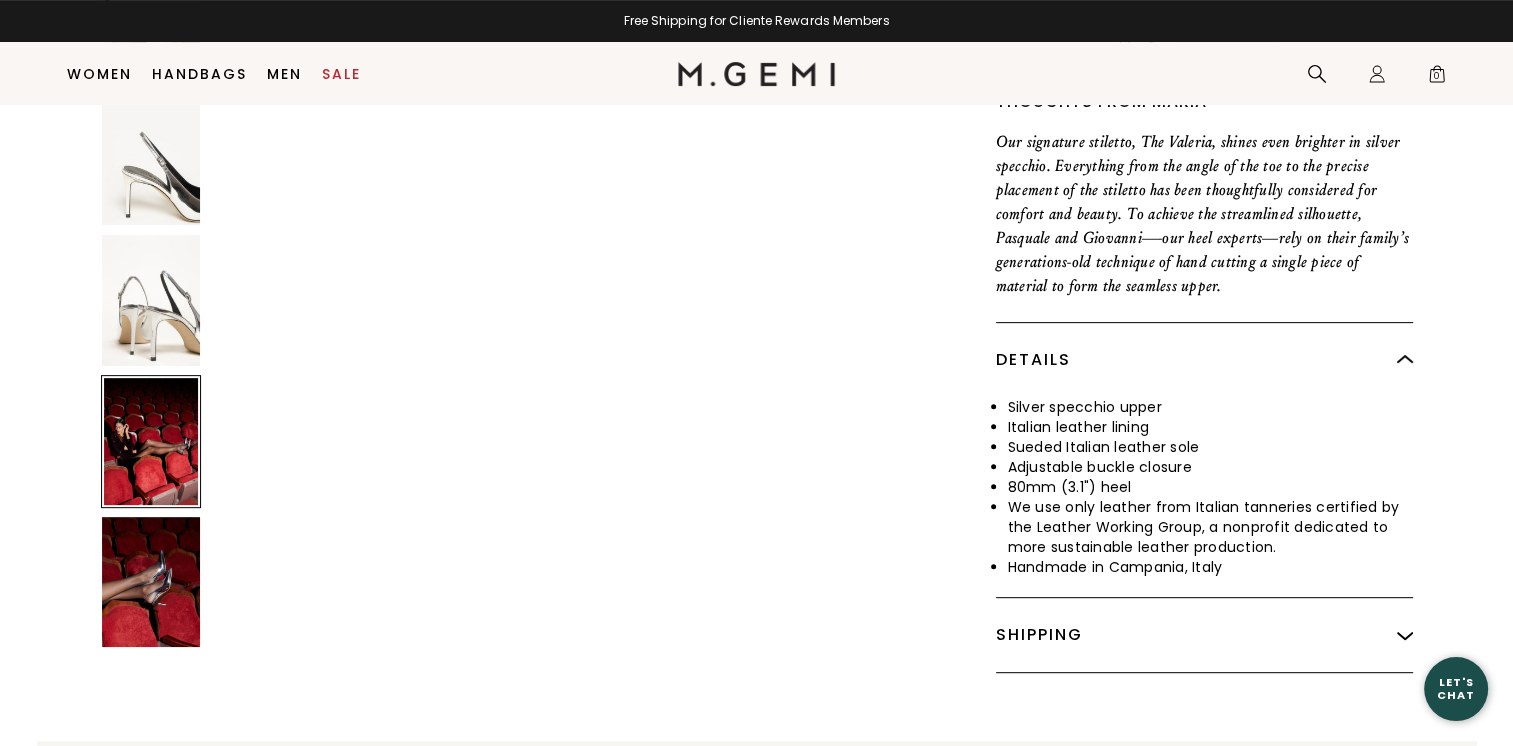 scroll, scrollTop: 5011, scrollLeft: 0, axis: vertical 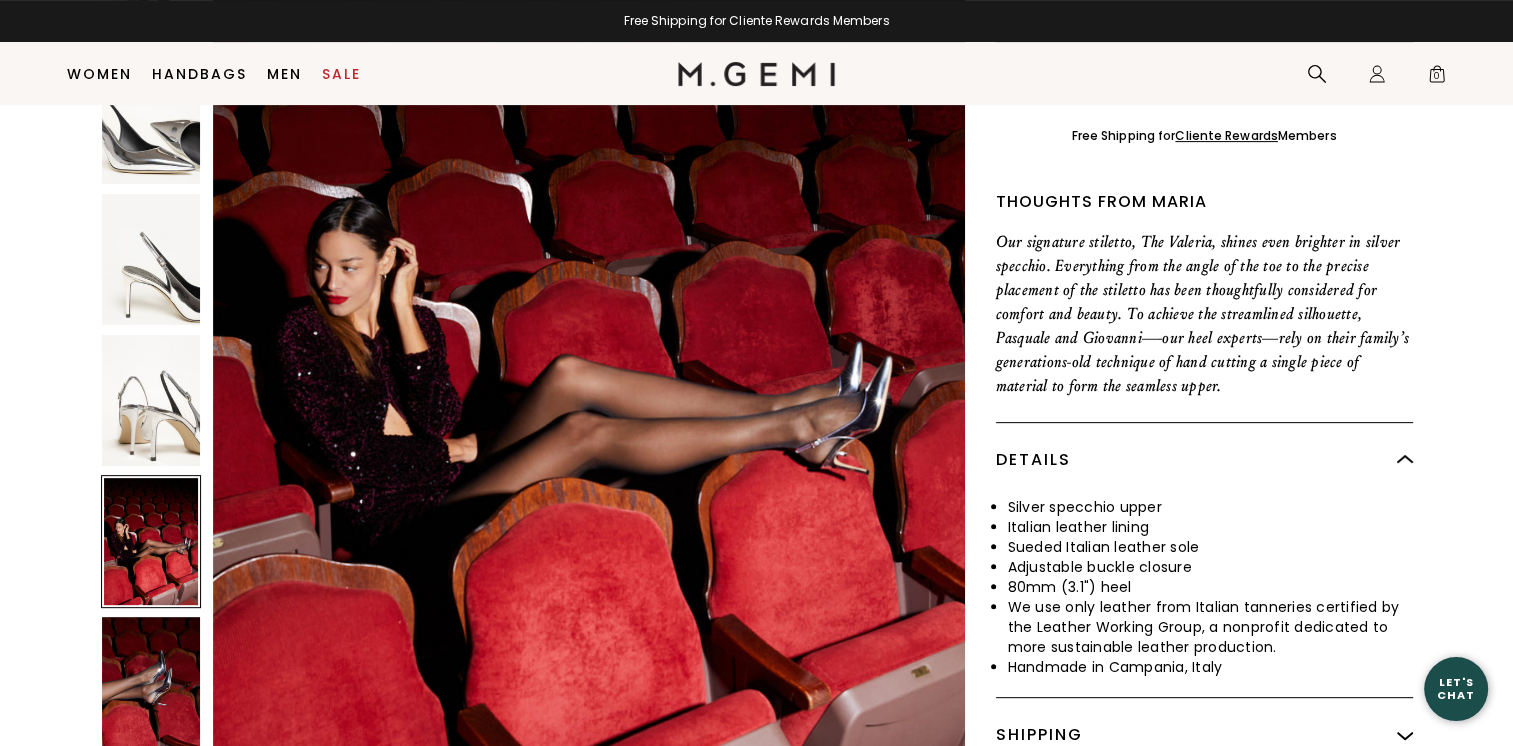 click at bounding box center [151, 682] 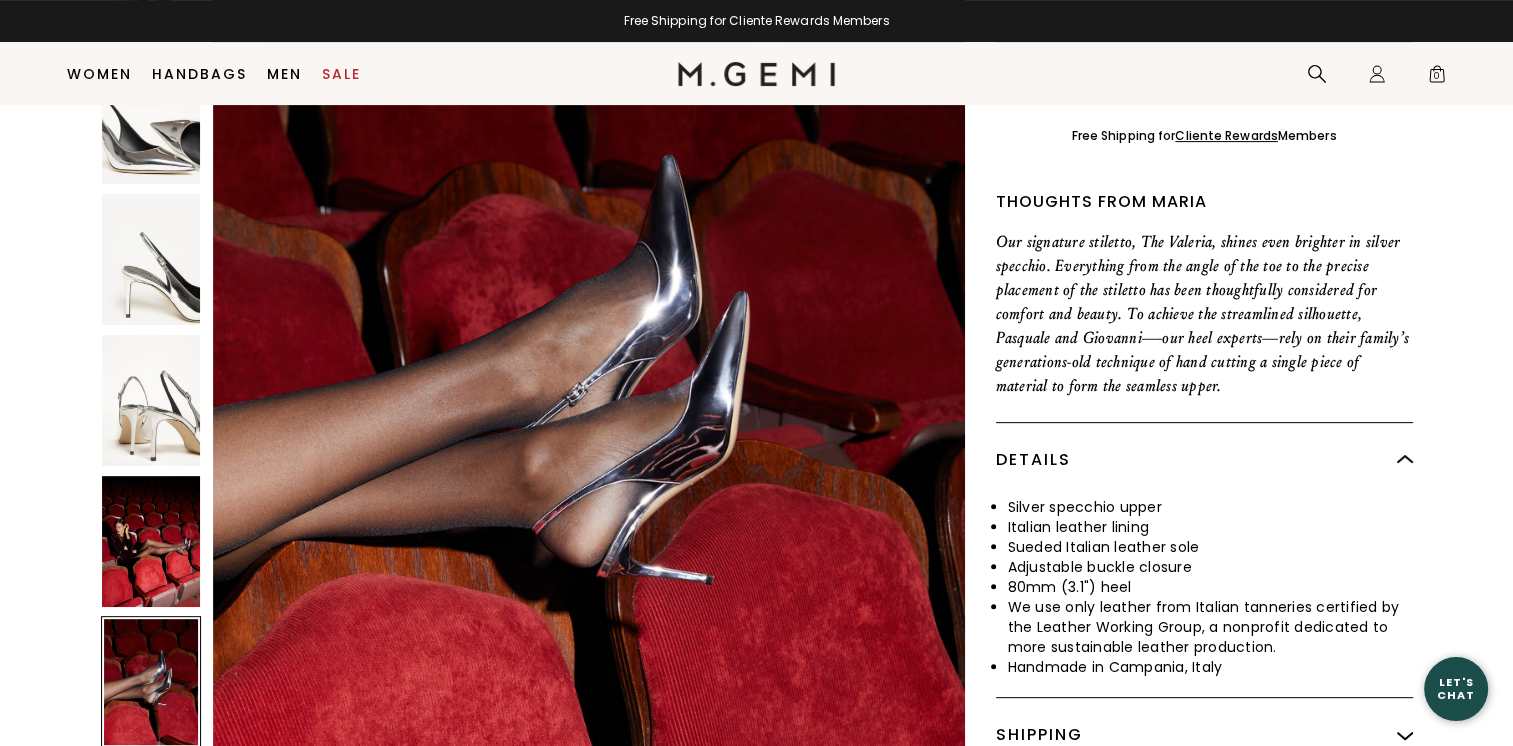 scroll, scrollTop: 6014, scrollLeft: 0, axis: vertical 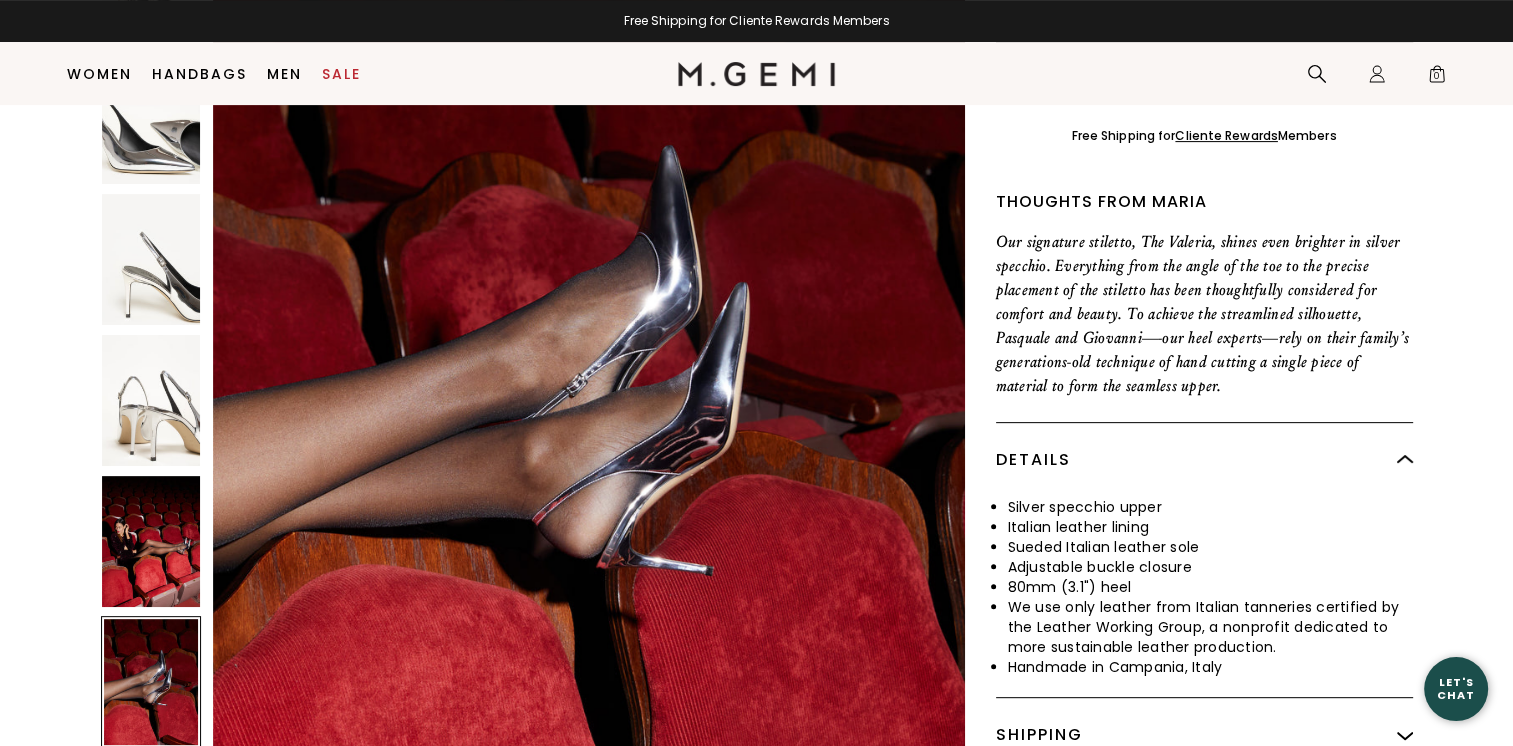click at bounding box center (151, 400) 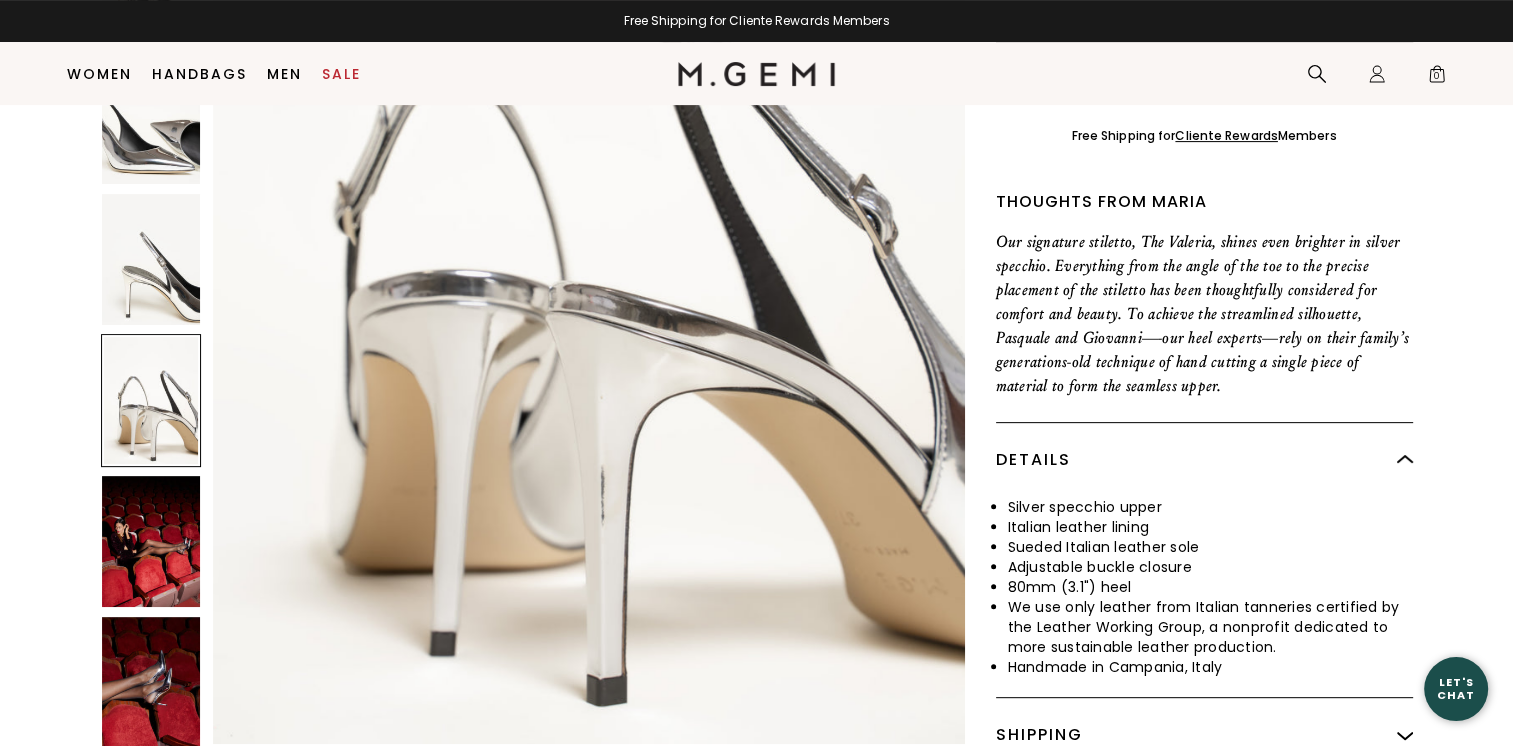 scroll, scrollTop: 4008, scrollLeft: 0, axis: vertical 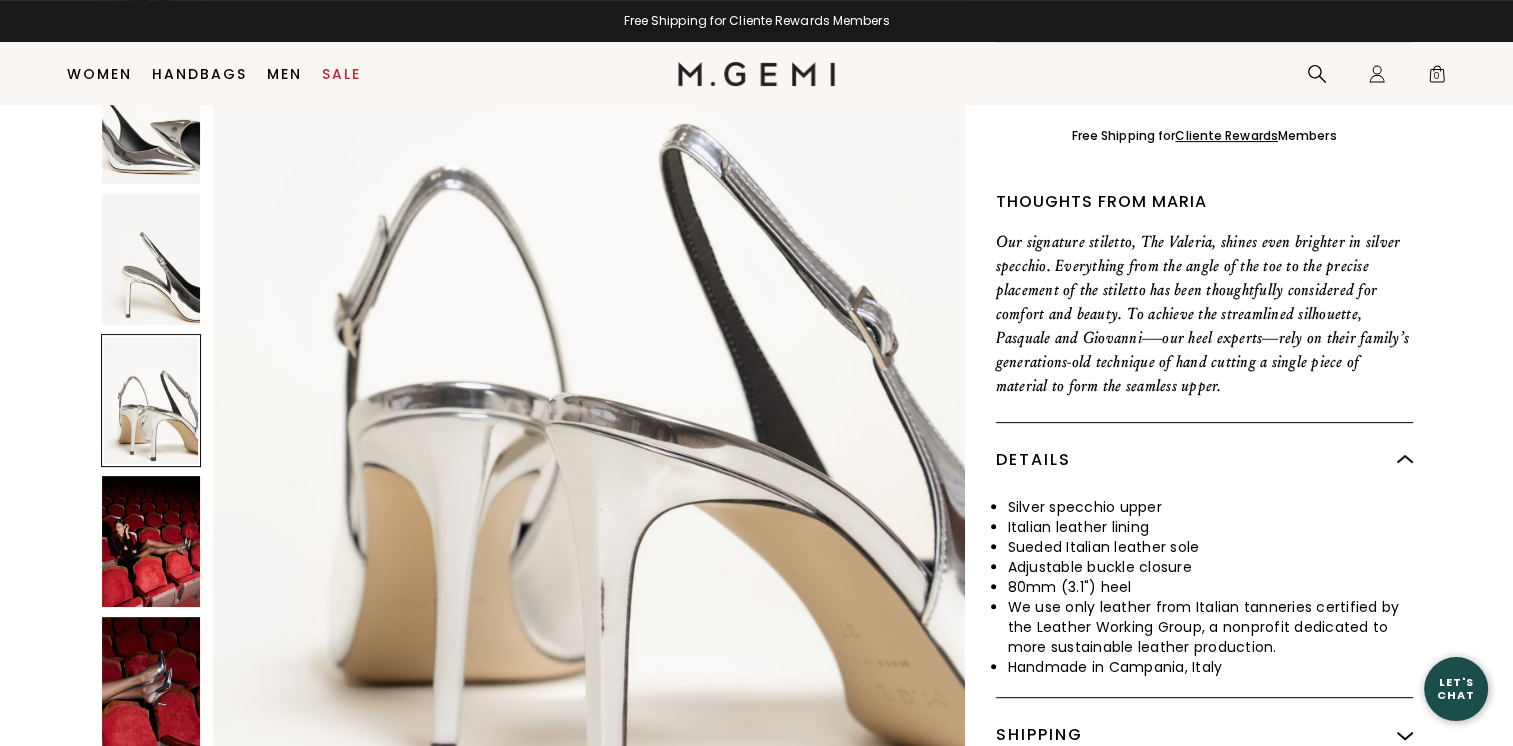click at bounding box center [151, 259] 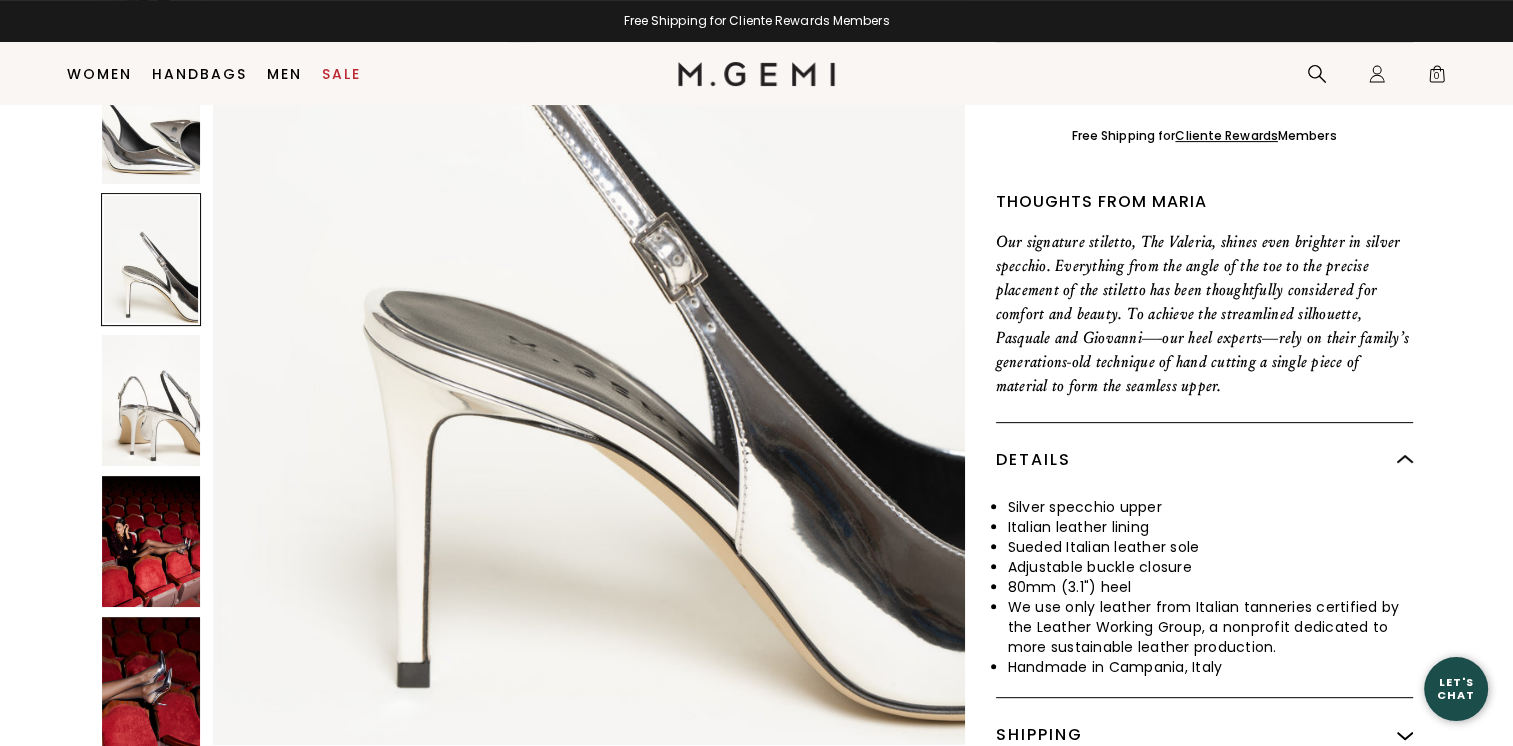 scroll, scrollTop: 3007, scrollLeft: 0, axis: vertical 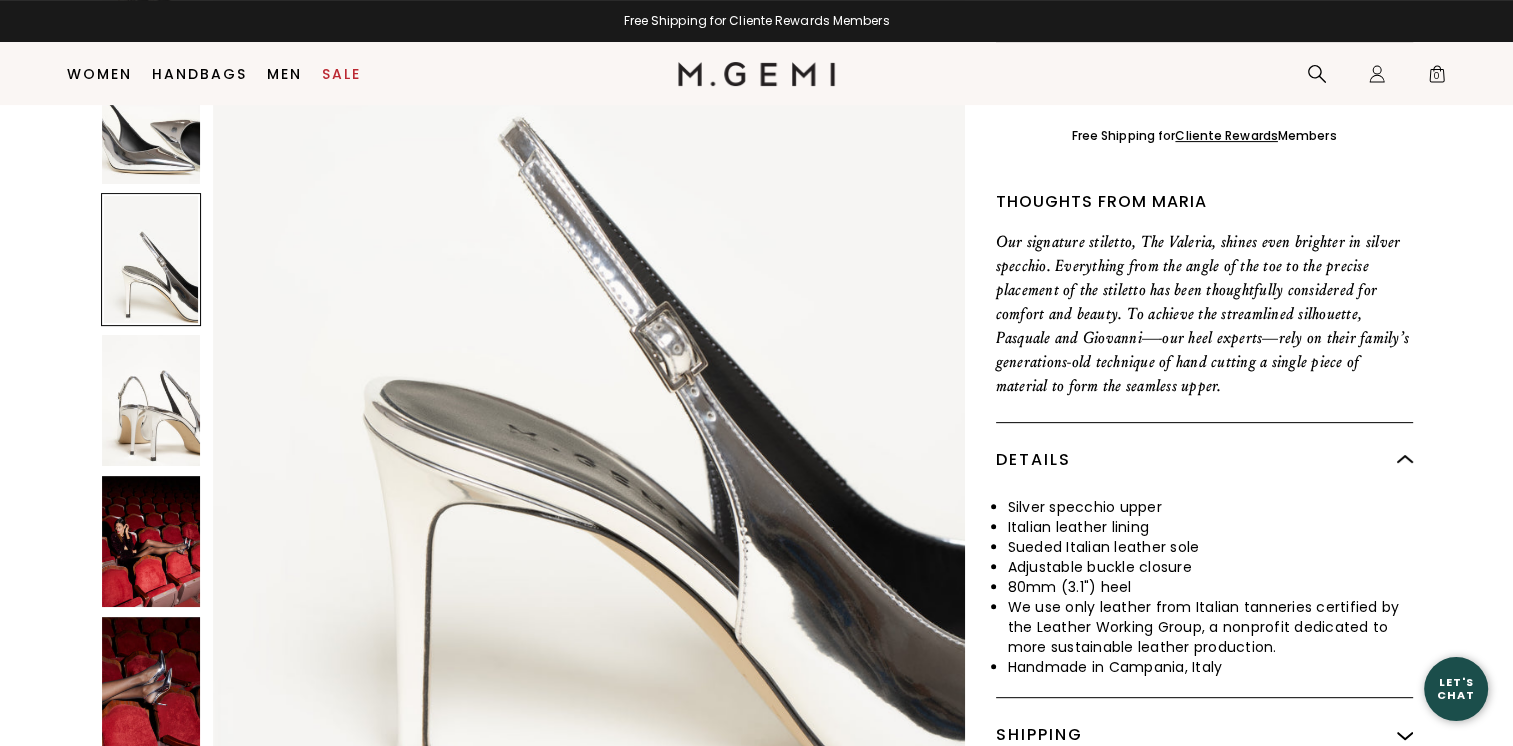 click at bounding box center [151, 118] 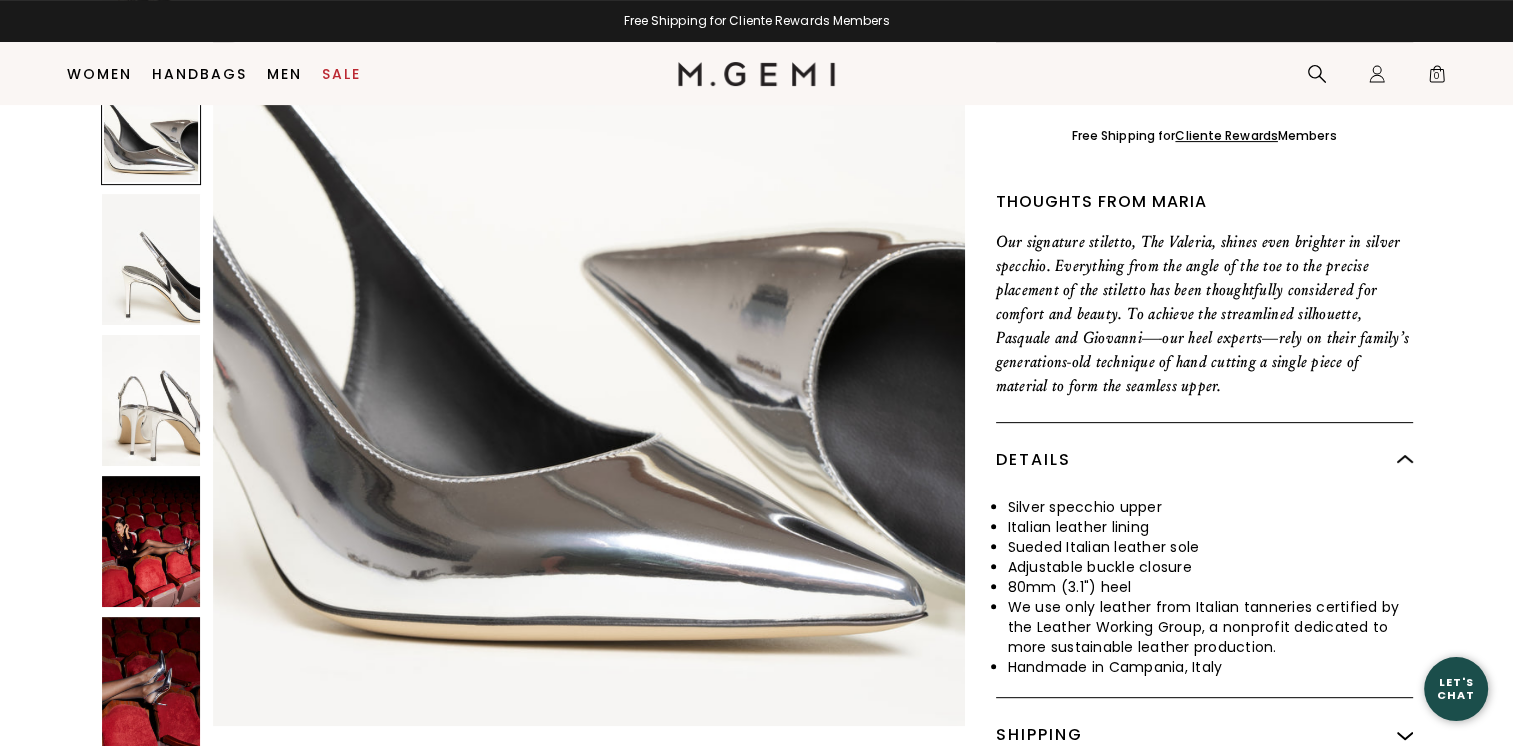 scroll, scrollTop: 2004, scrollLeft: 0, axis: vertical 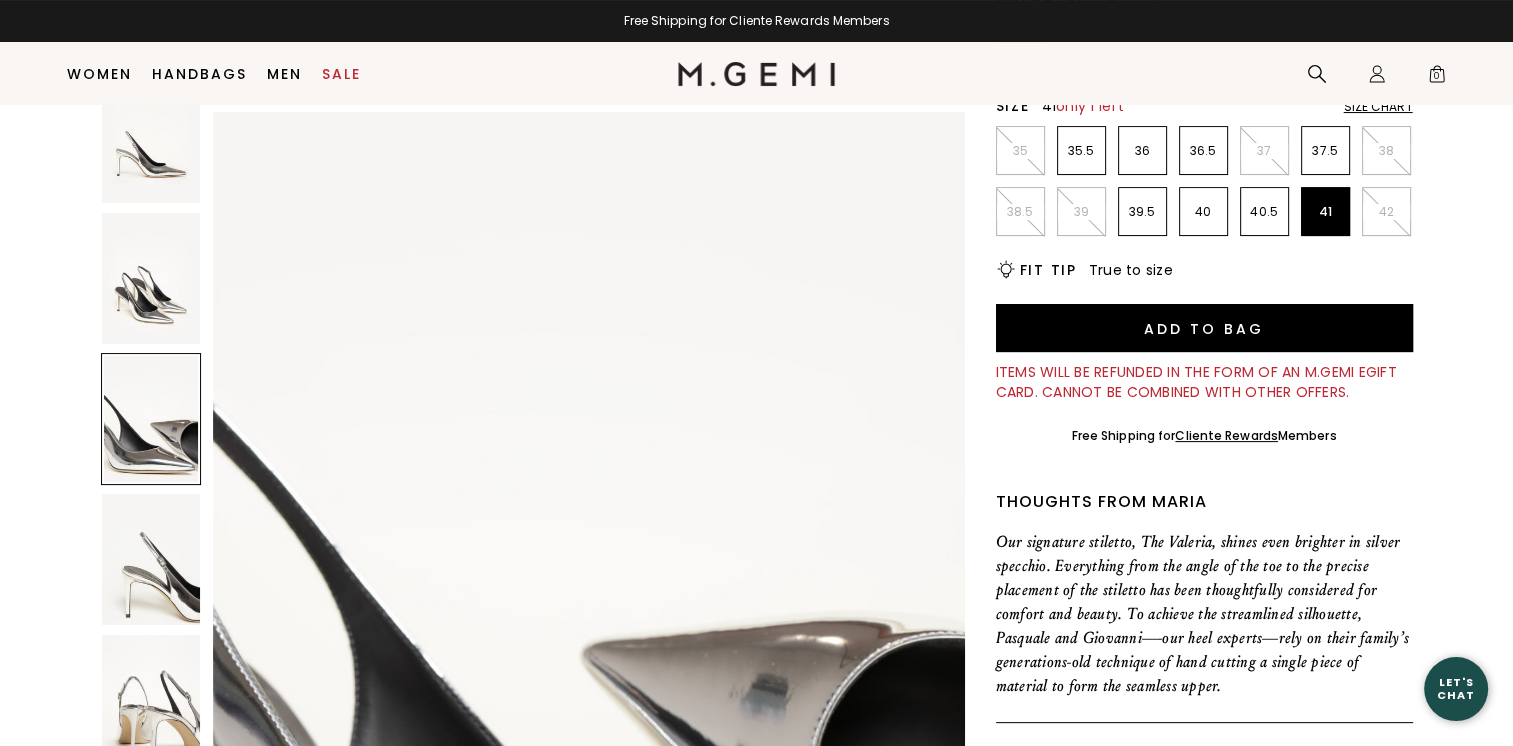 click at bounding box center [151, 278] 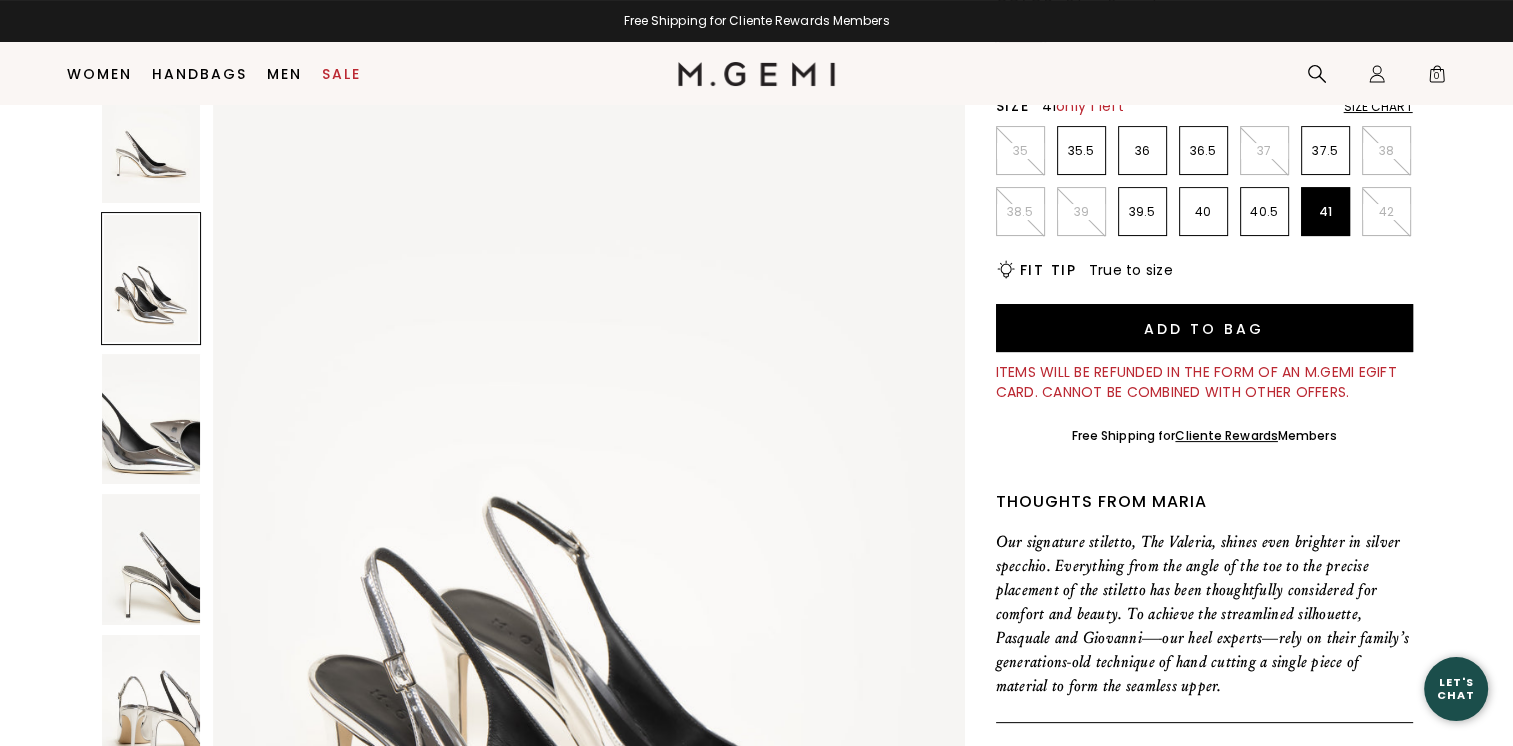 click at bounding box center (151, 137) 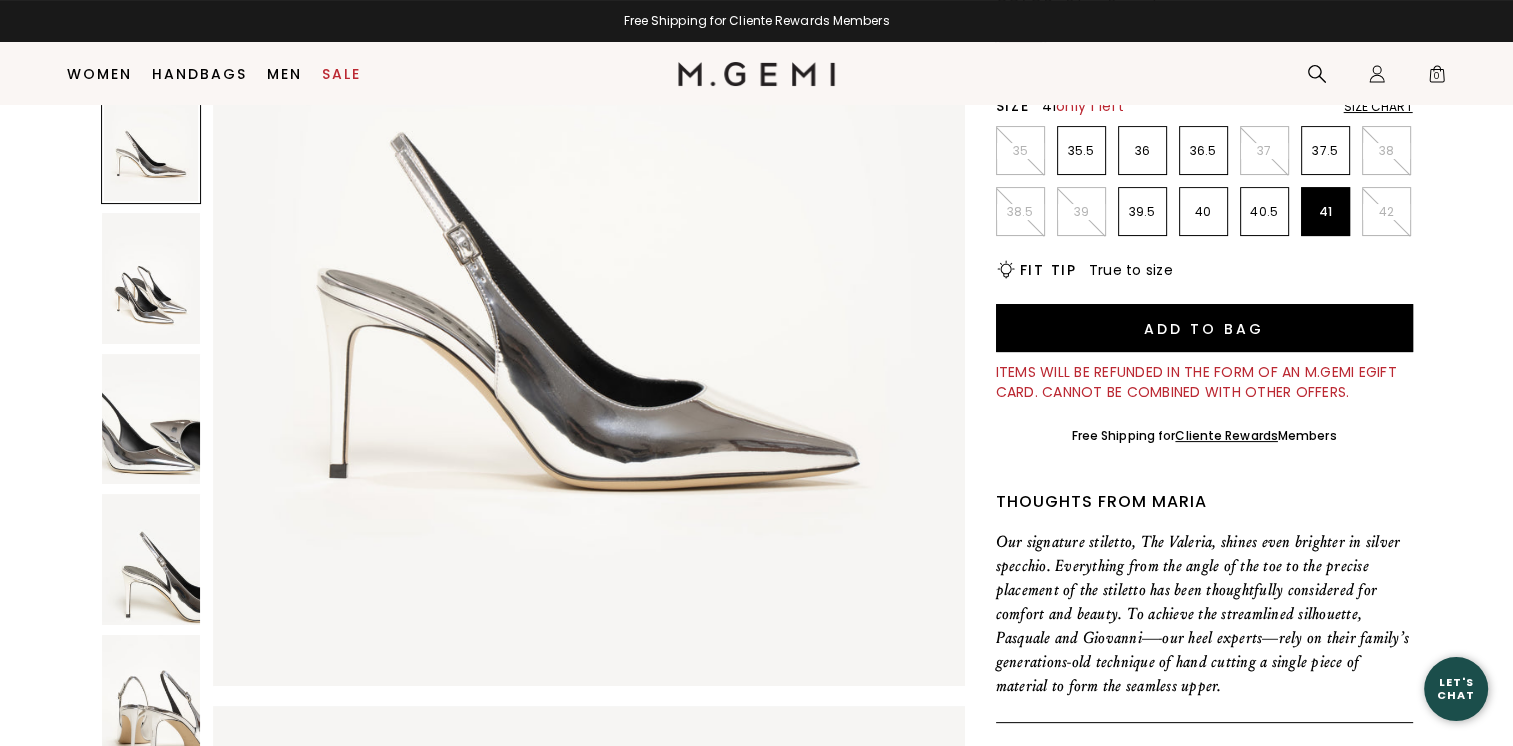 scroll, scrollTop: 3, scrollLeft: 0, axis: vertical 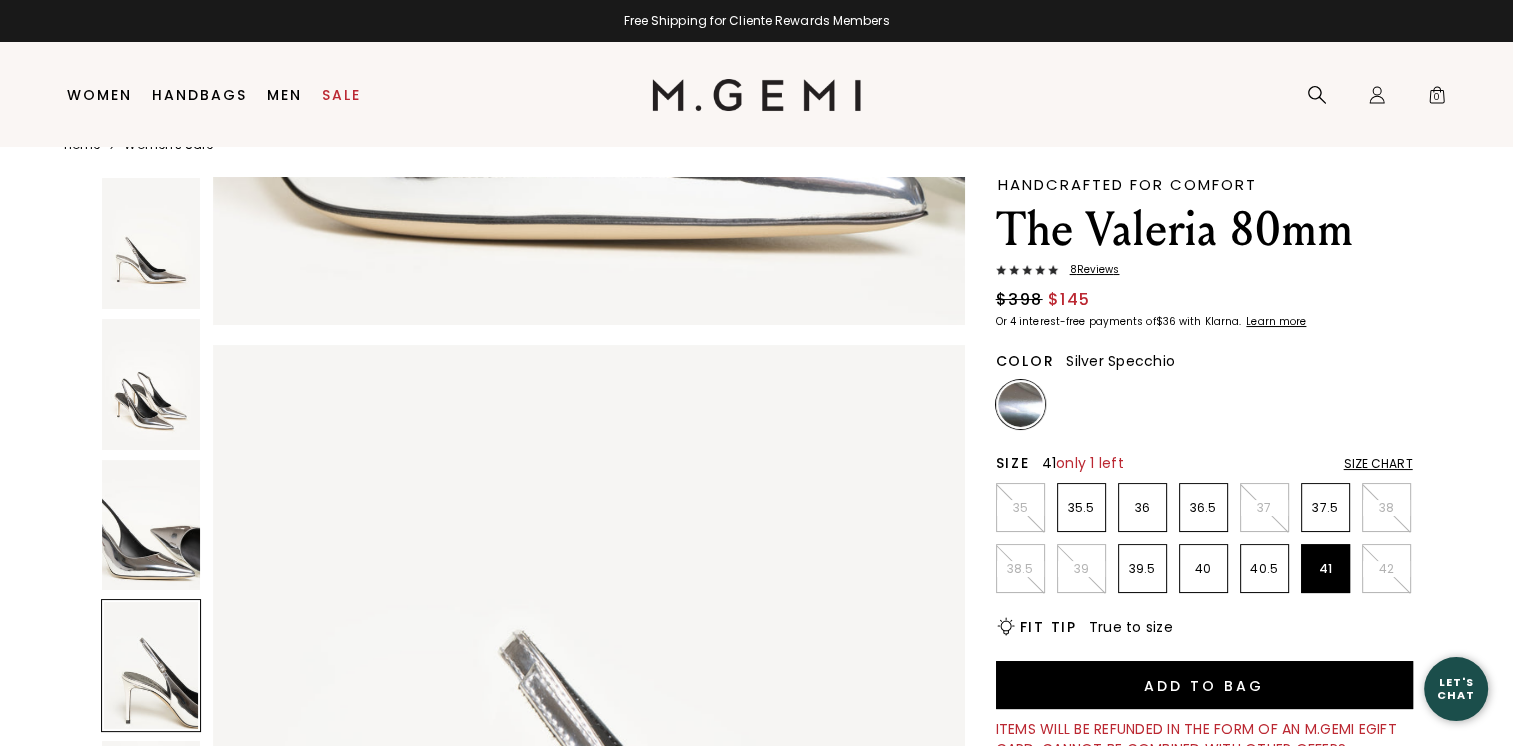 click on "8  Review s" at bounding box center (1089, 270) 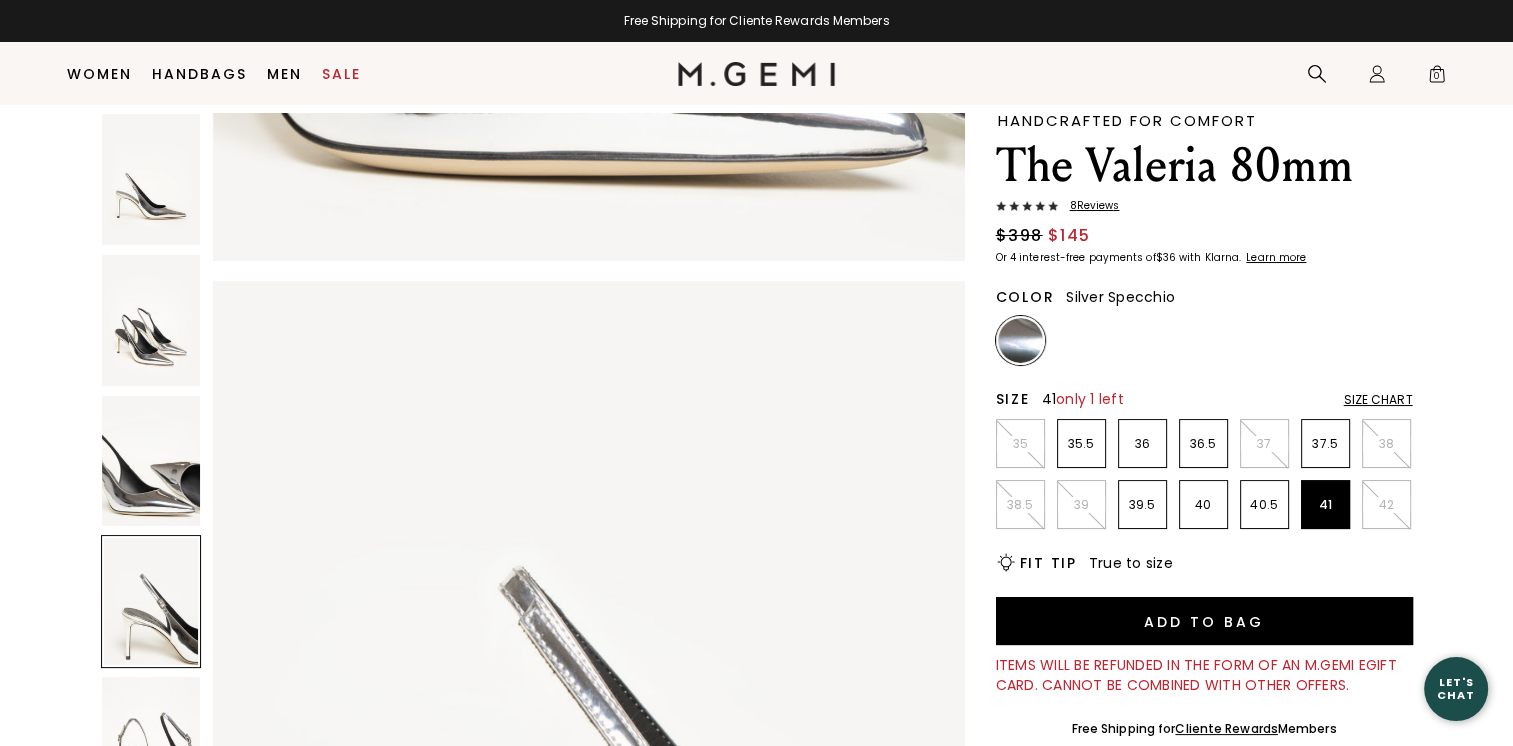 scroll, scrollTop: 302, scrollLeft: 0, axis: vertical 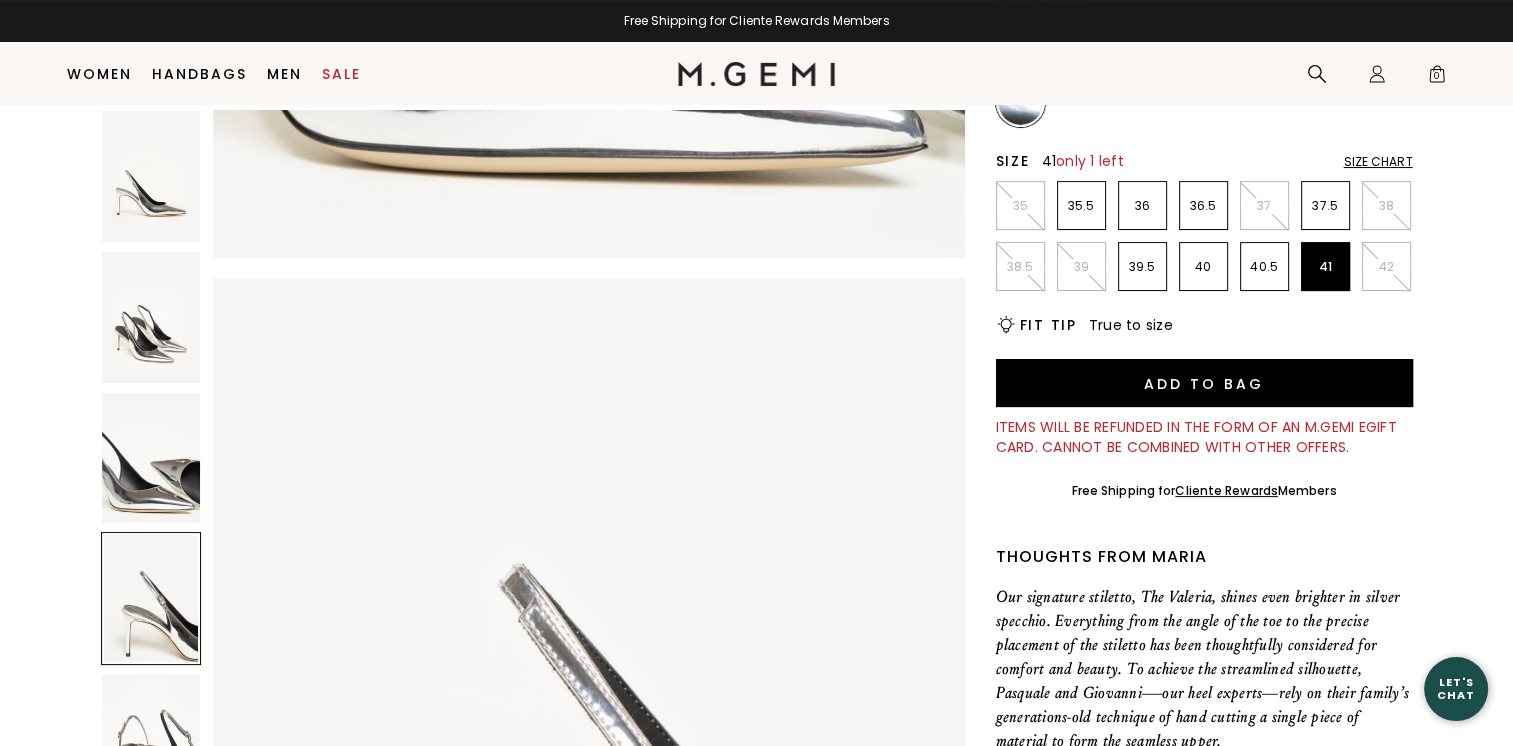click on "41" at bounding box center (1325, 267) 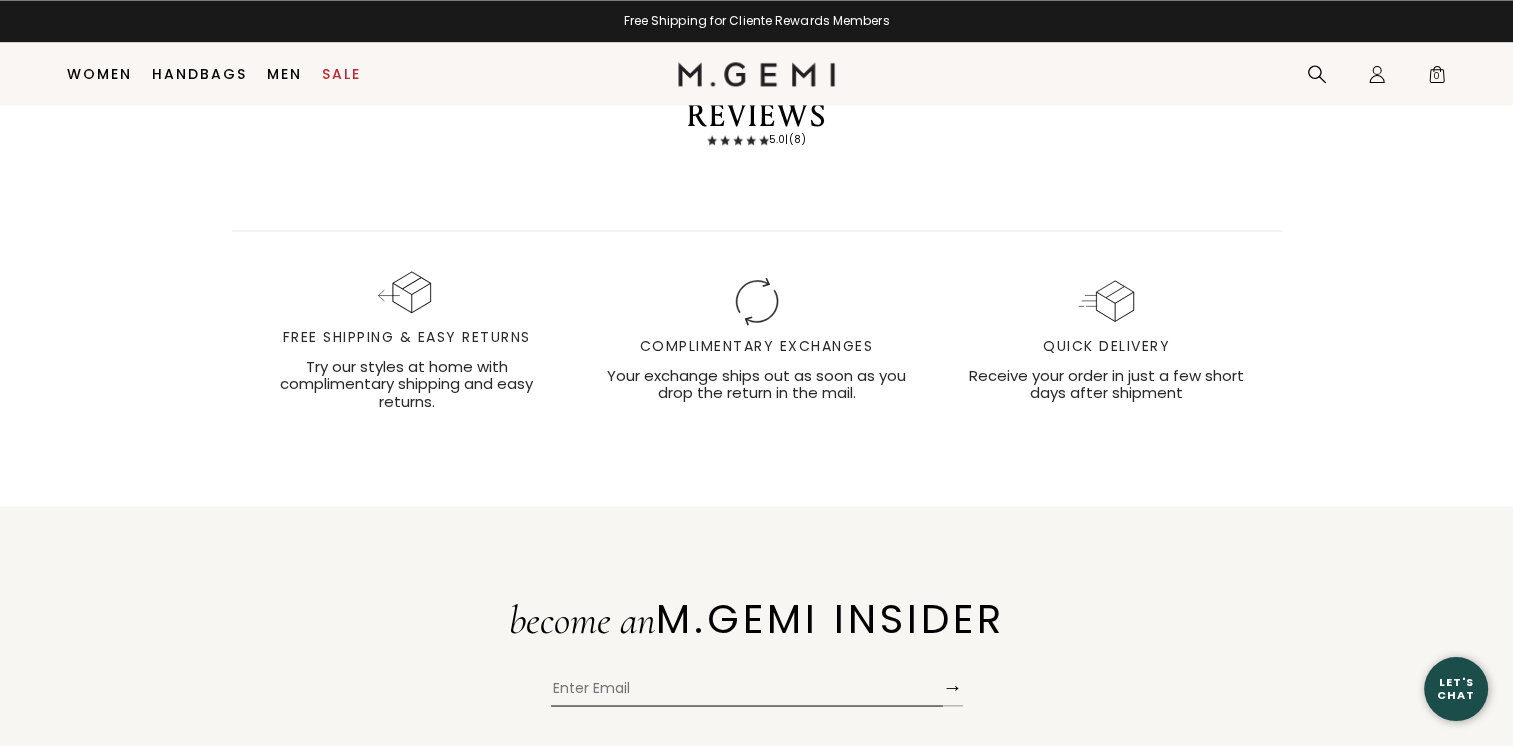 scroll, scrollTop: 3002, scrollLeft: 0, axis: vertical 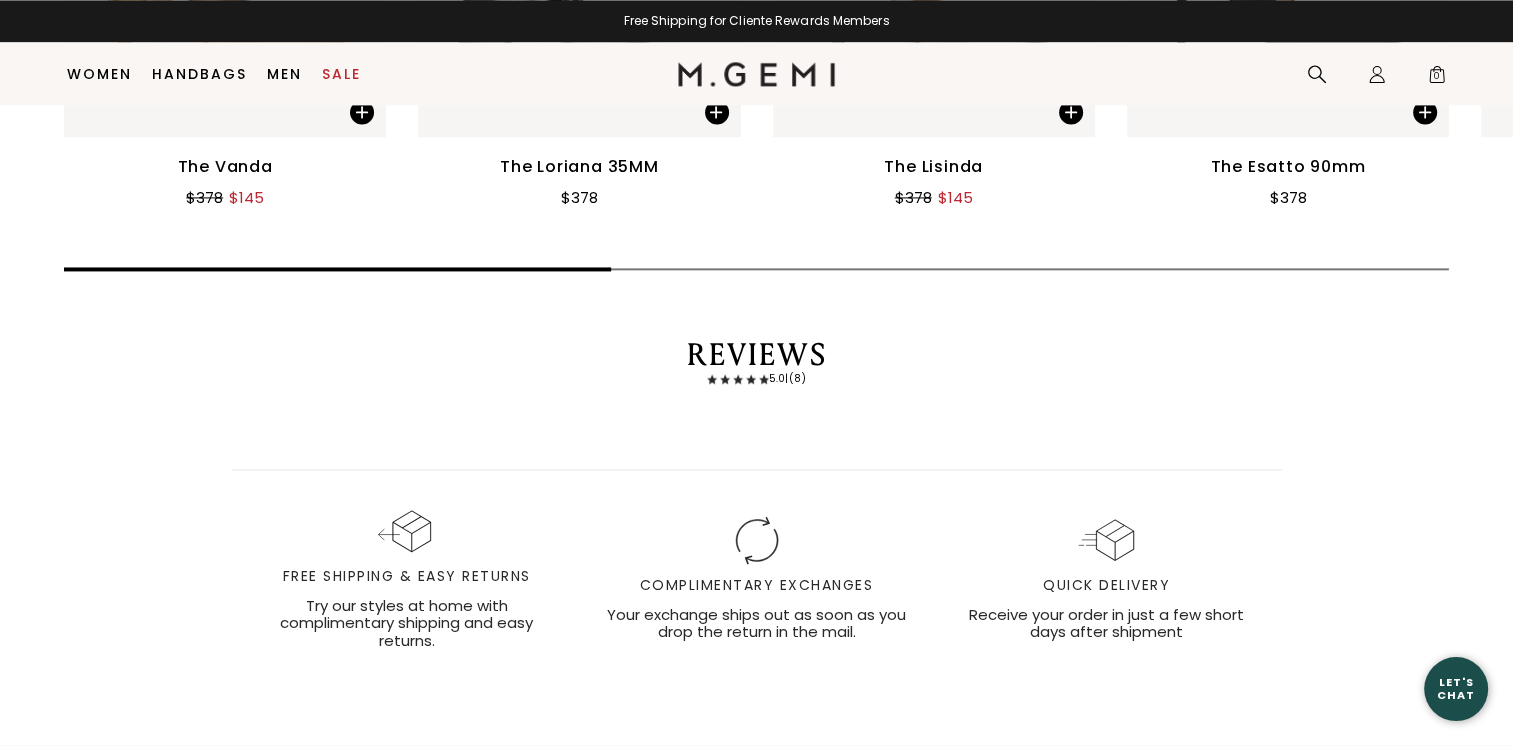 click on "Reviews" at bounding box center (756, 356) 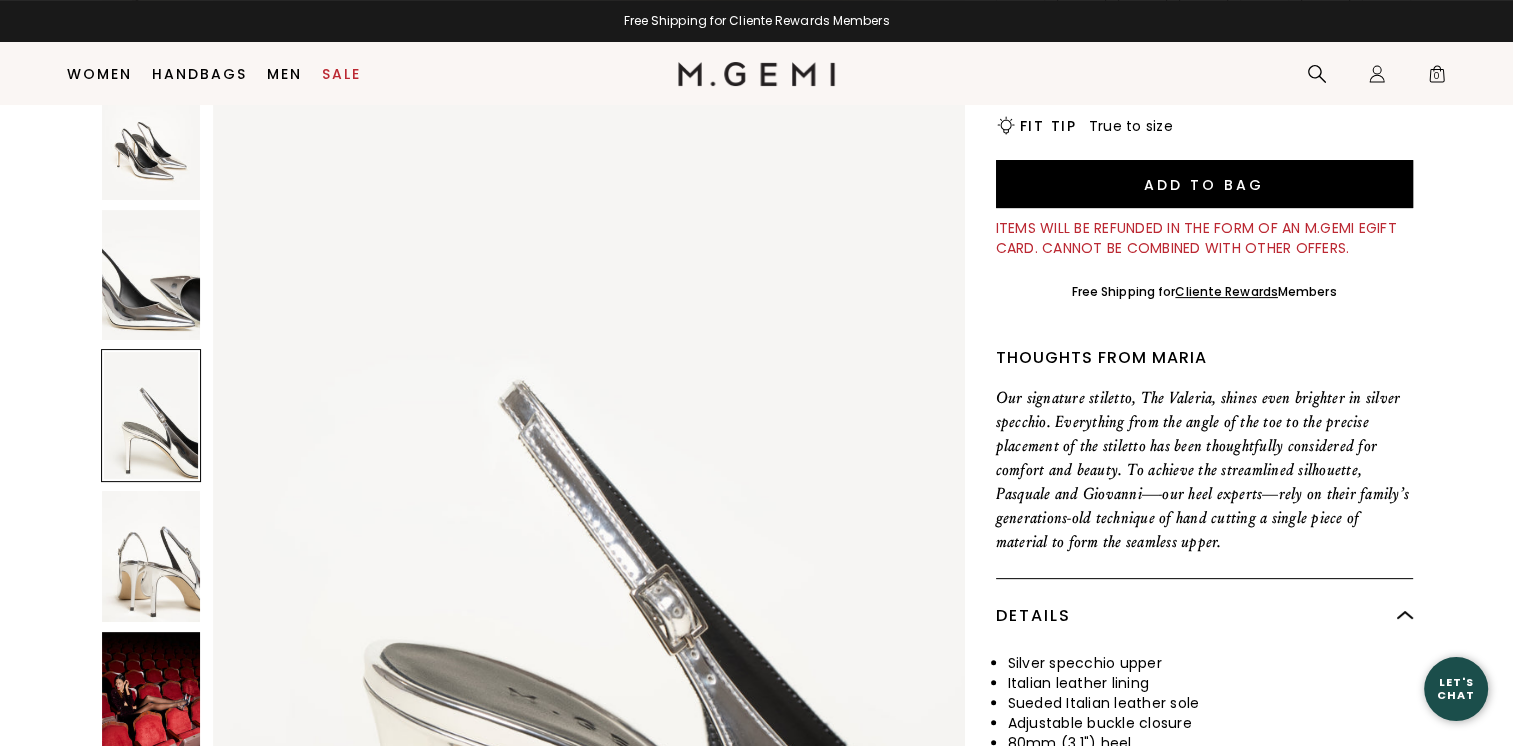 scroll, scrollTop: 102, scrollLeft: 0, axis: vertical 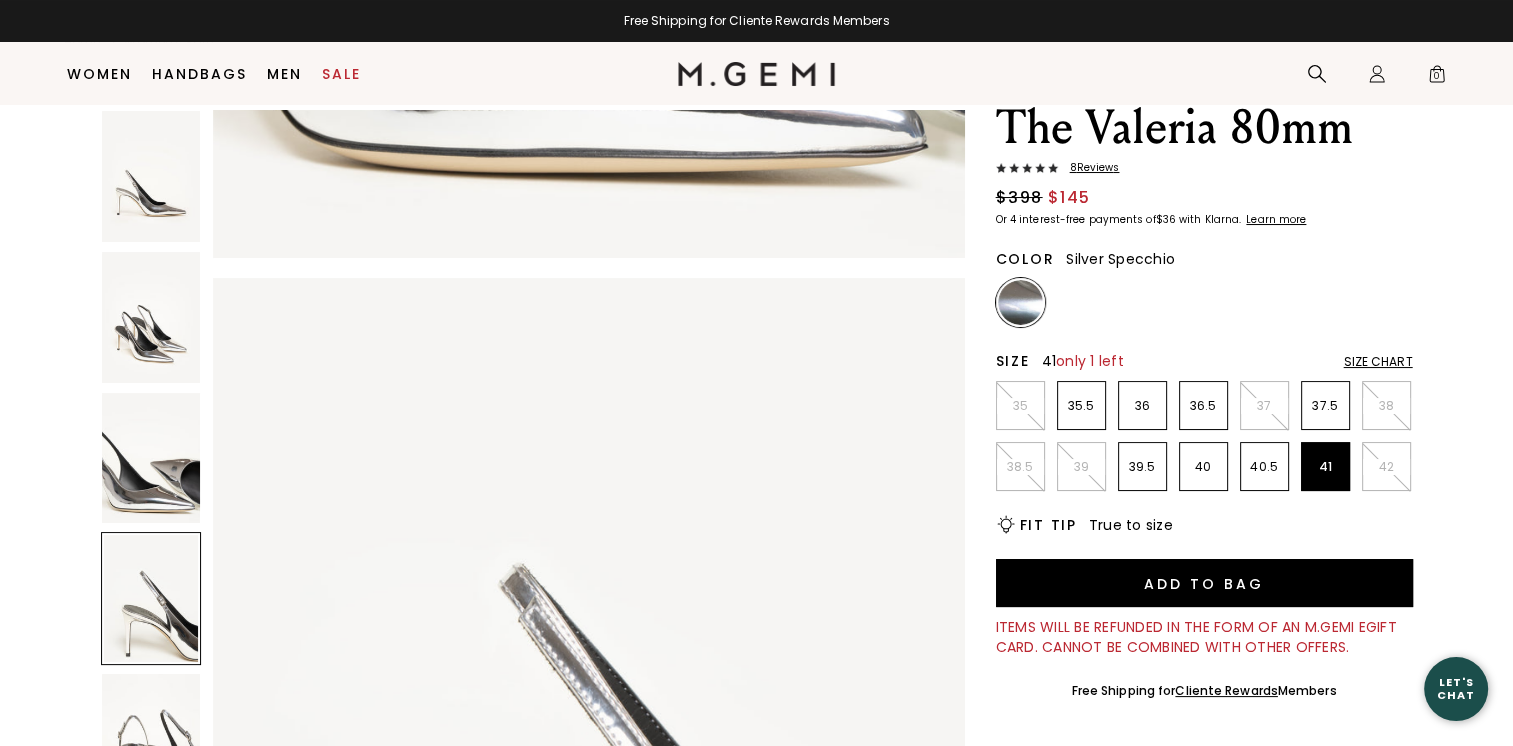 click on "8  Review s" at bounding box center [1089, 168] 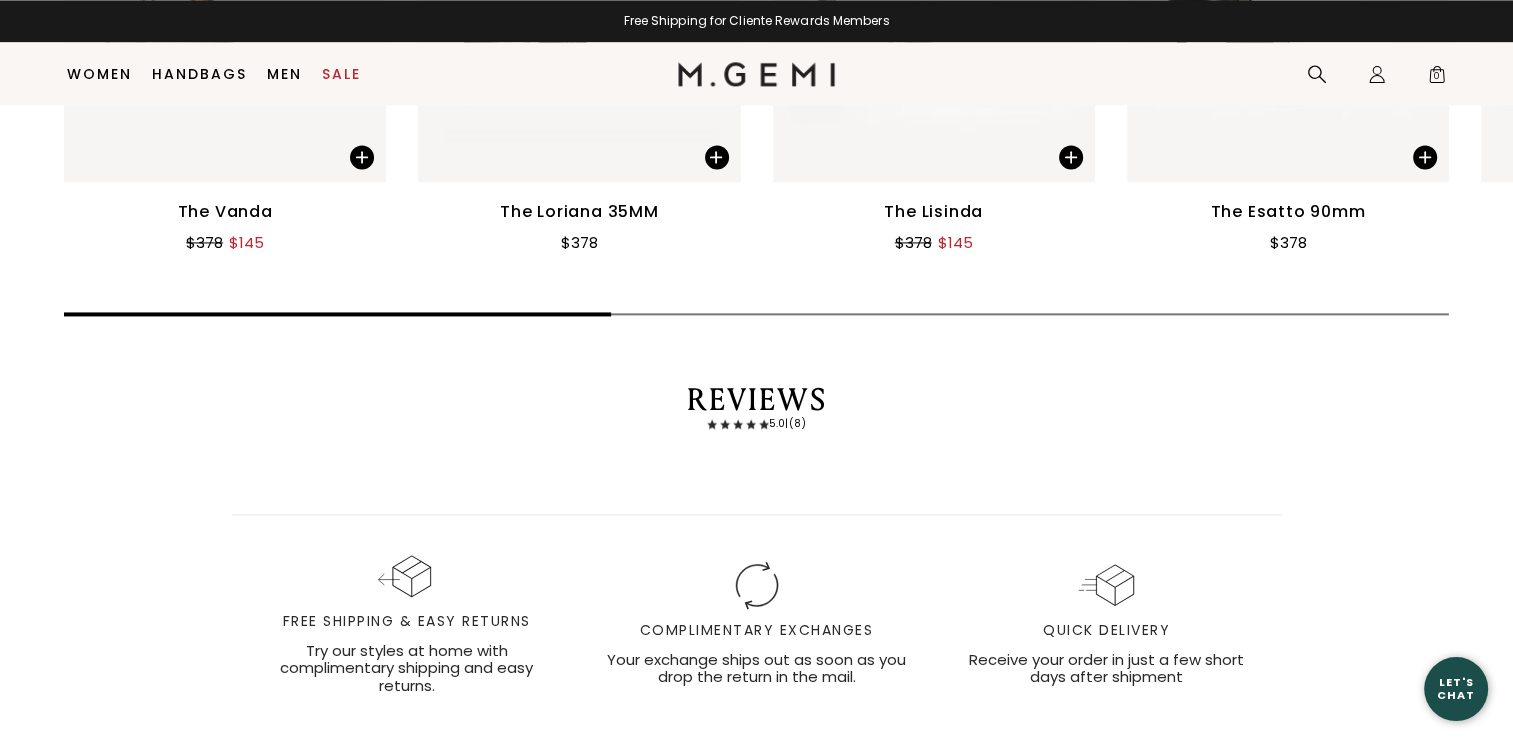 scroll, scrollTop: 2944, scrollLeft: 0, axis: vertical 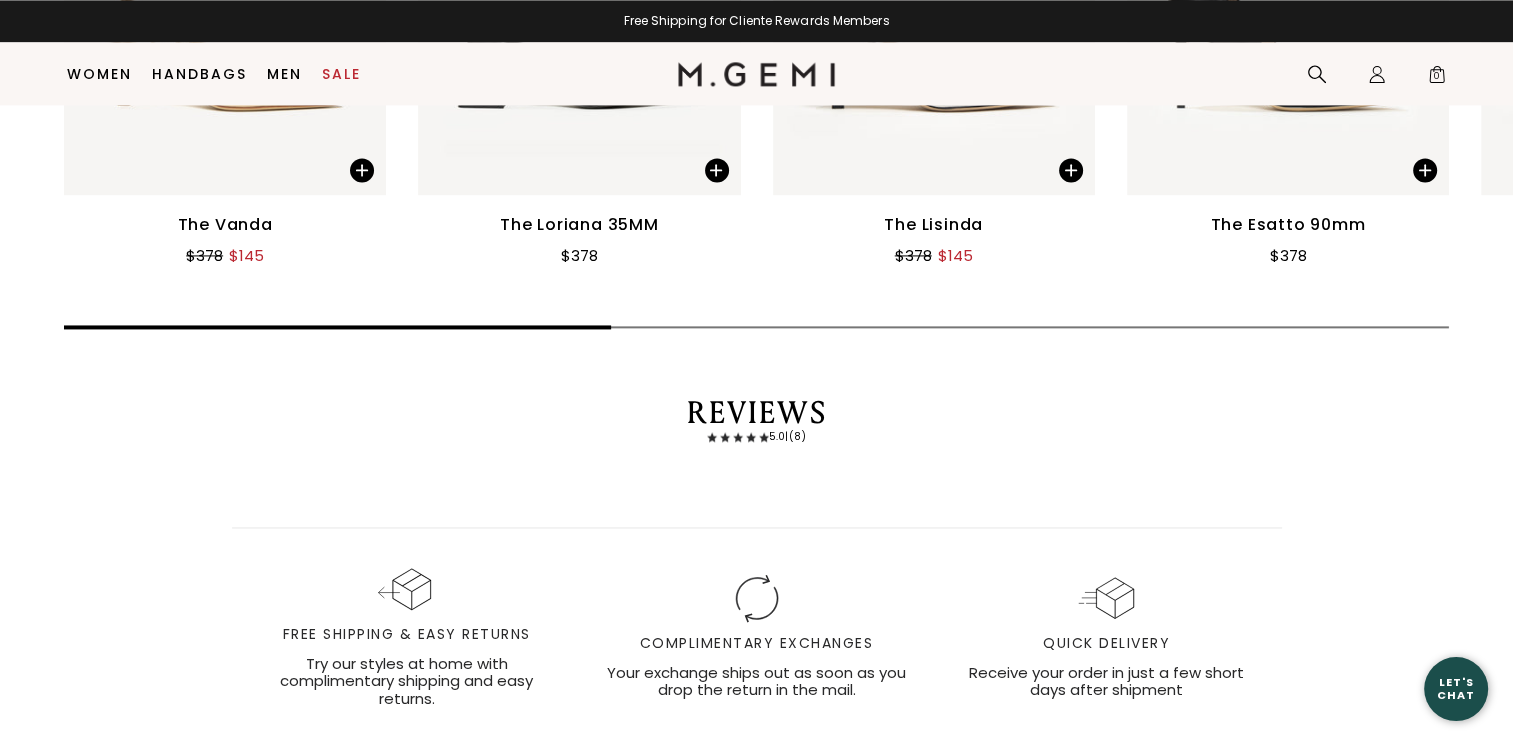 click on "Reviews" at bounding box center [756, 414] 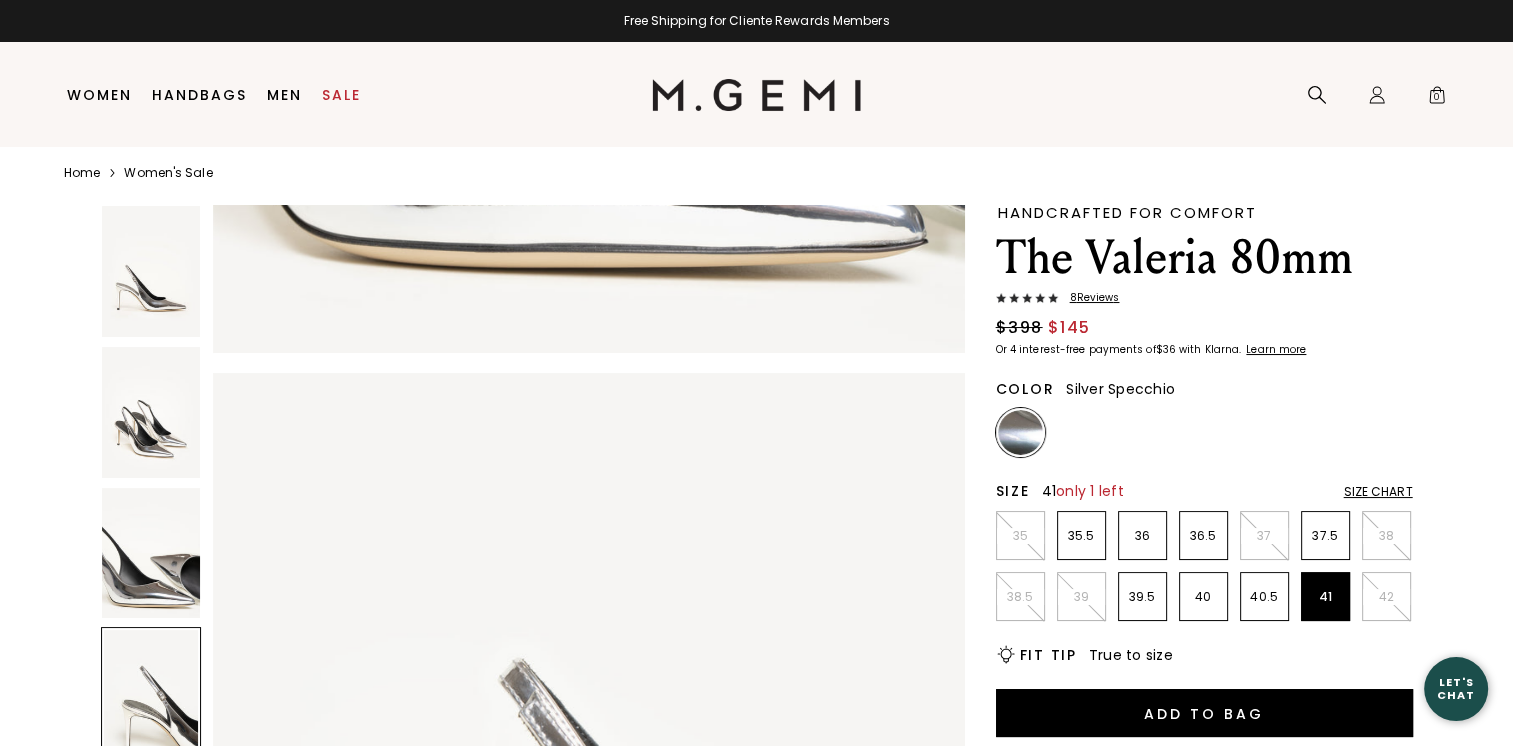 scroll, scrollTop: 0, scrollLeft: 0, axis: both 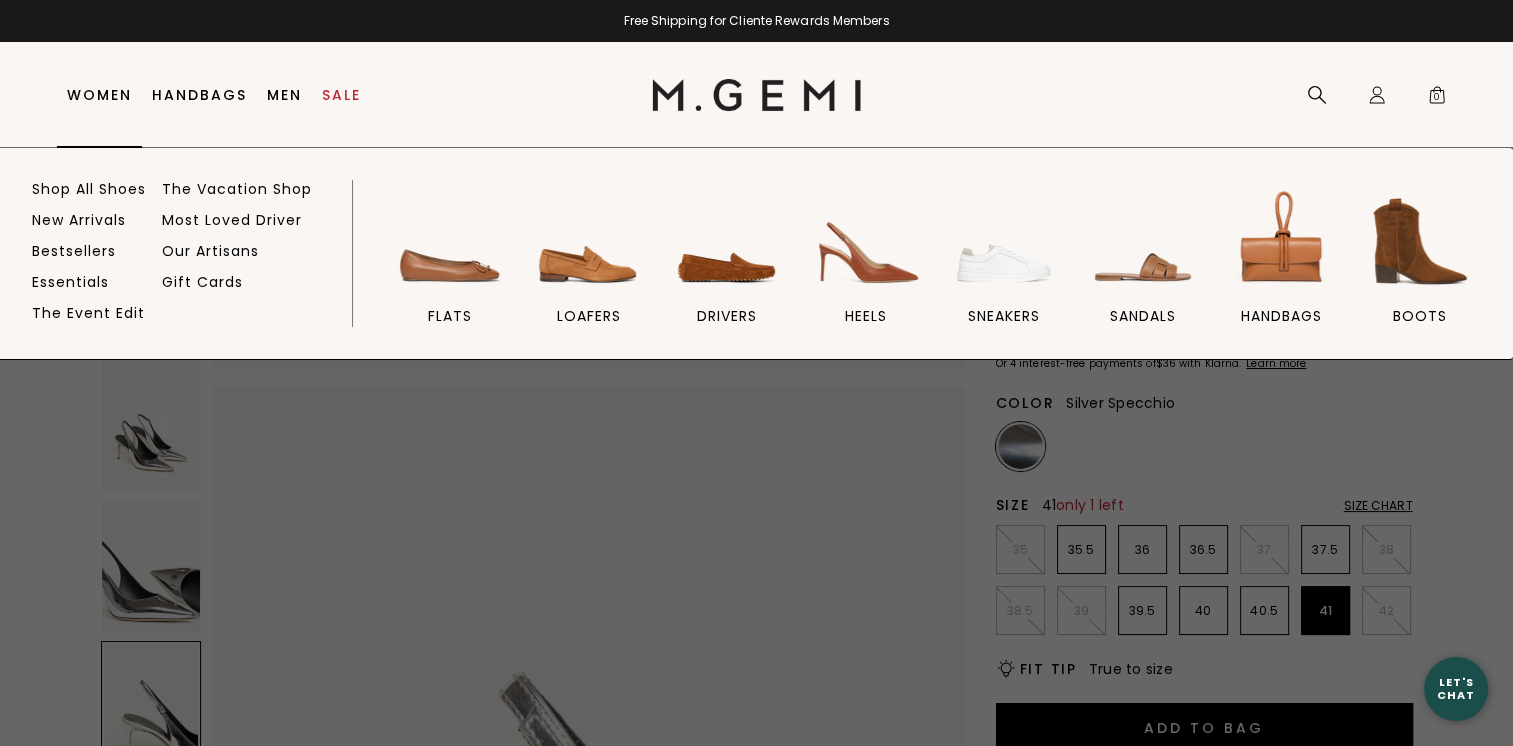 click on "Women" at bounding box center (99, 95) 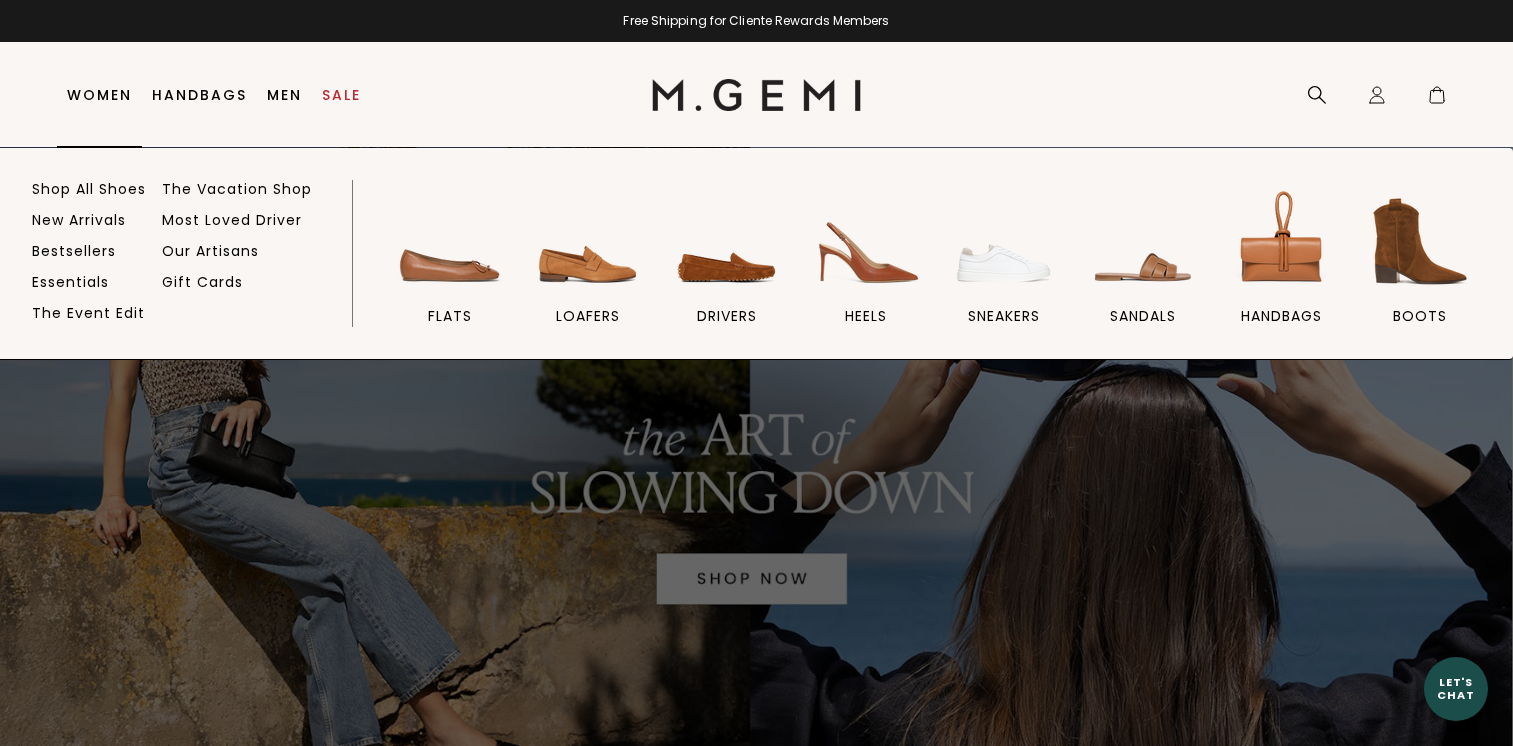 scroll, scrollTop: 0, scrollLeft: 0, axis: both 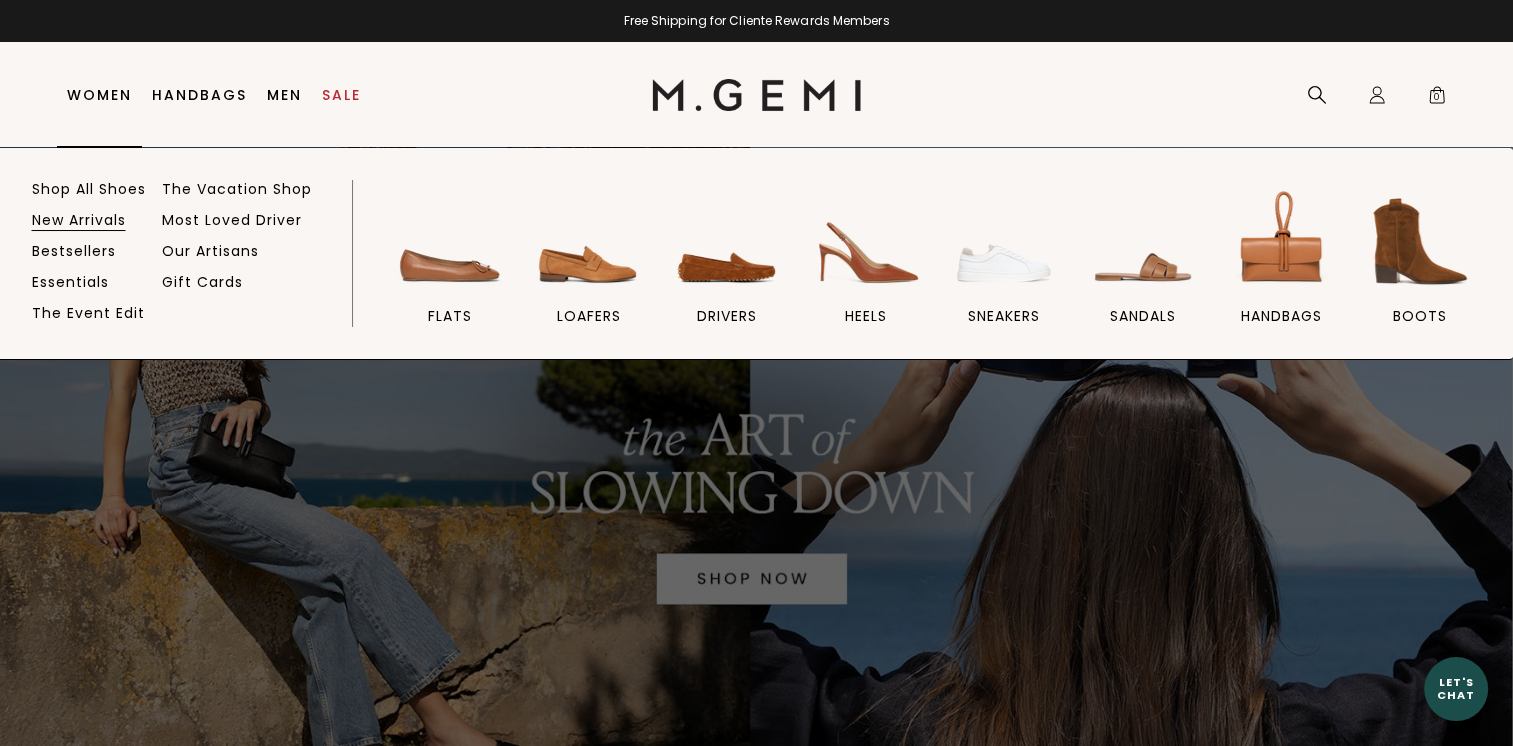 click on "New Arrivals" at bounding box center [79, 220] 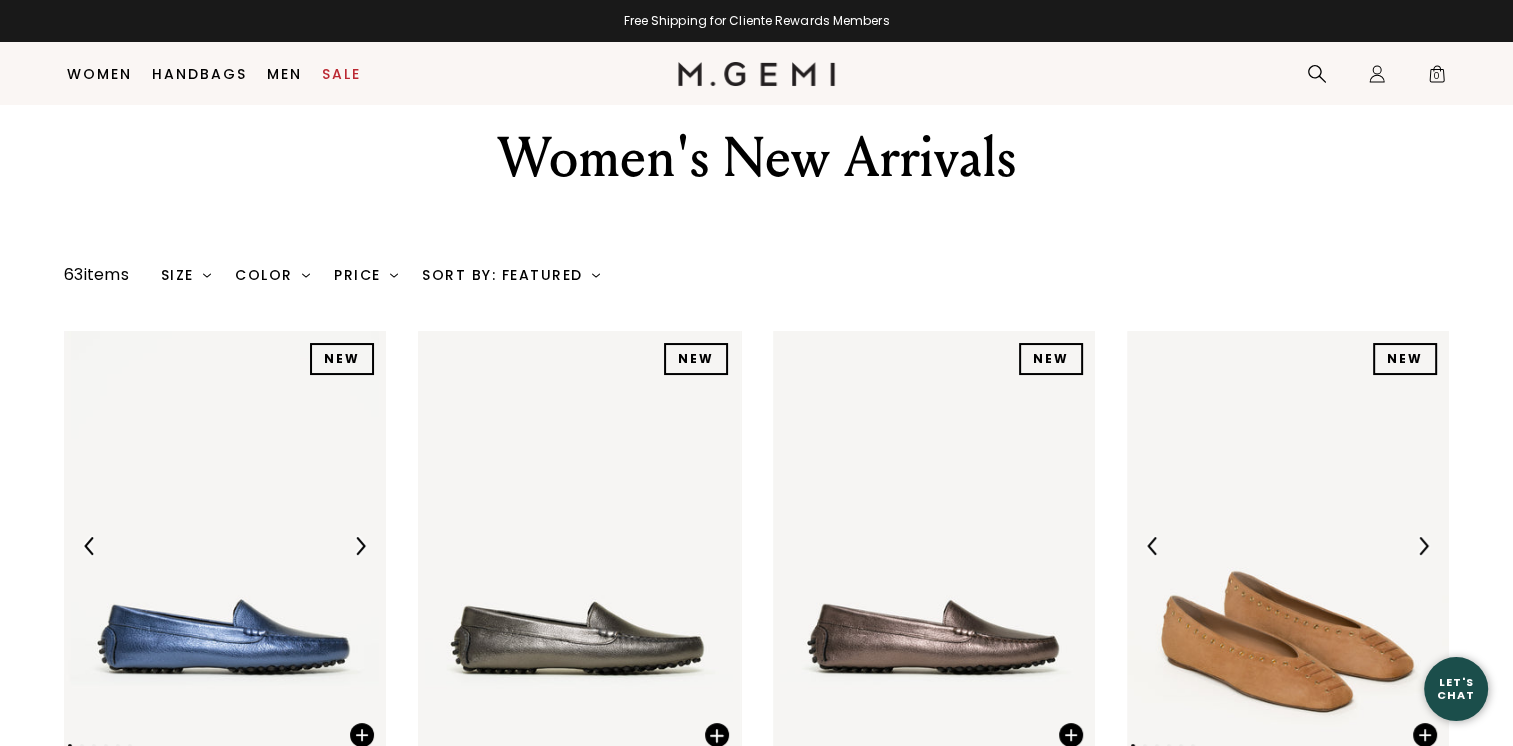 scroll, scrollTop: 256, scrollLeft: 0, axis: vertical 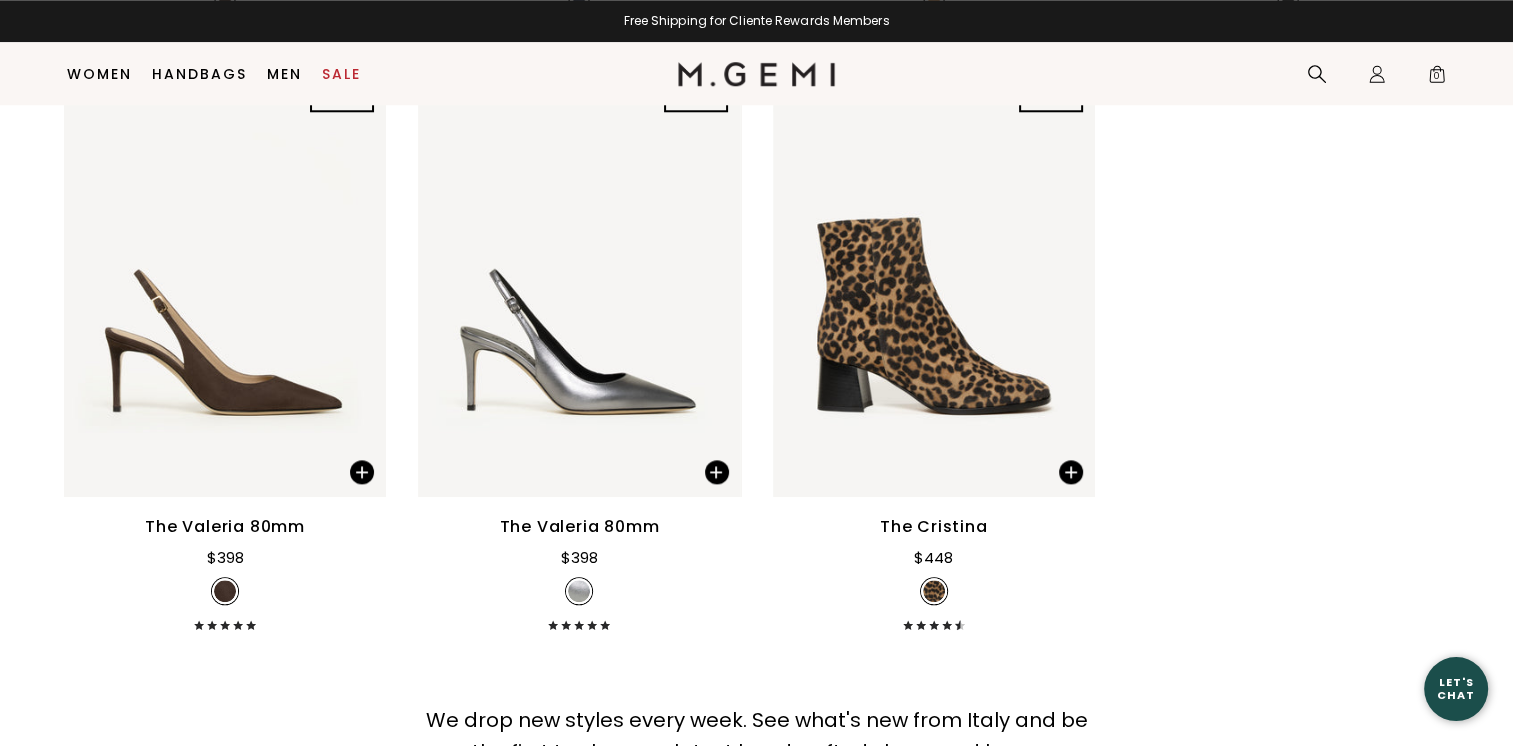 click on "The Valeria 80mm" at bounding box center [579, 527] 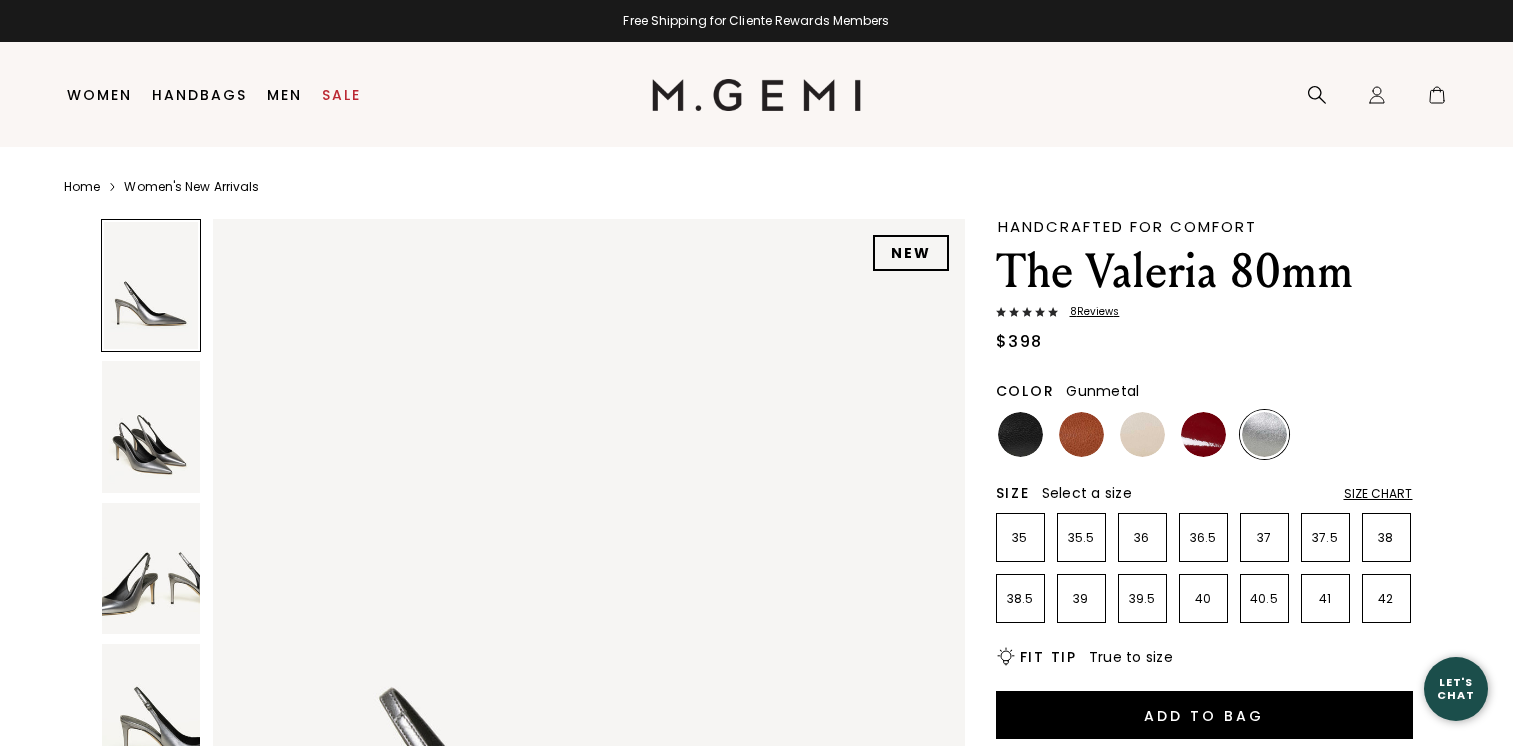 scroll, scrollTop: 0, scrollLeft: 0, axis: both 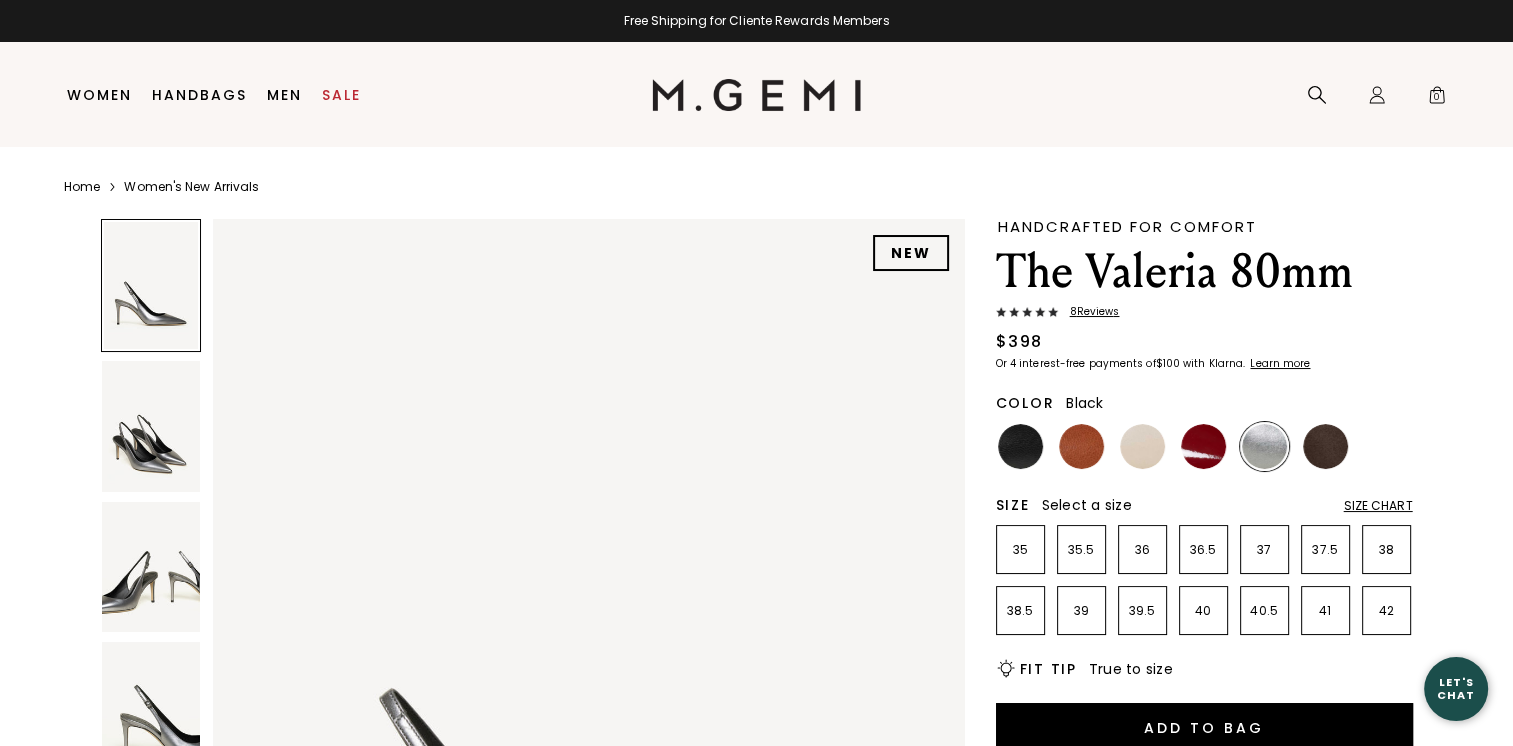 click at bounding box center (1020, 446) 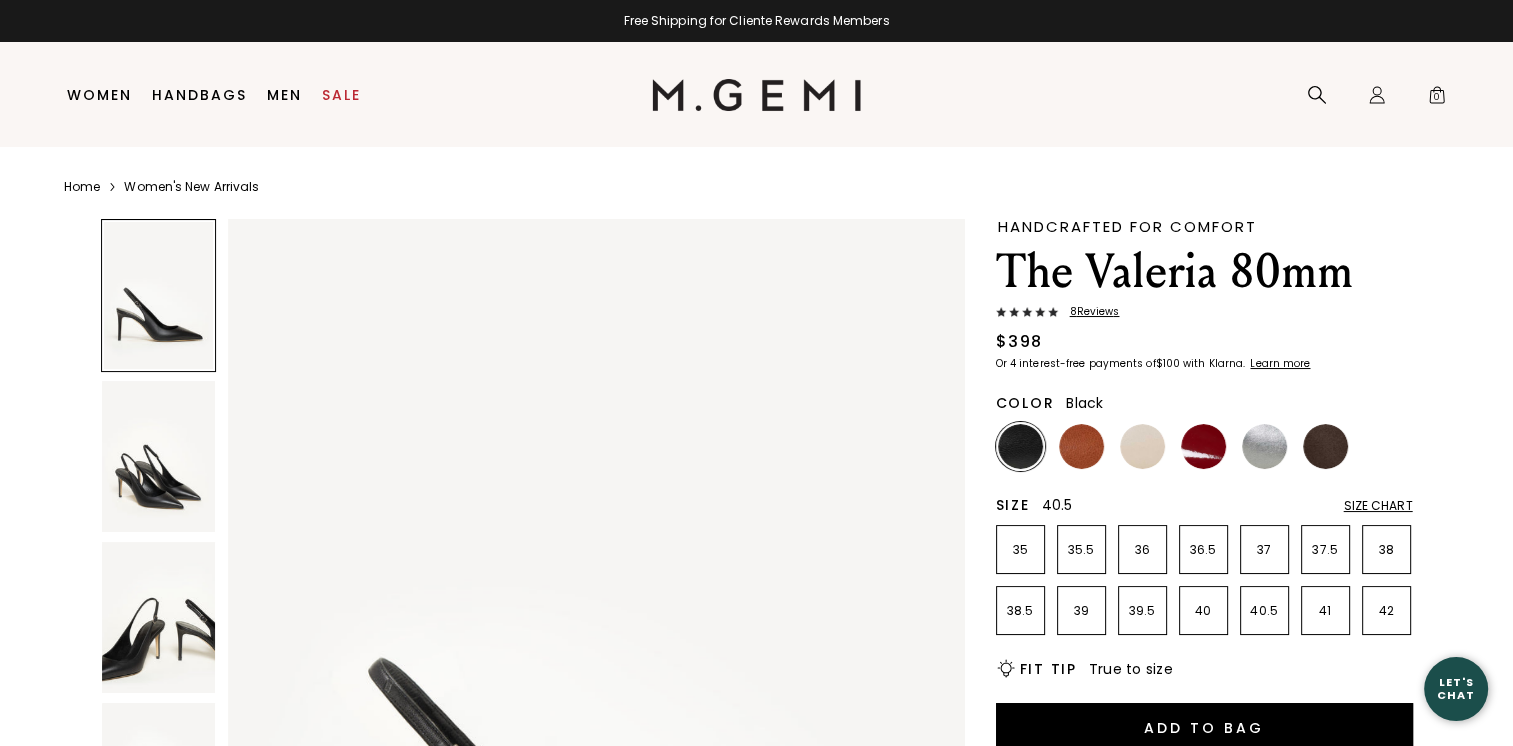 scroll, scrollTop: 0, scrollLeft: 0, axis: both 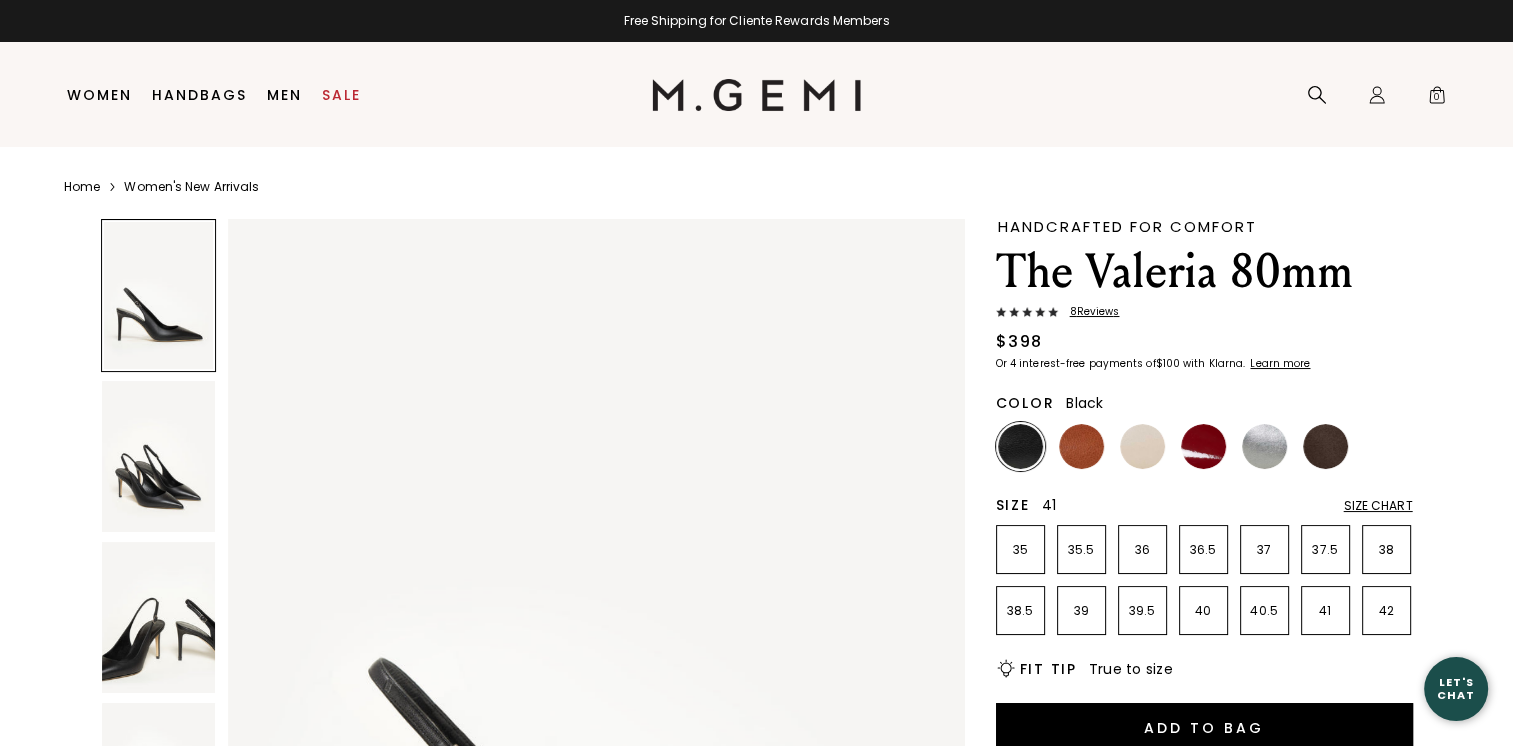 click on "41" at bounding box center [1325, 611] 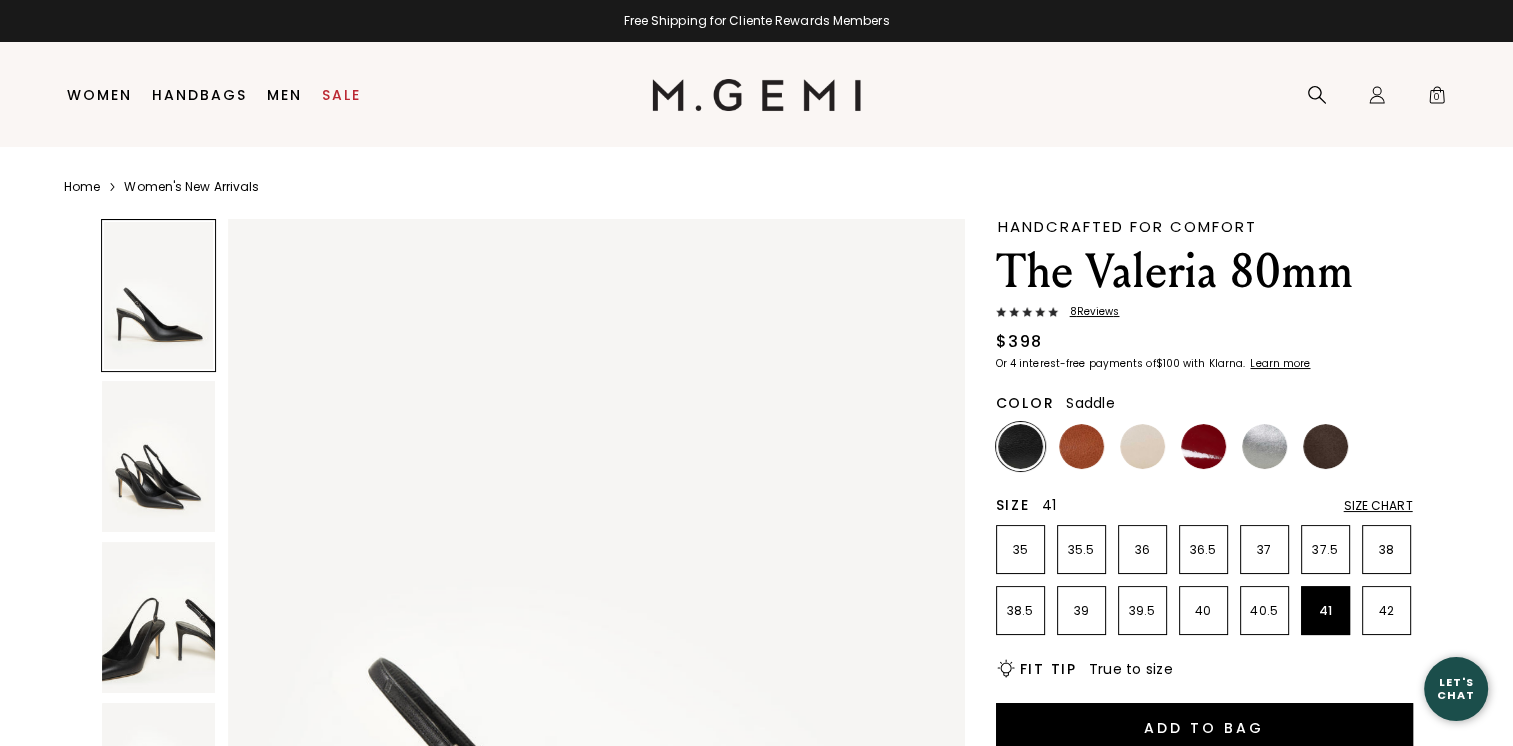 click at bounding box center (1081, 446) 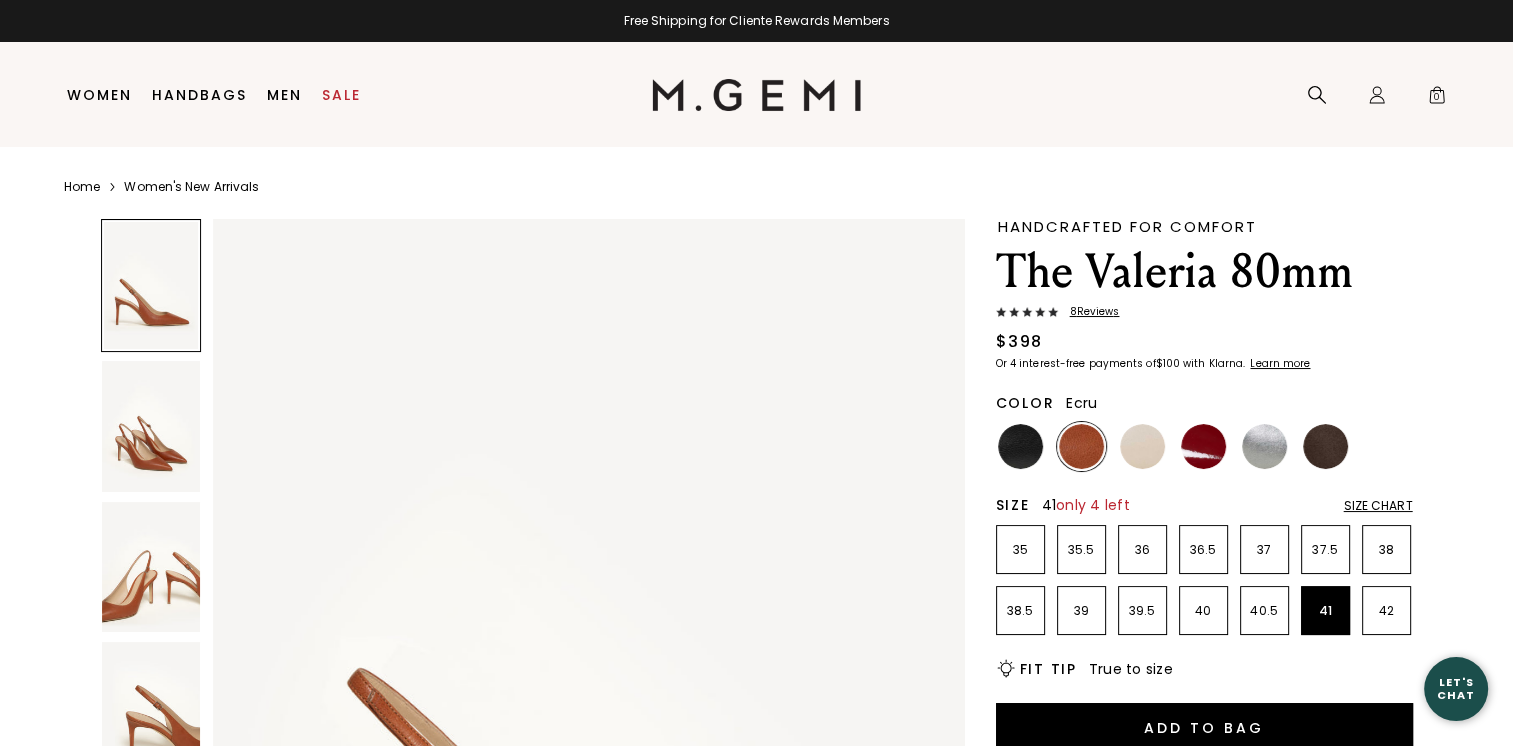 click at bounding box center [1142, 446] 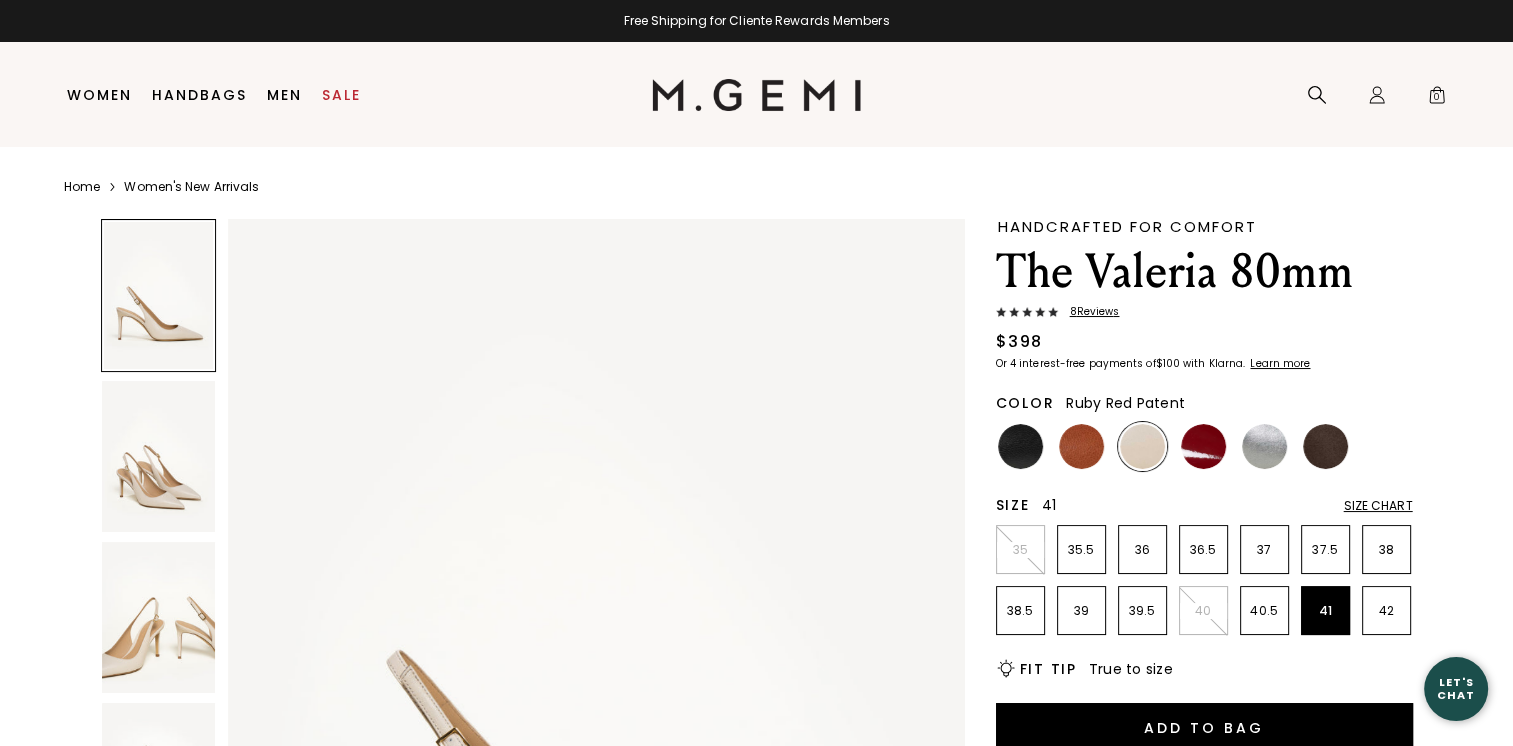 click at bounding box center [1203, 446] 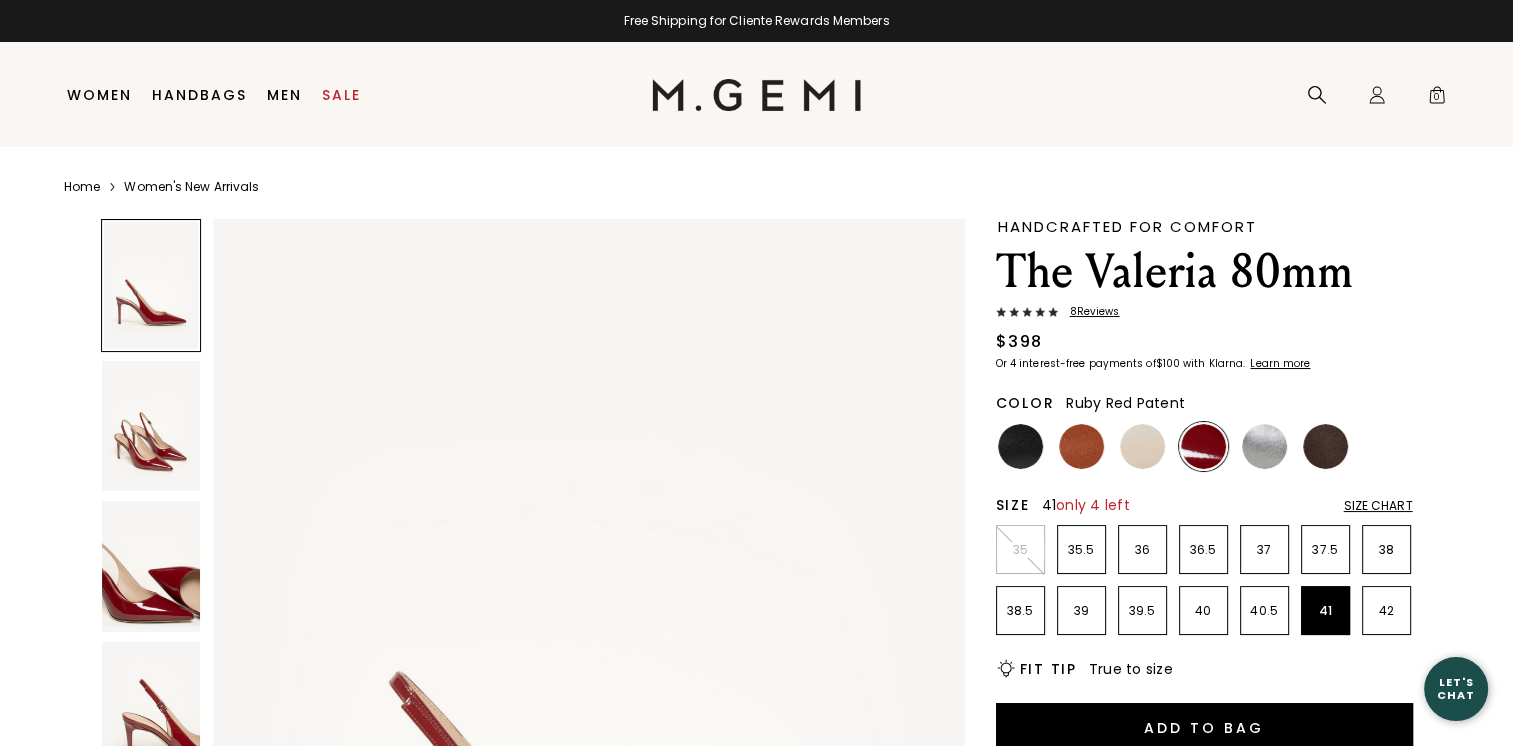scroll, scrollTop: 0, scrollLeft: 0, axis: both 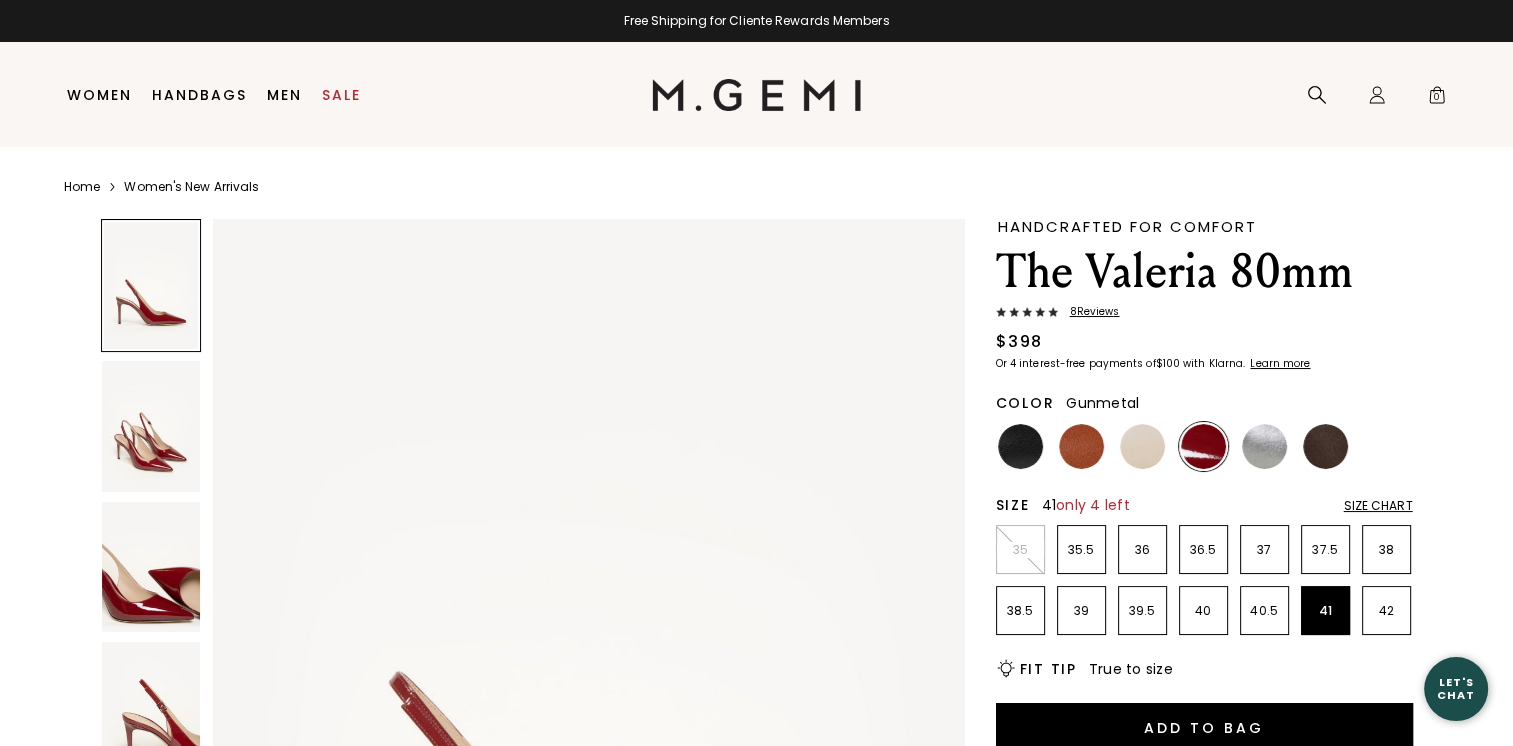 click at bounding box center [1264, 446] 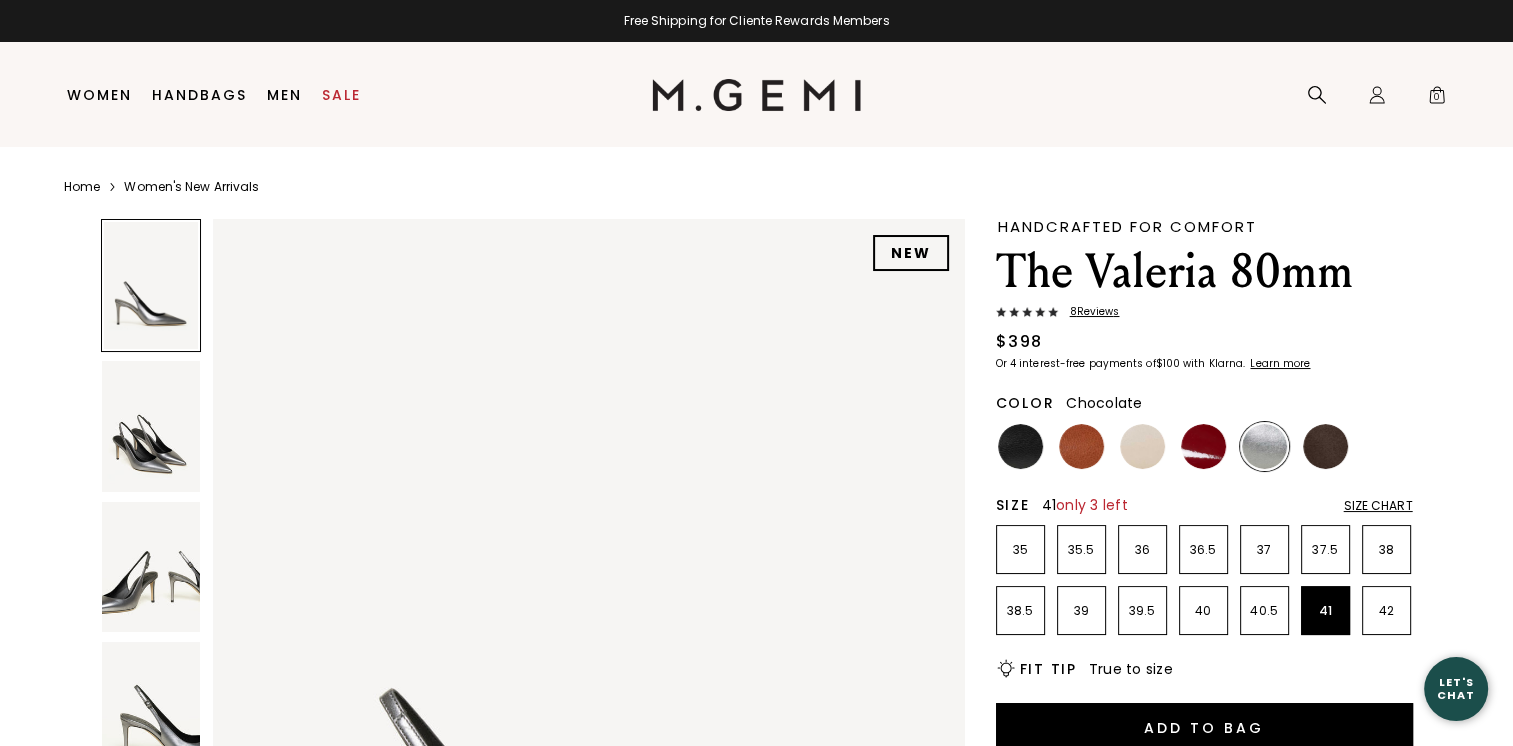 click at bounding box center [1325, 446] 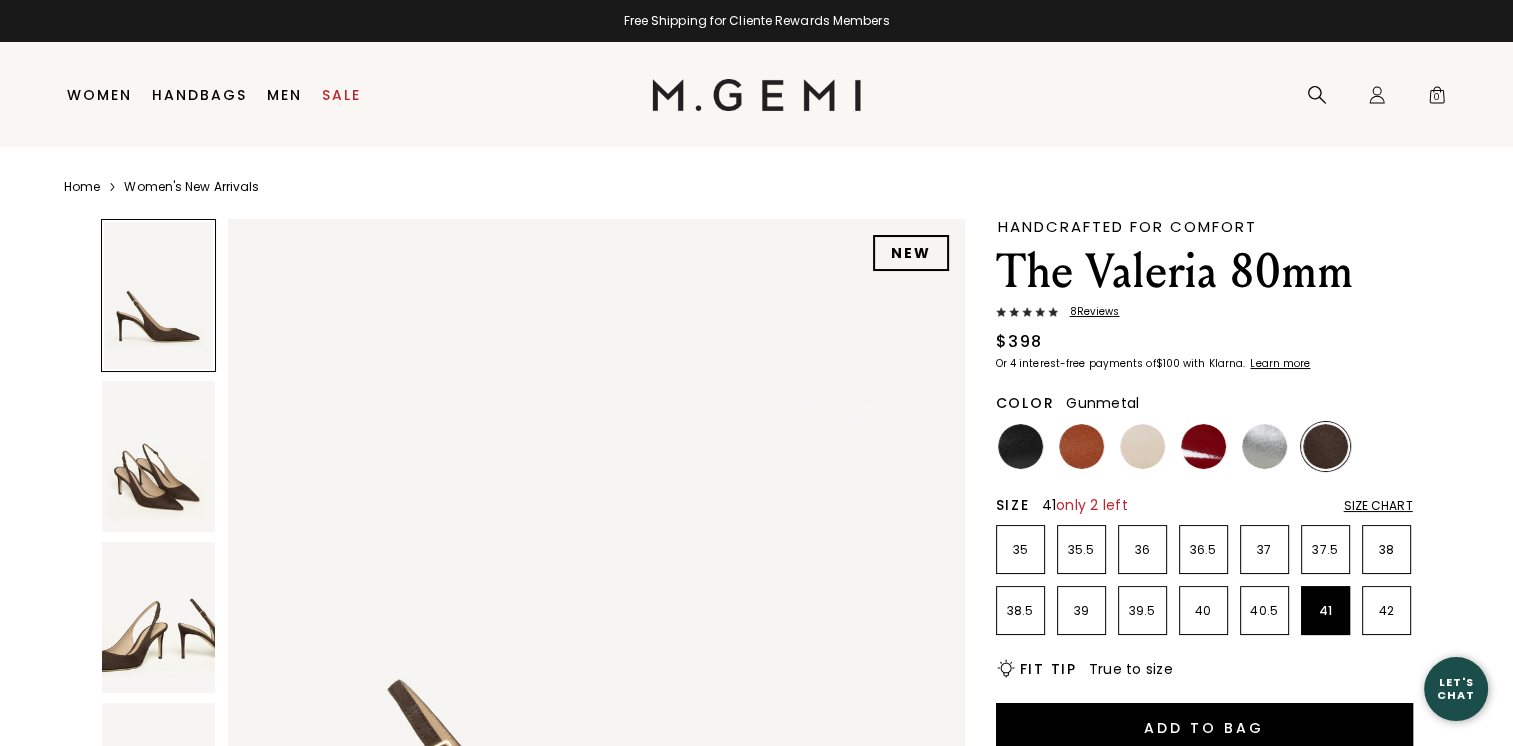 click at bounding box center (1264, 446) 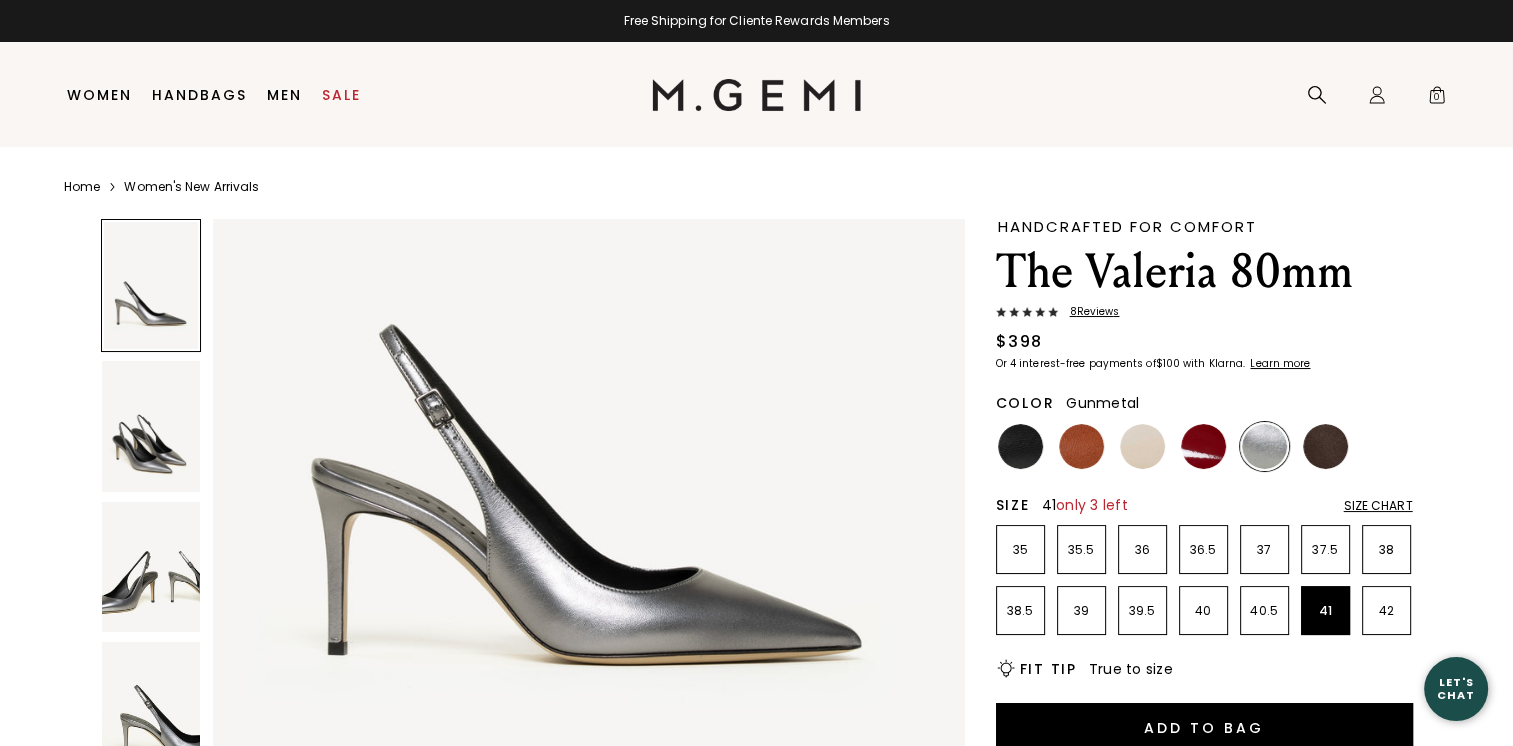 scroll, scrollTop: 400, scrollLeft: 0, axis: vertical 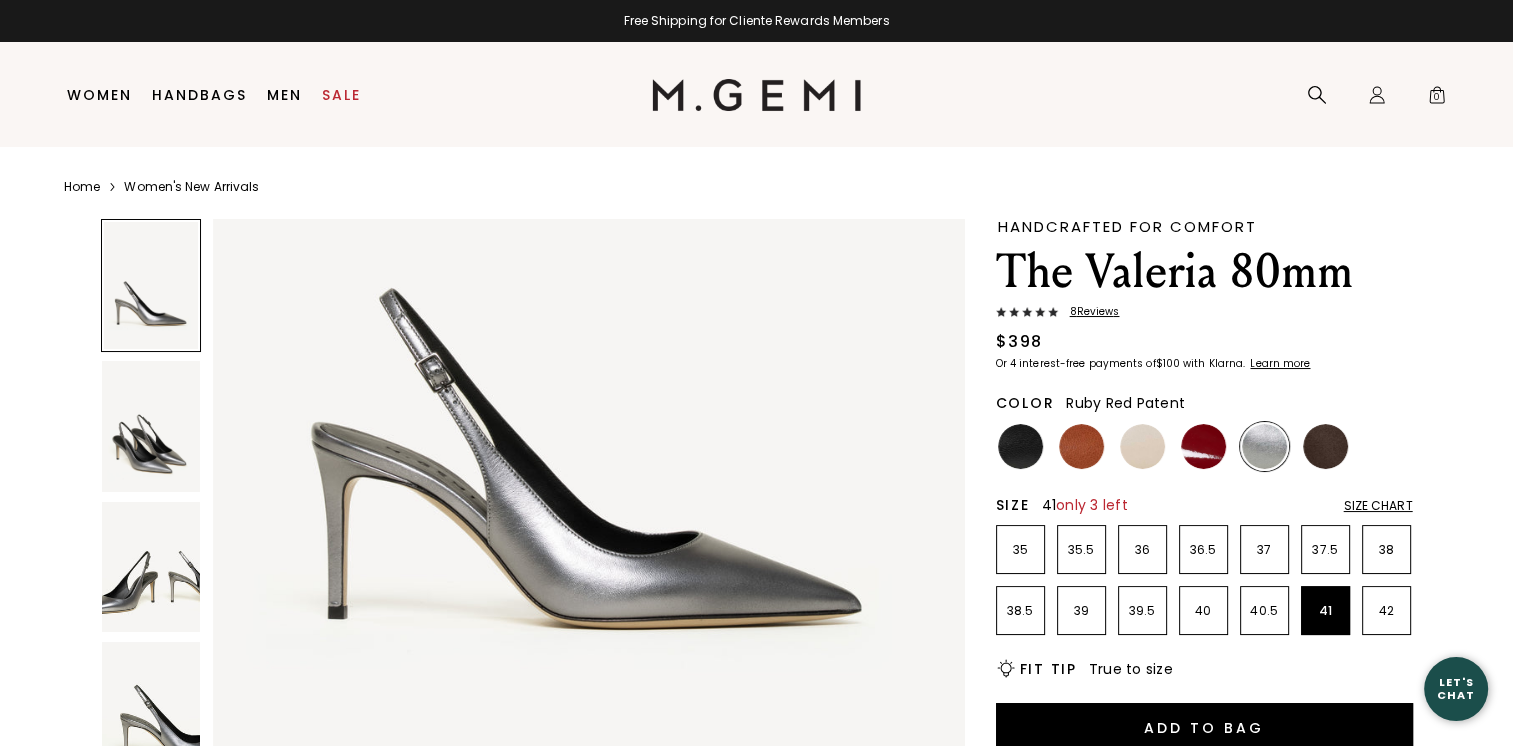 click at bounding box center [1203, 446] 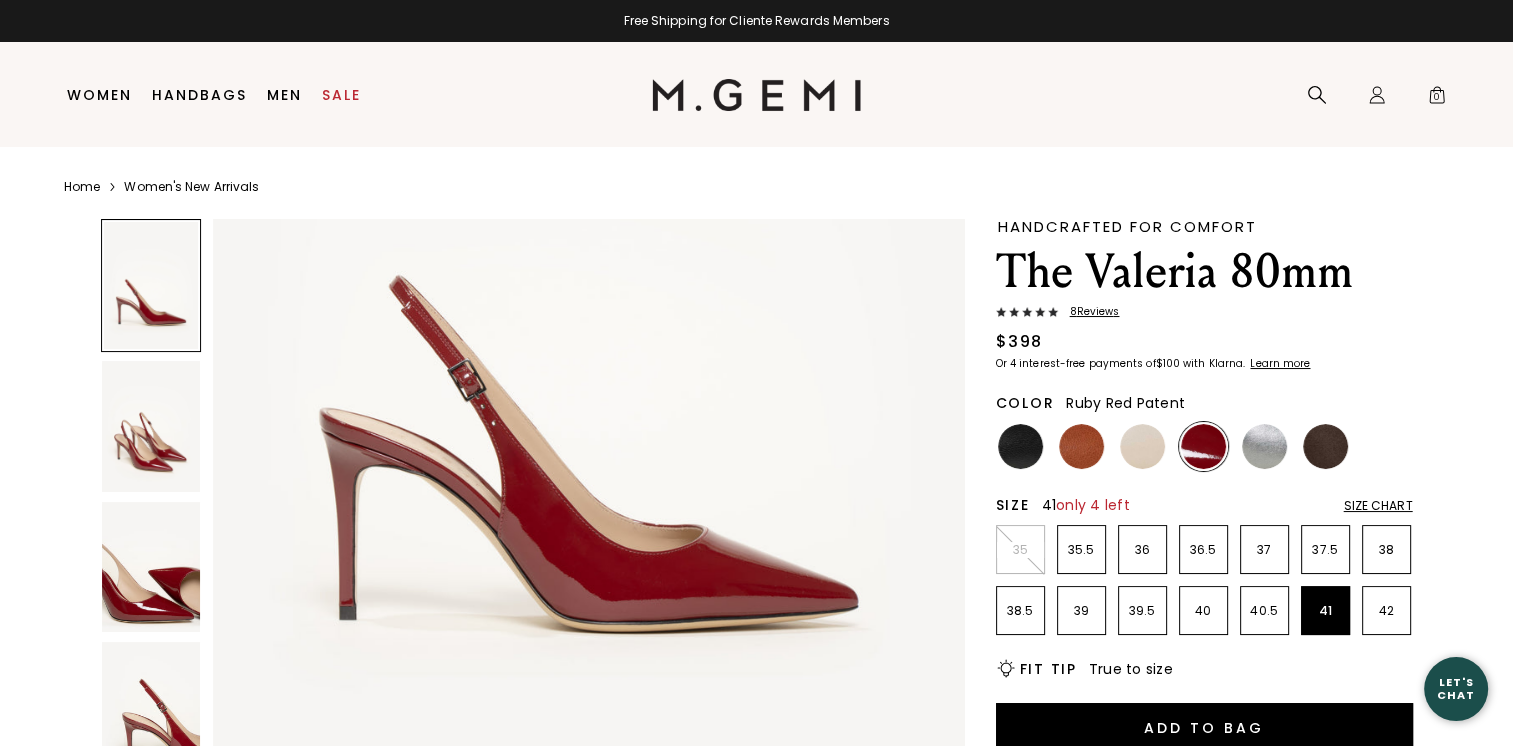 scroll, scrollTop: 400, scrollLeft: 0, axis: vertical 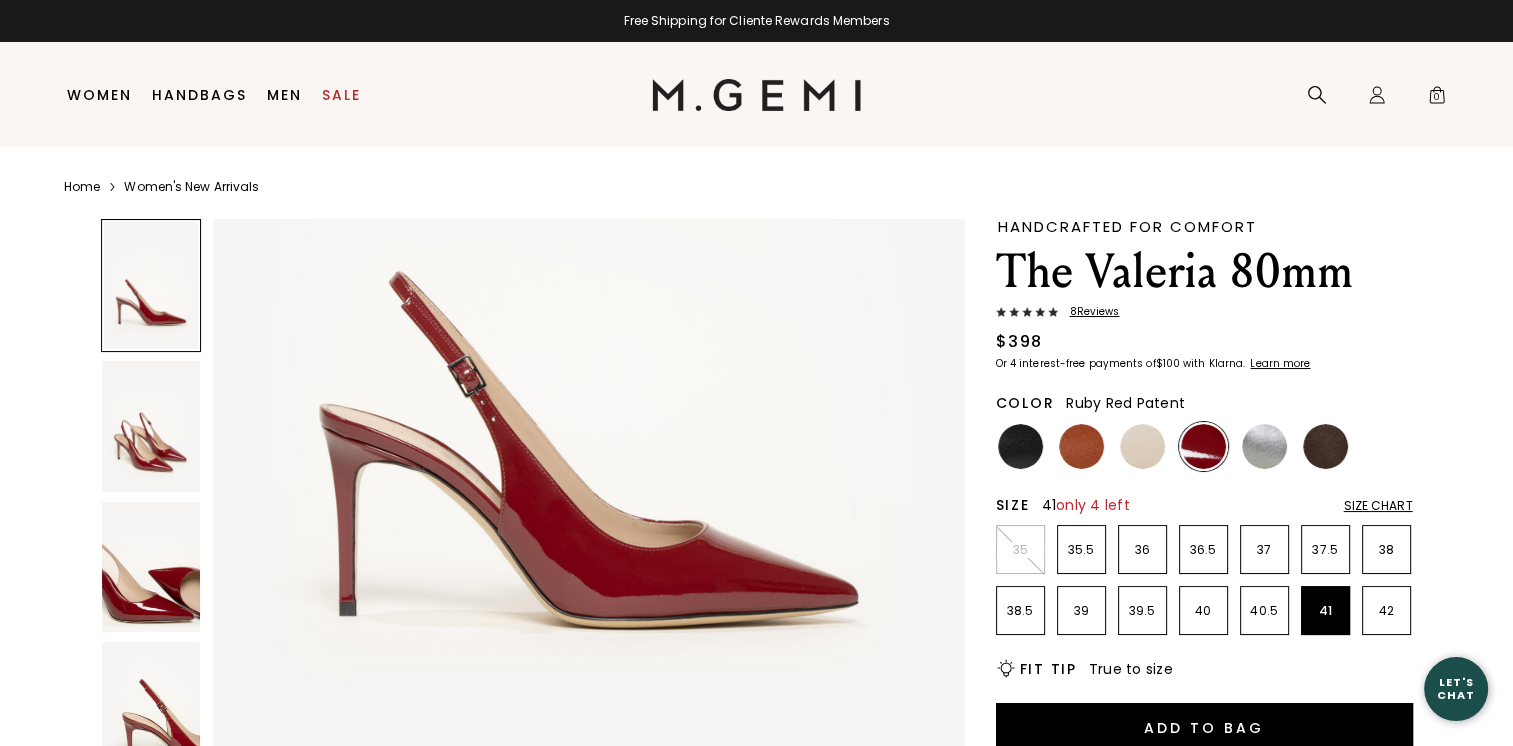 click on "8  Review s" at bounding box center (1089, 312) 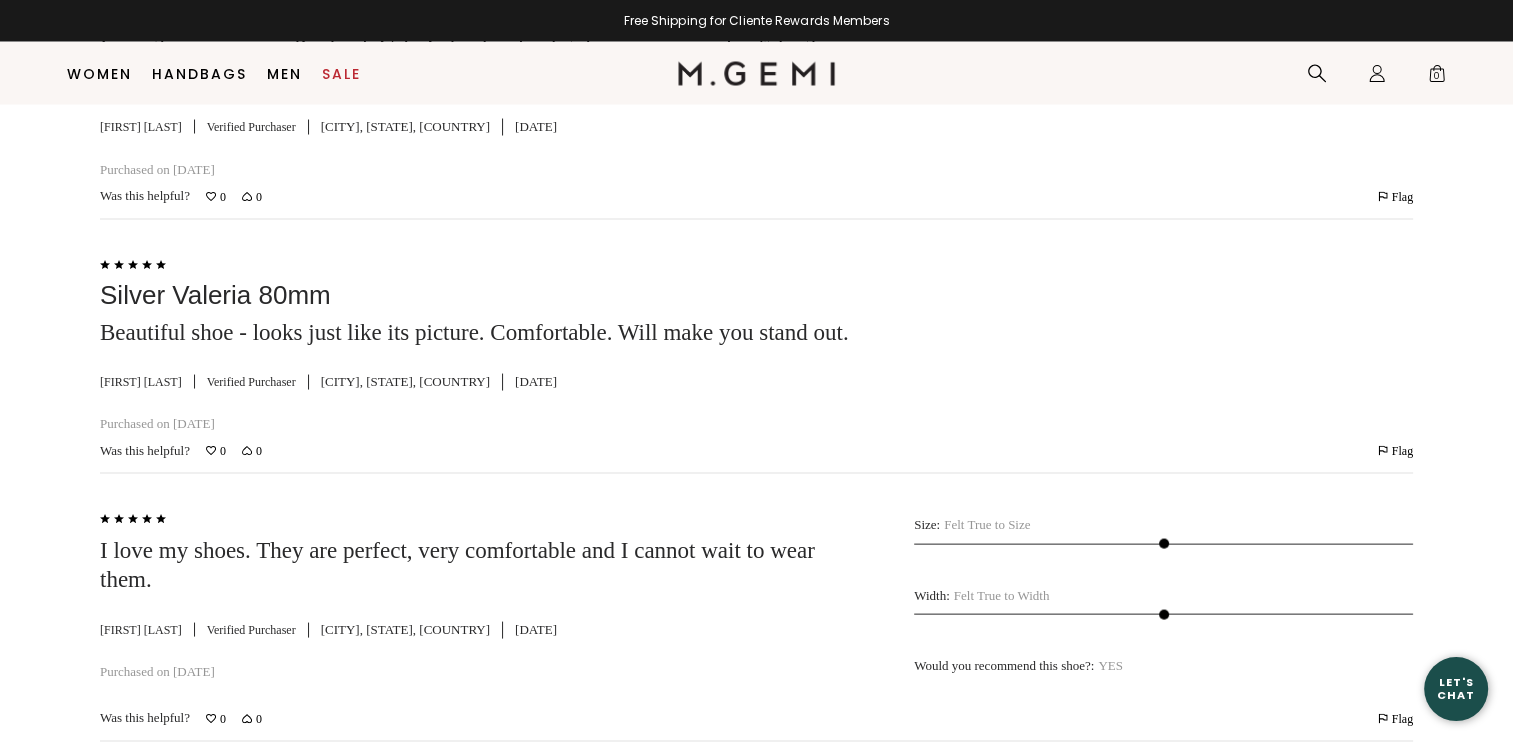 scroll, scrollTop: 3894, scrollLeft: 0, axis: vertical 